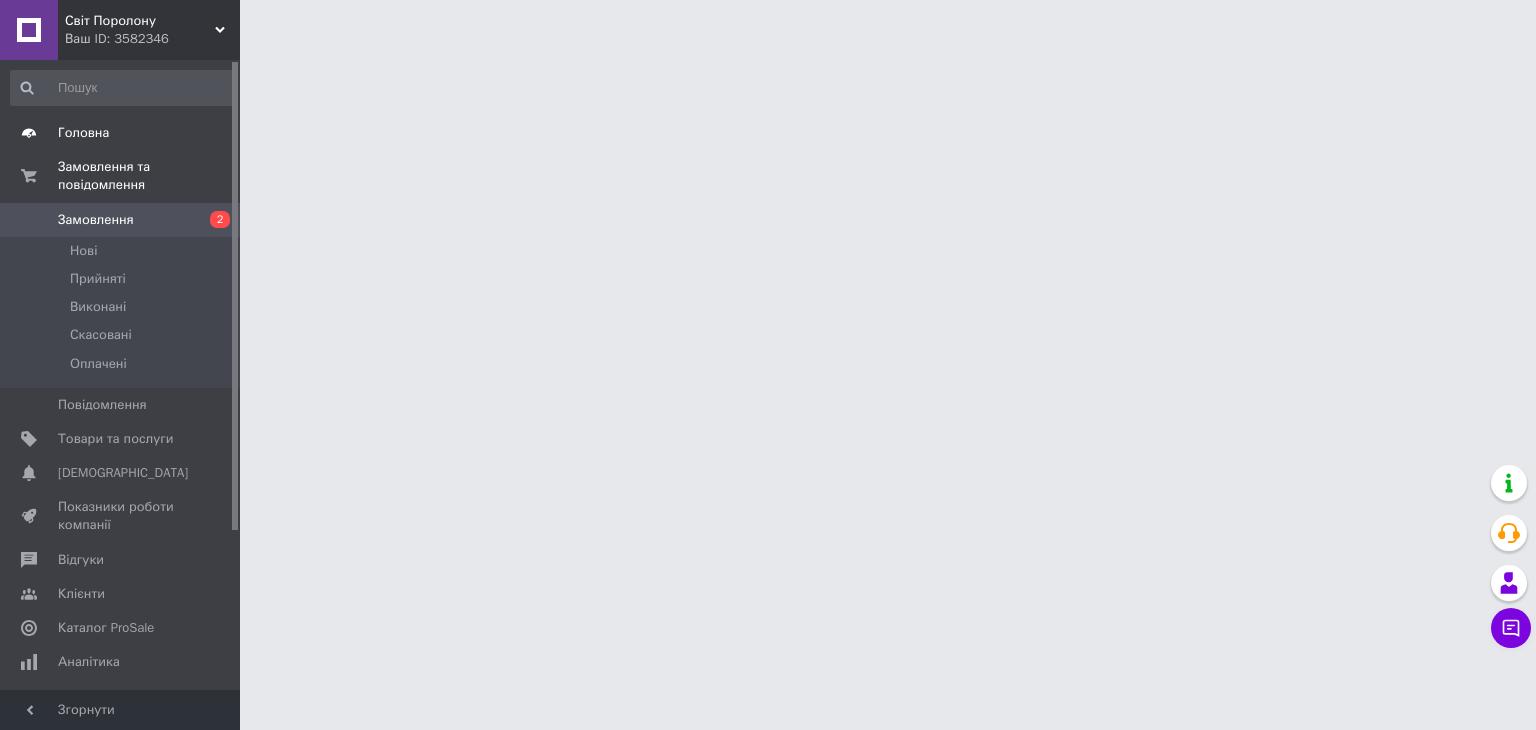 scroll, scrollTop: 0, scrollLeft: 0, axis: both 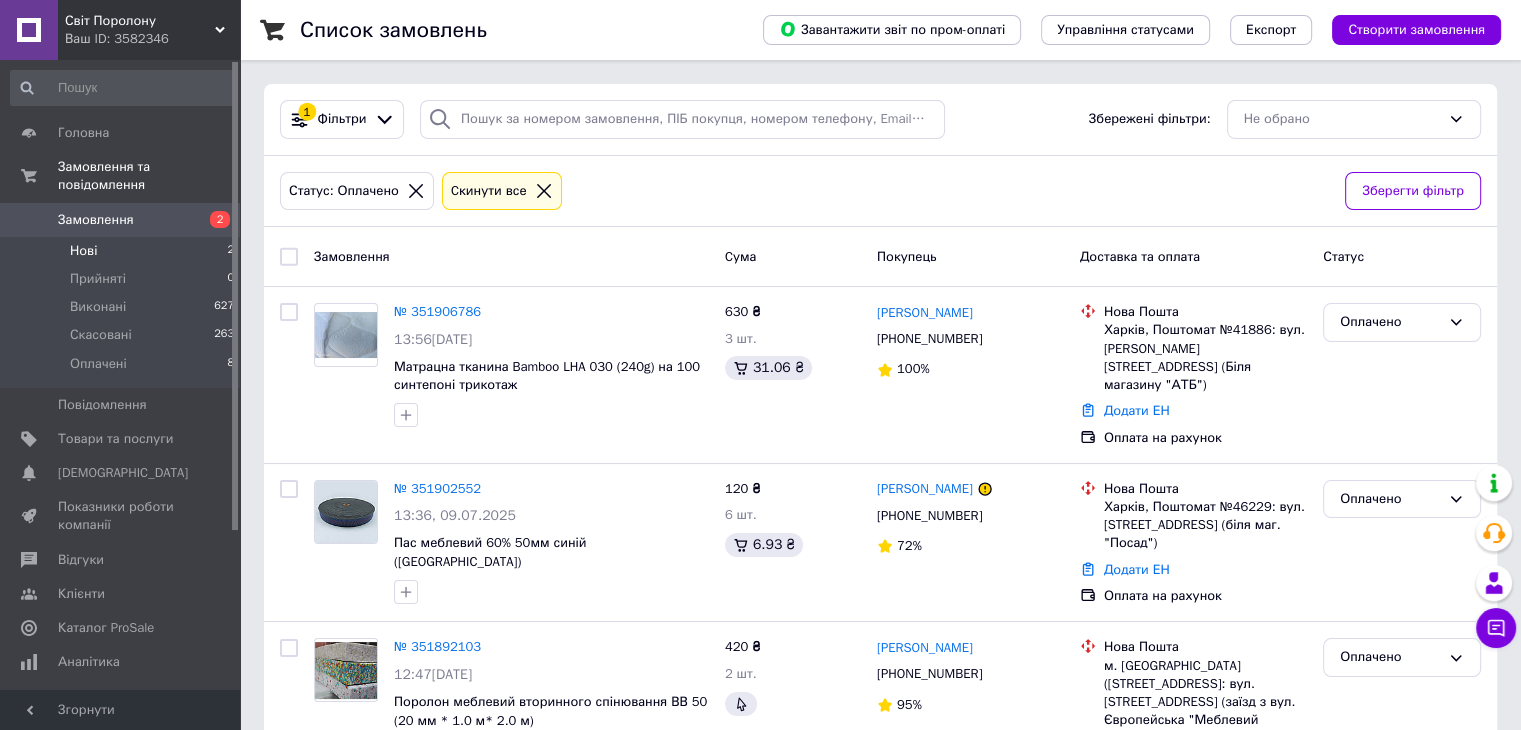 click on "Нові 2" at bounding box center [123, 251] 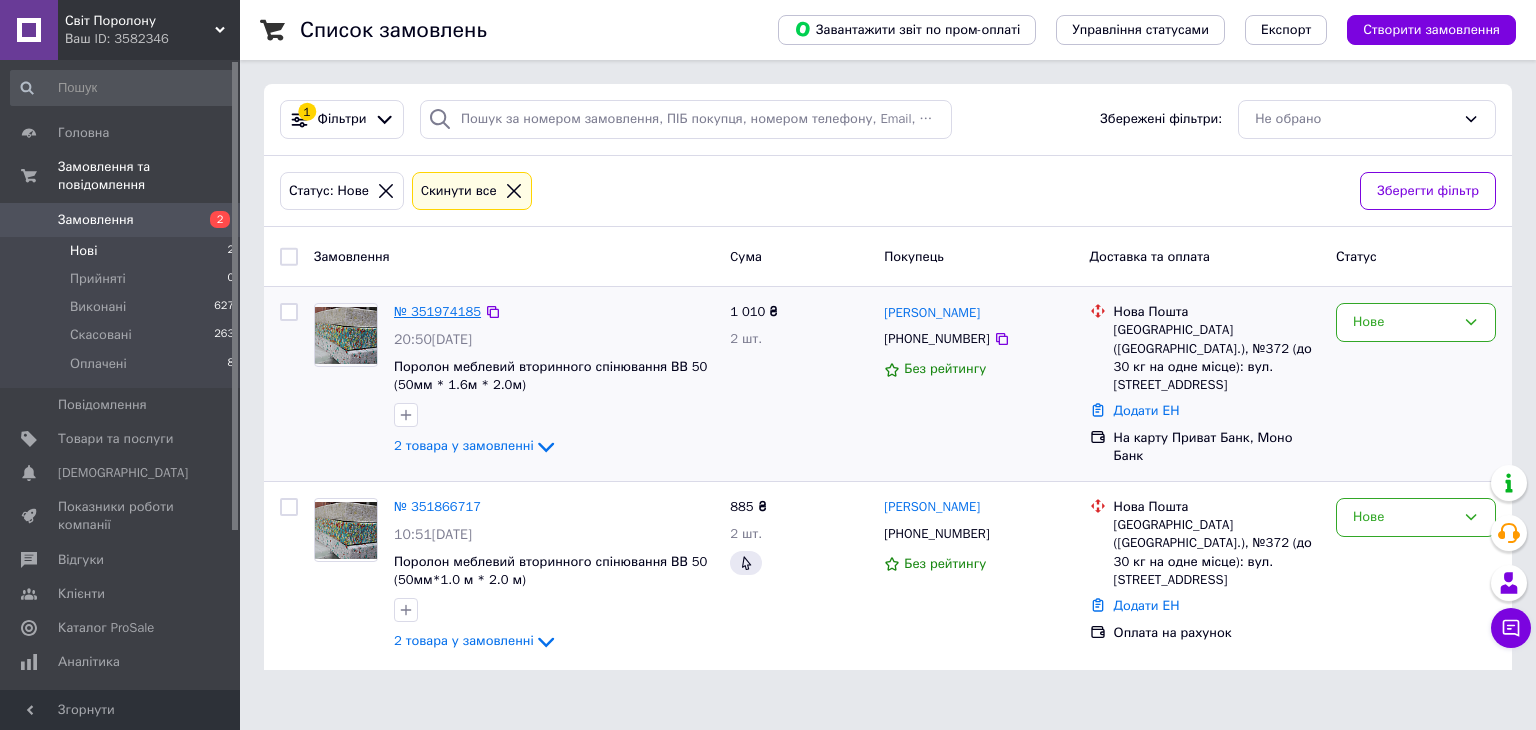 click on "№ 351974185" at bounding box center [437, 311] 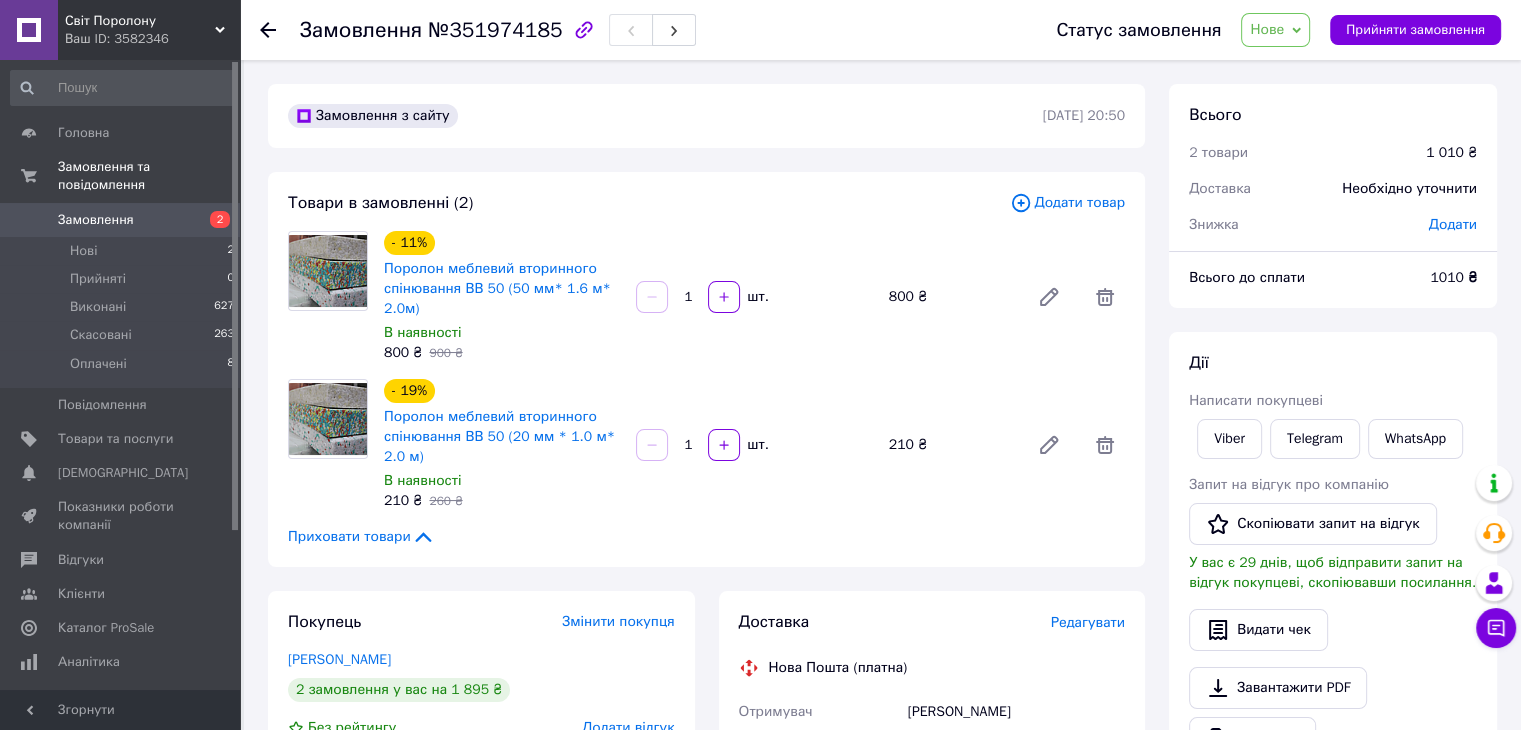 click 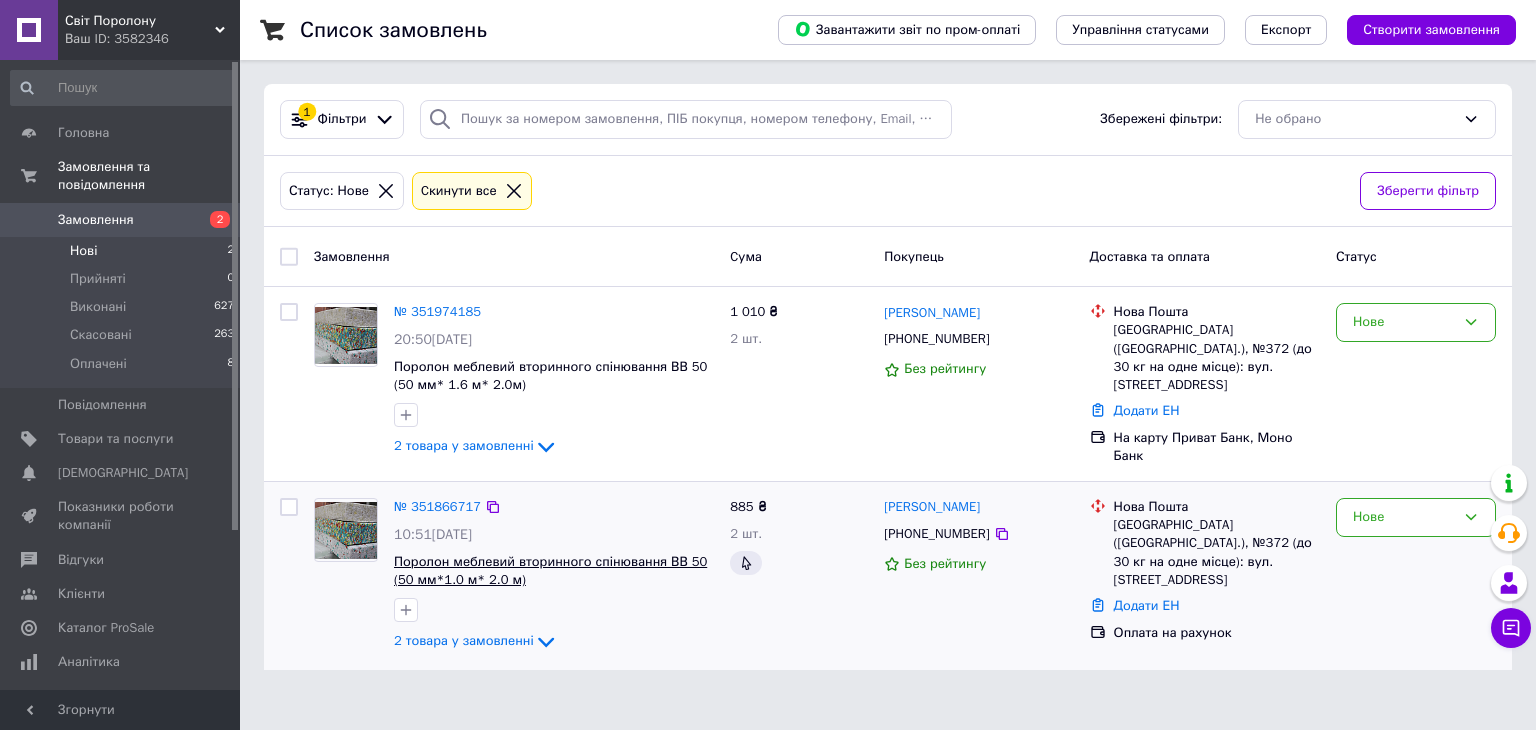 click on "Поролон меблевий вторинного спінювання ВВ 50 (50 мм*1.0 м* 2.0 м)" at bounding box center [550, 571] 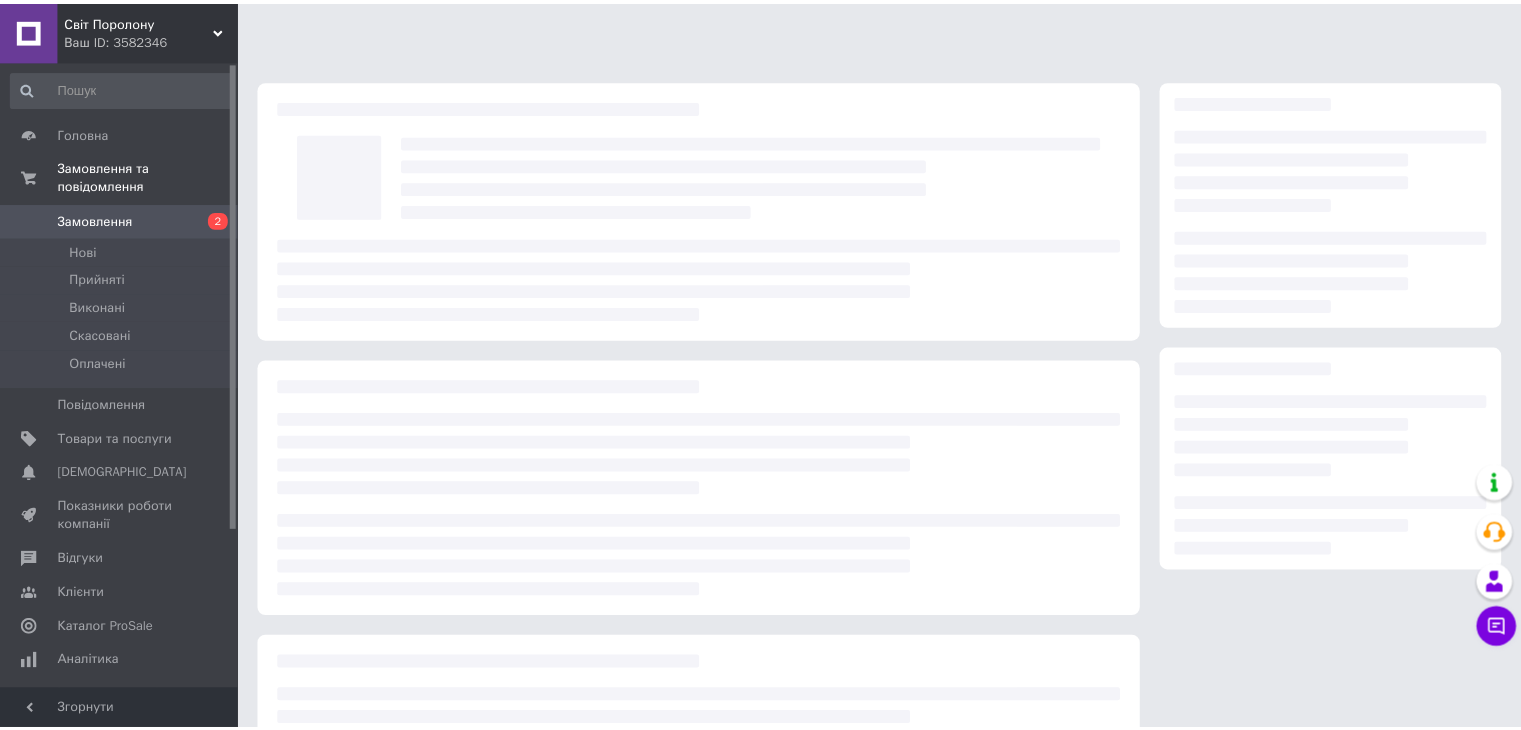 scroll, scrollTop: 0, scrollLeft: 0, axis: both 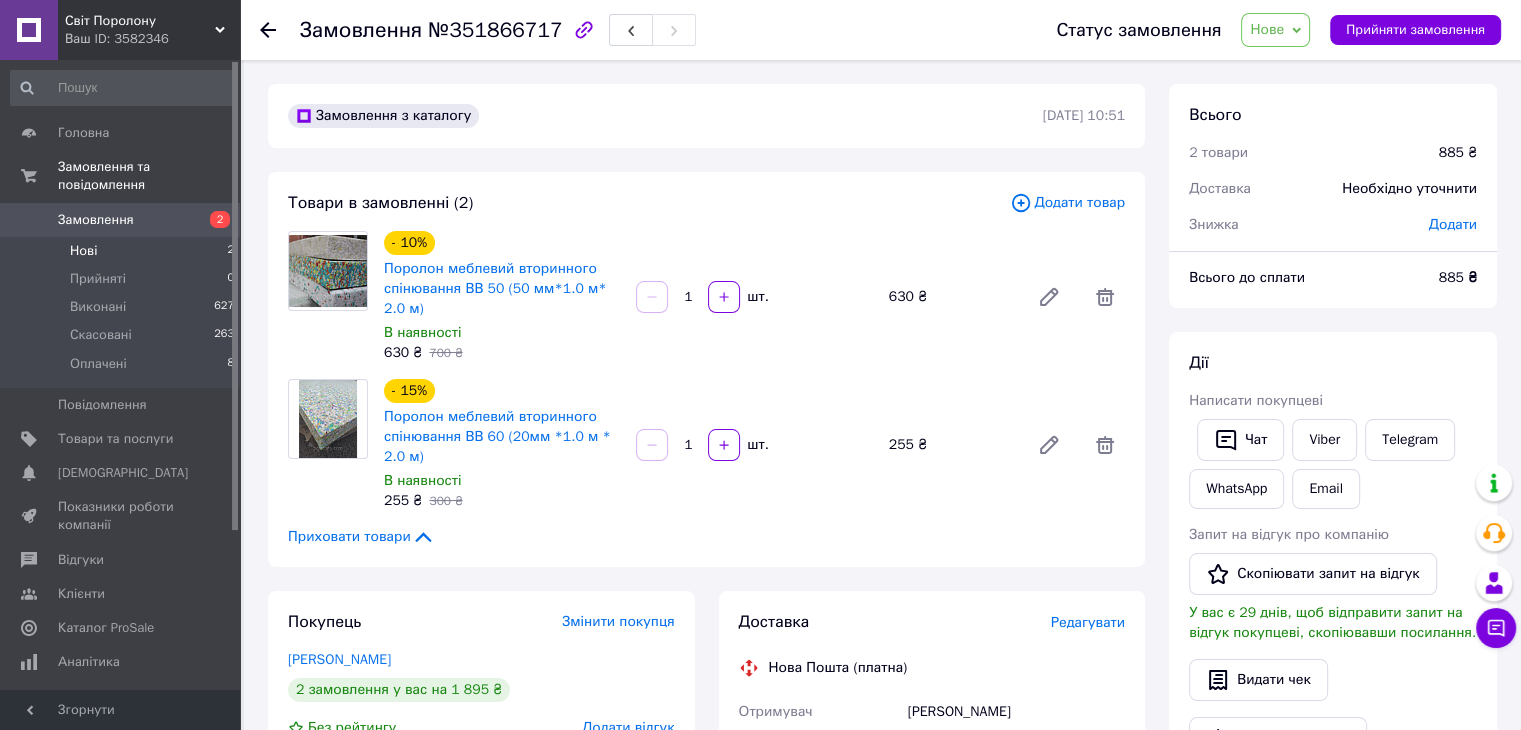 click on "Нові" at bounding box center (83, 251) 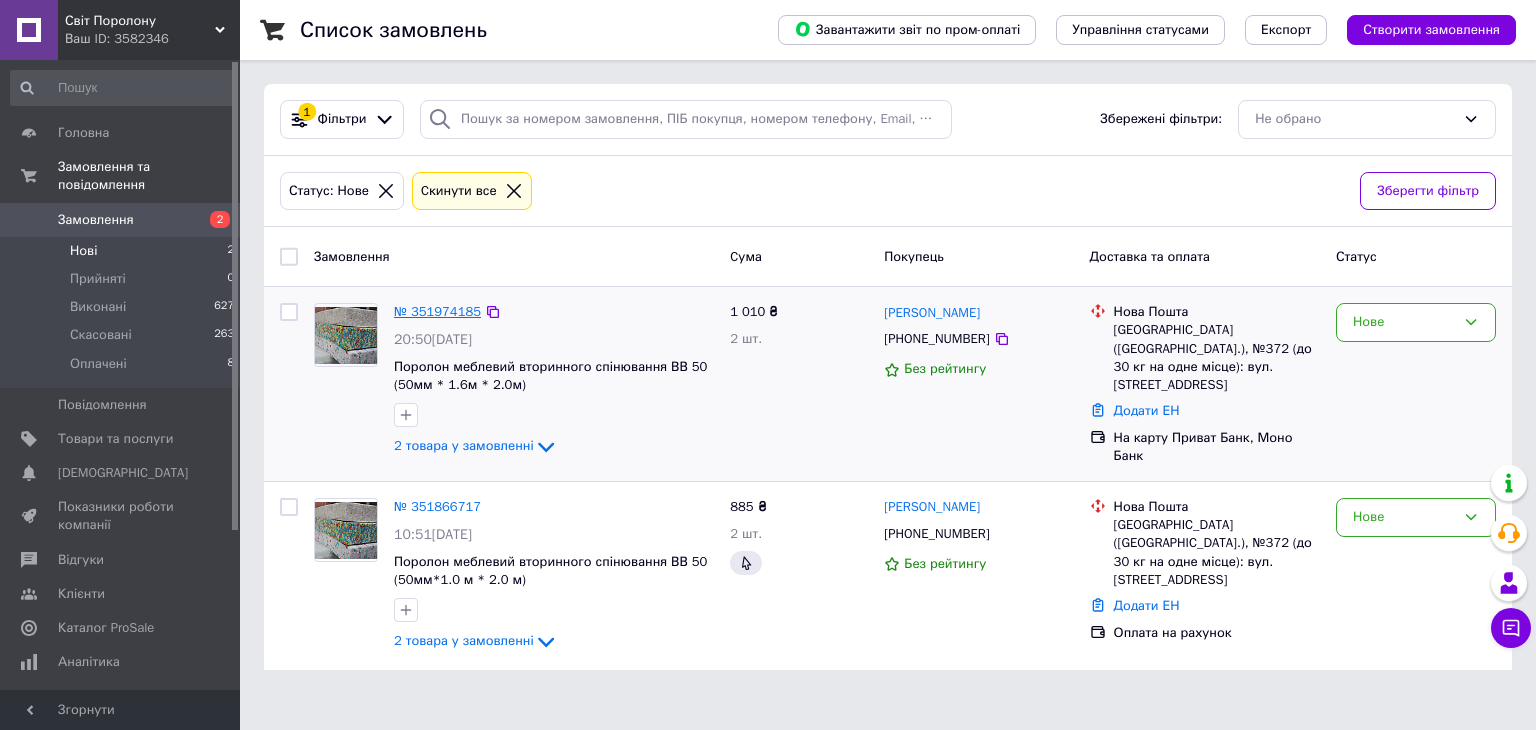 click on "№ 351974185" at bounding box center (437, 311) 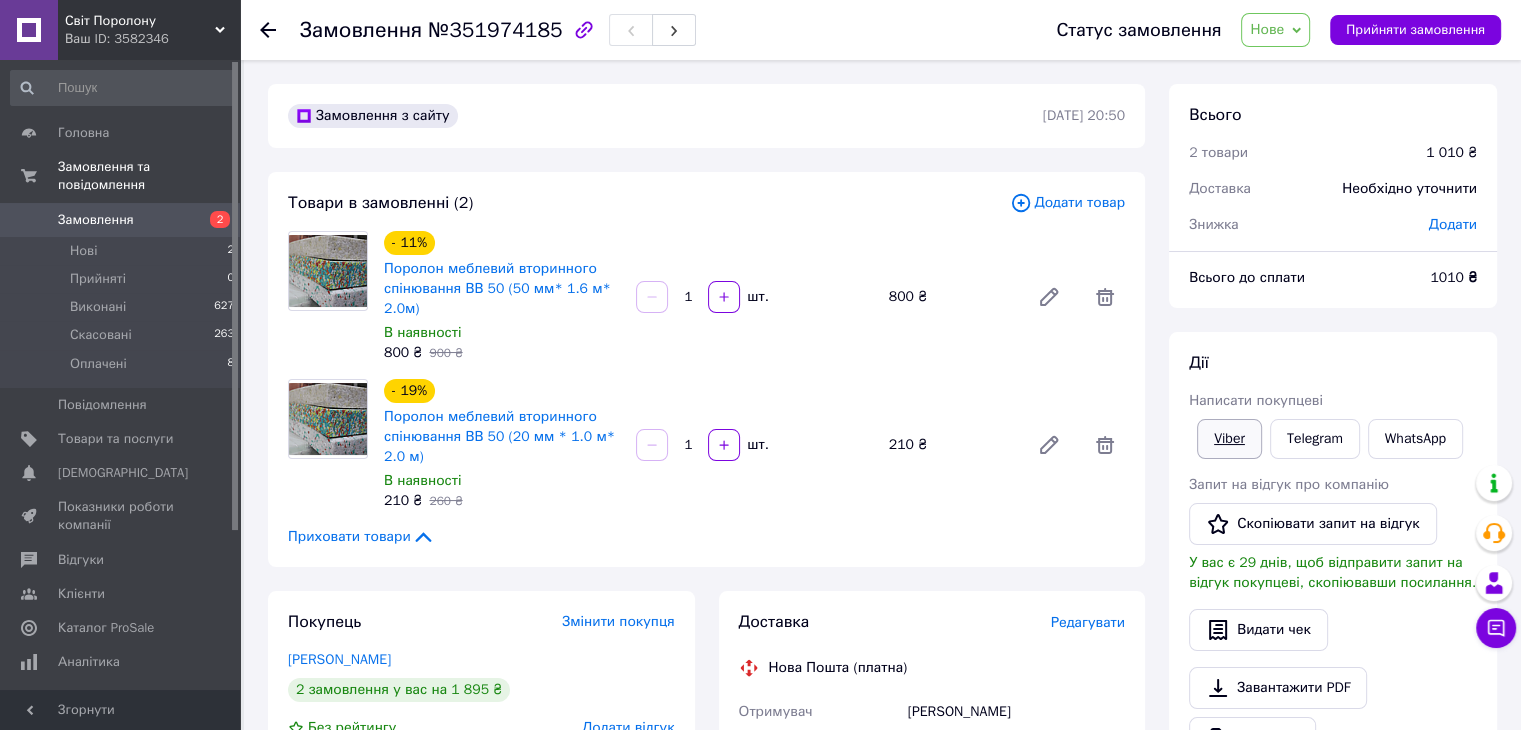 click on "Viber" at bounding box center [1229, 439] 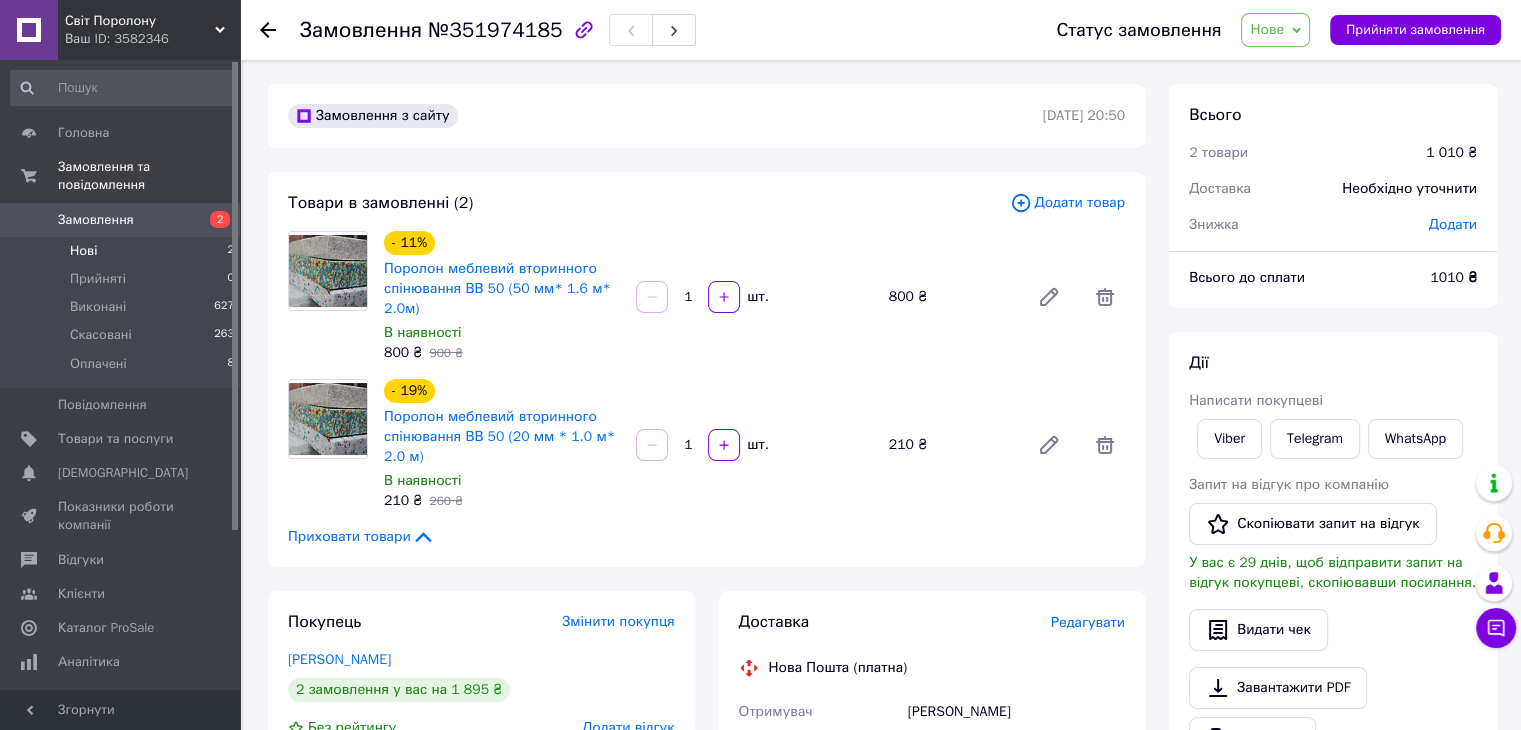 click on "Нові" at bounding box center (83, 251) 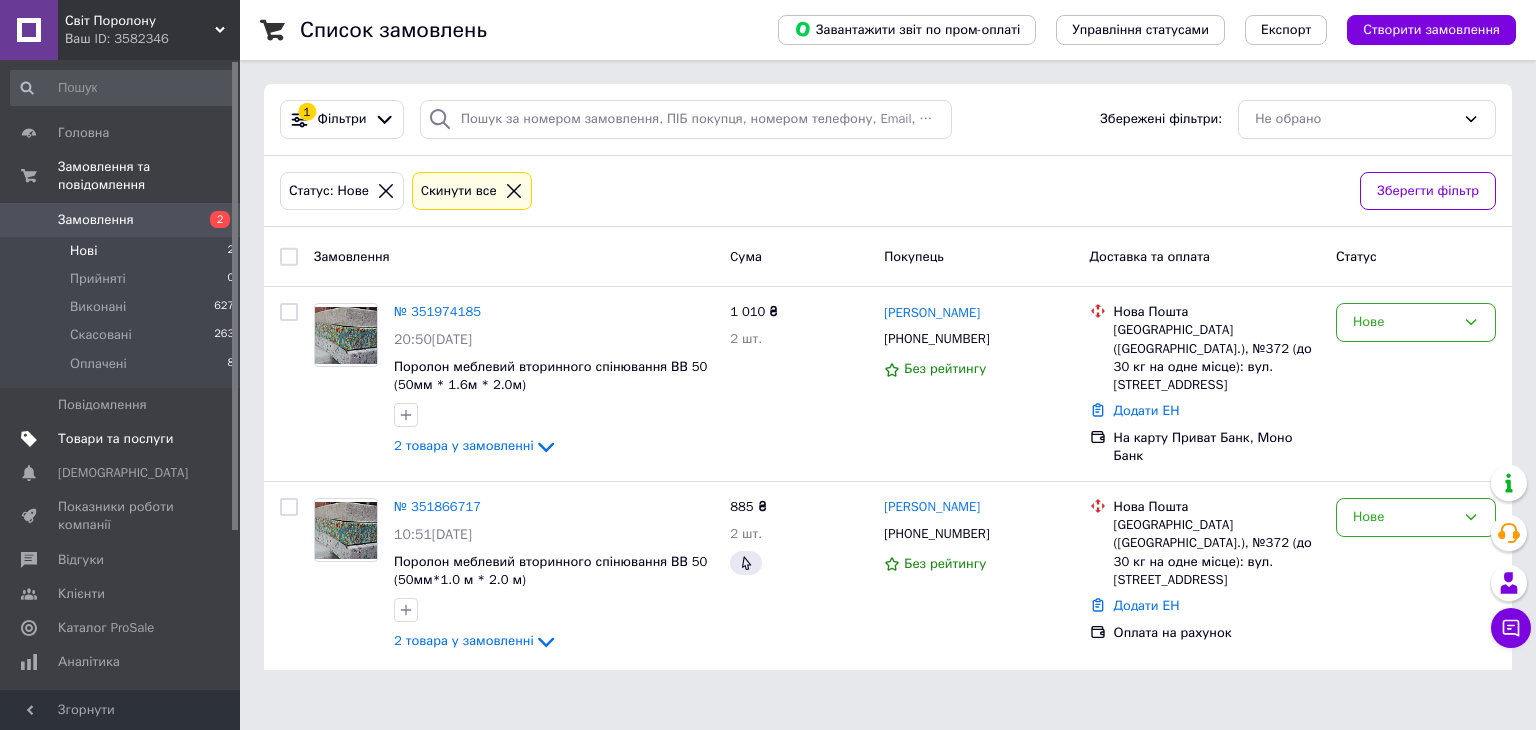 click on "Товари та послуги" at bounding box center [115, 439] 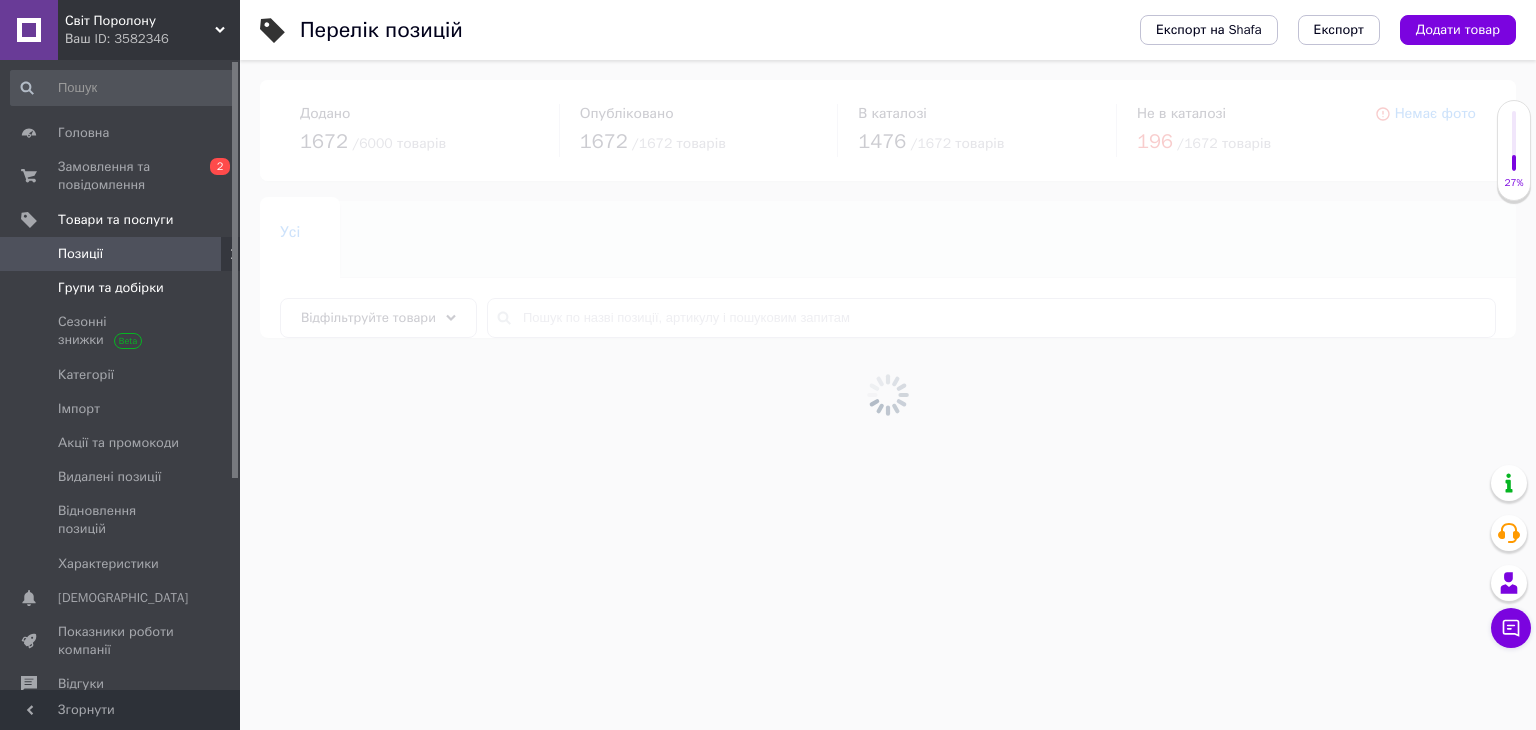 click on "Групи та добірки" at bounding box center (111, 288) 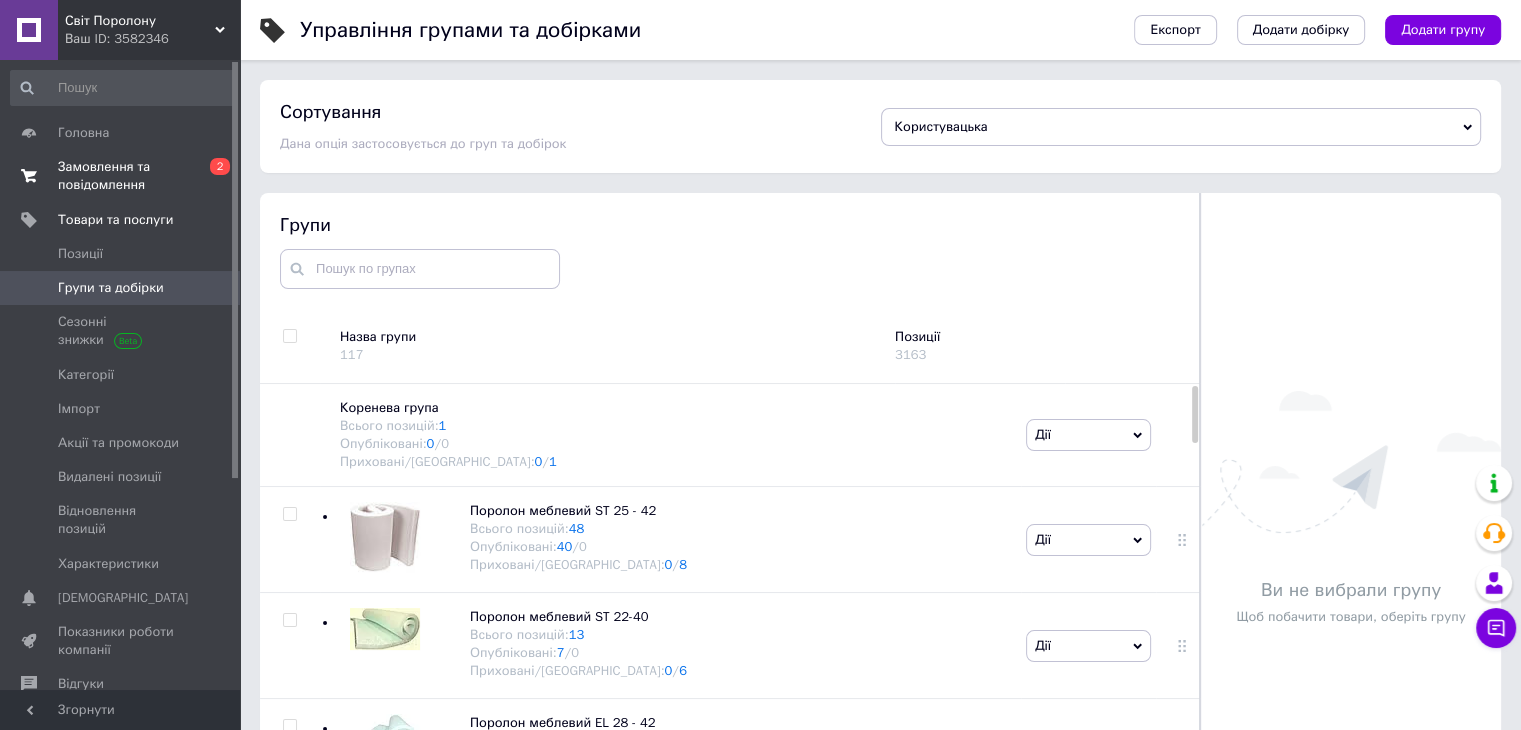 click on "Замовлення та повідомлення" at bounding box center (121, 176) 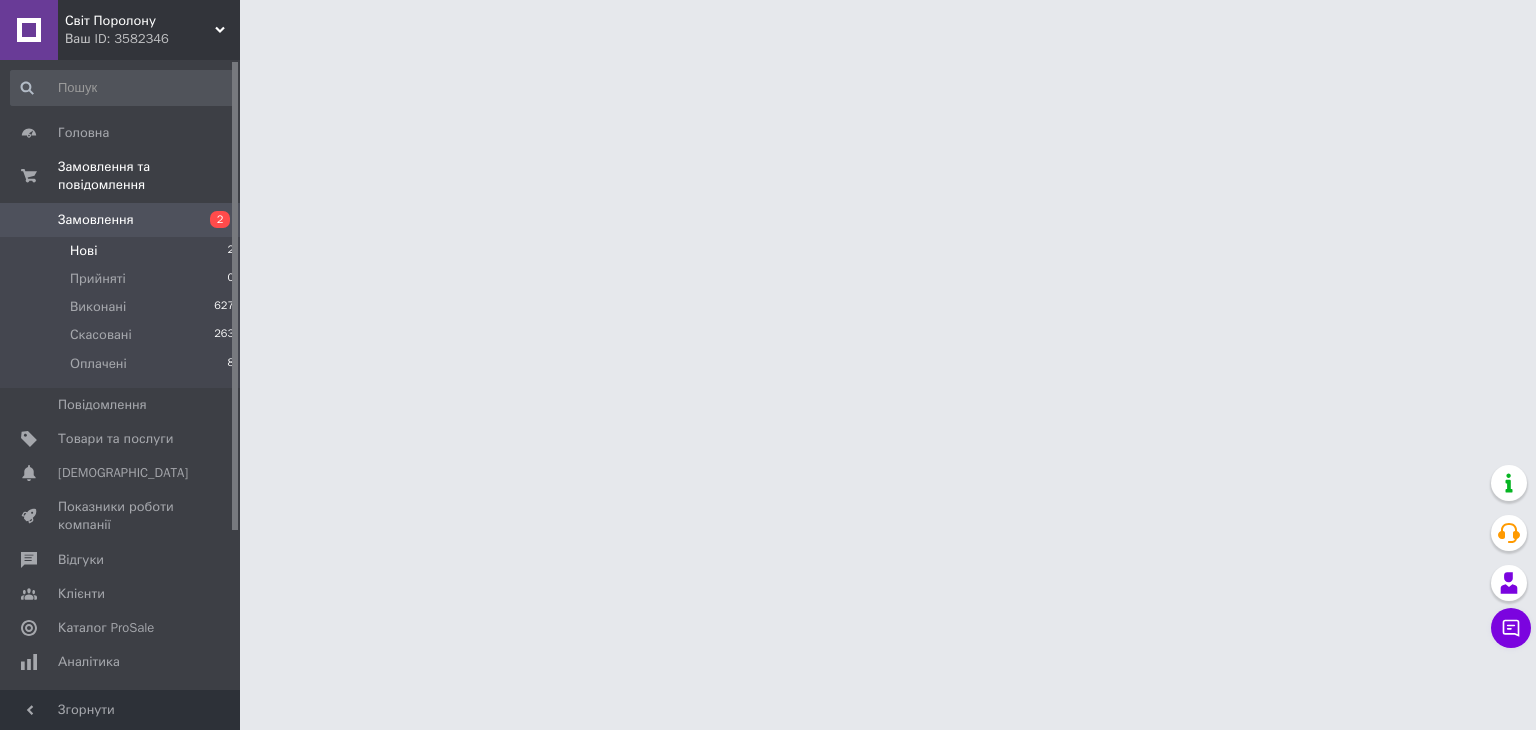 click on "Нові 2" at bounding box center (123, 251) 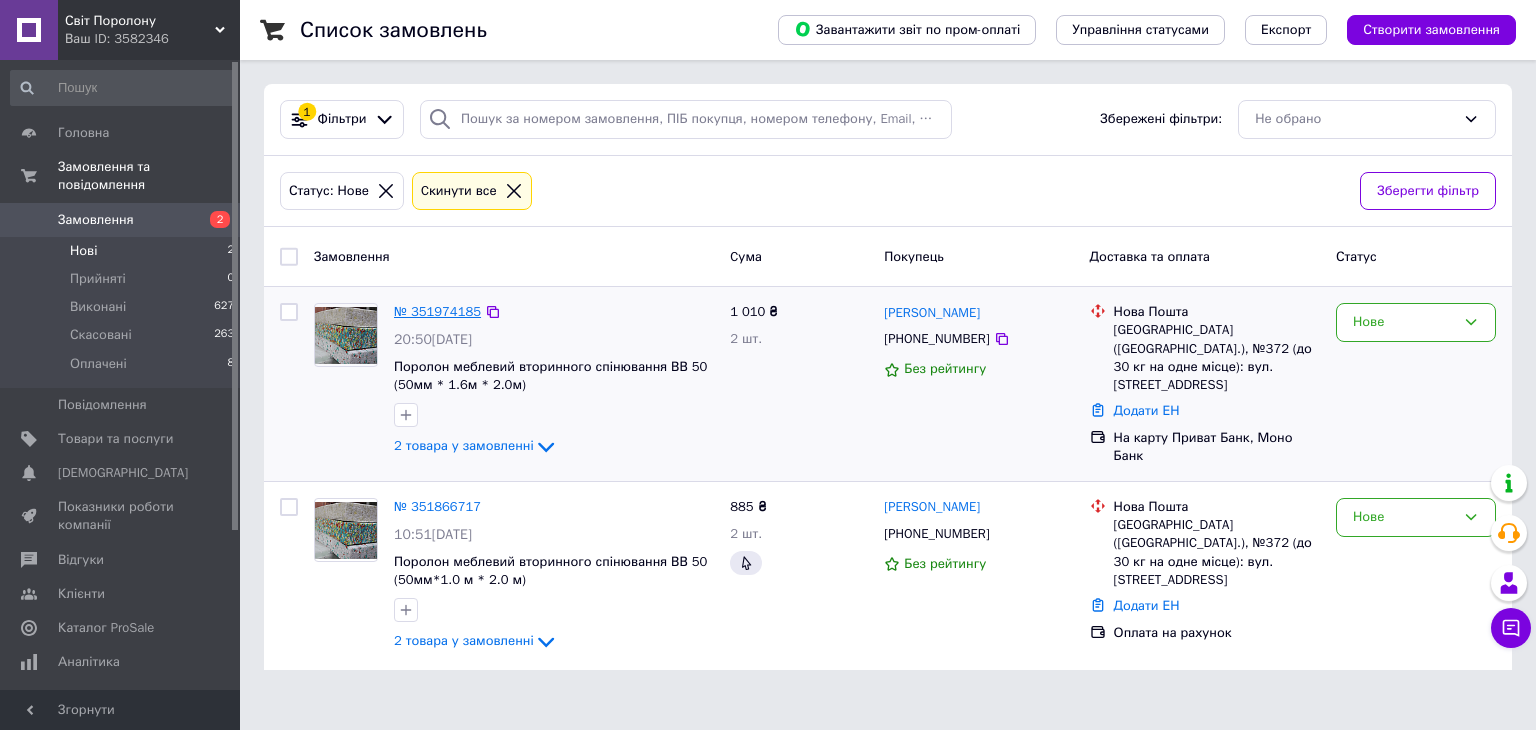 click on "№ 351974185" at bounding box center (437, 311) 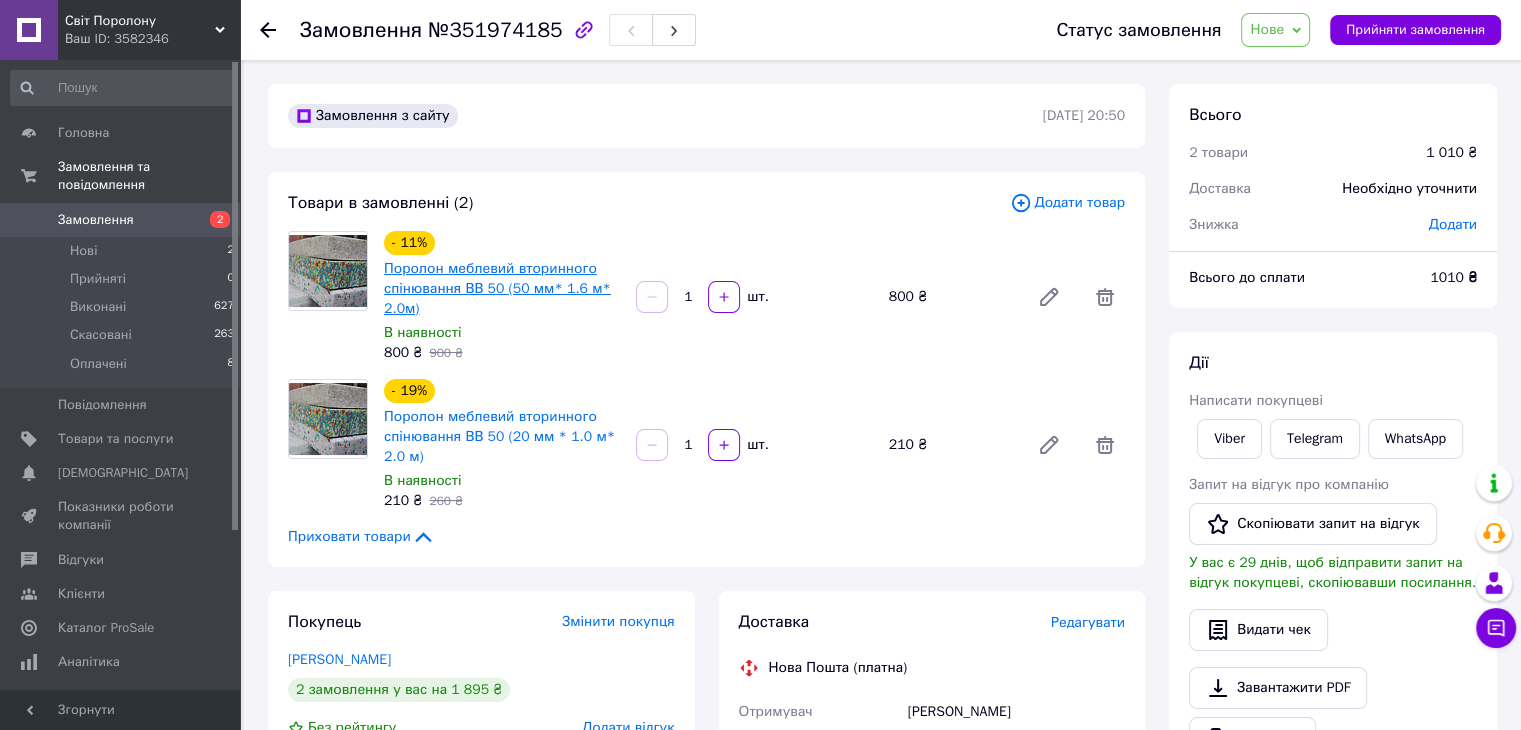 click on "Поролон меблевий вторинного спінювання ВВ 50 (50 мм* 1.6 м* 2.0м)" at bounding box center (497, 288) 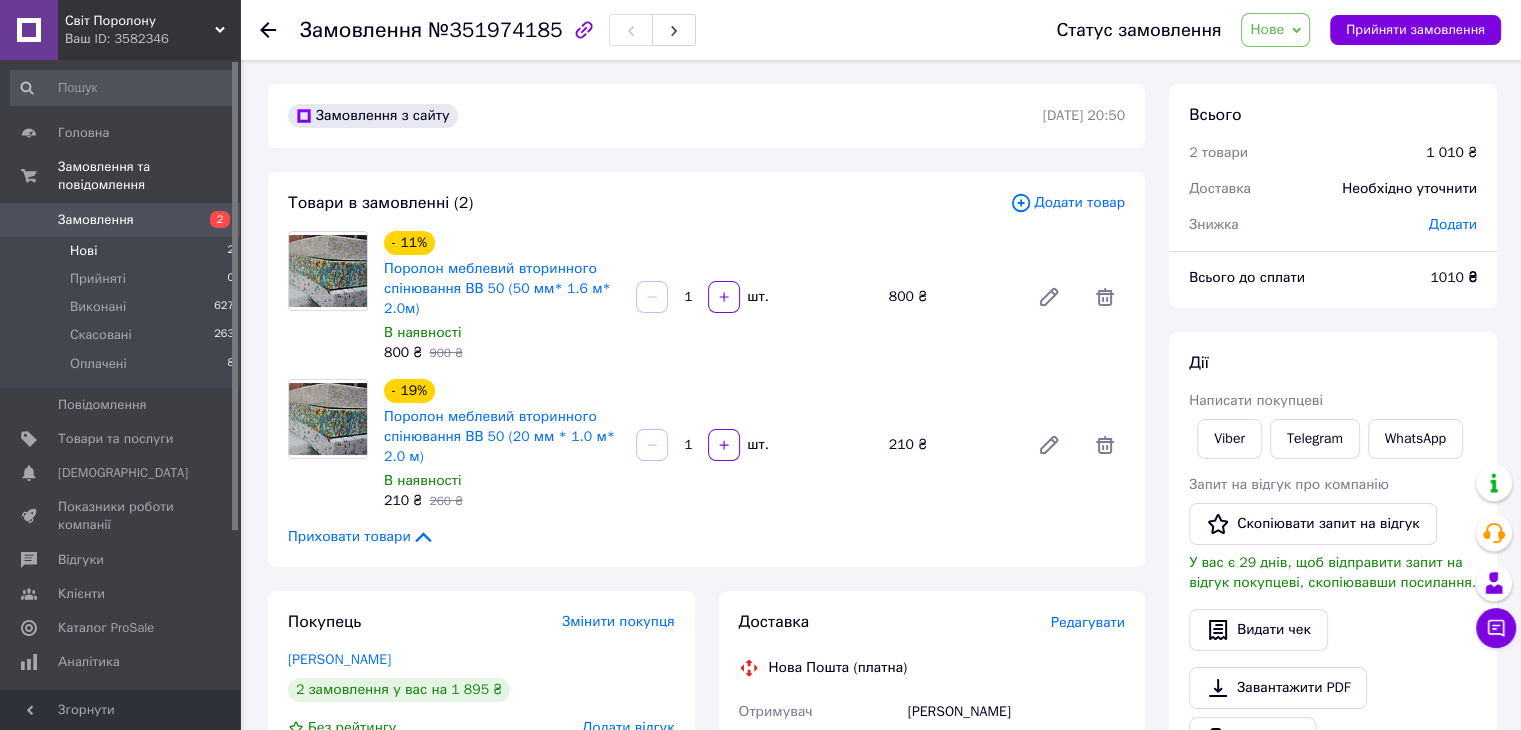 click on "Нові 2" at bounding box center [123, 251] 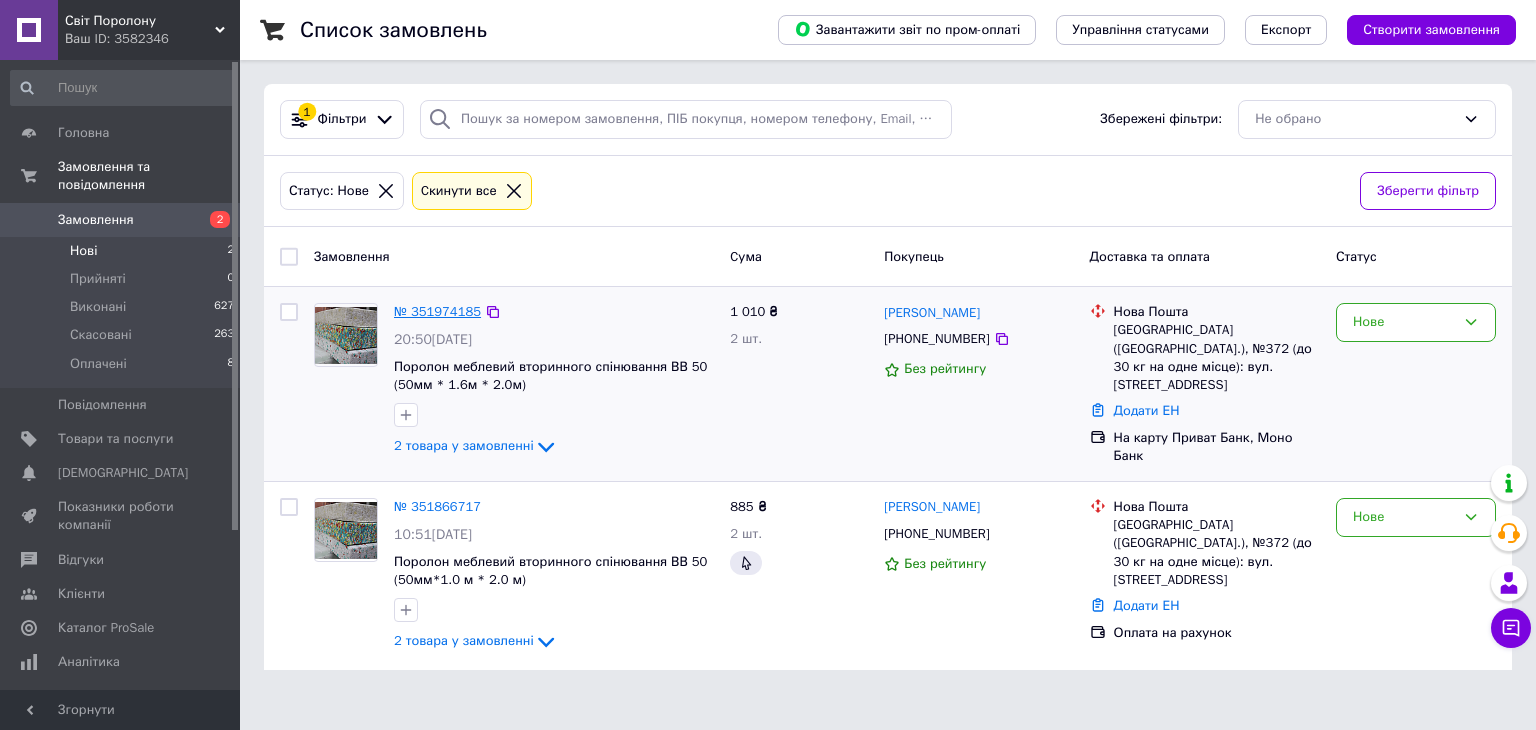 click on "№ 351974185" at bounding box center (437, 311) 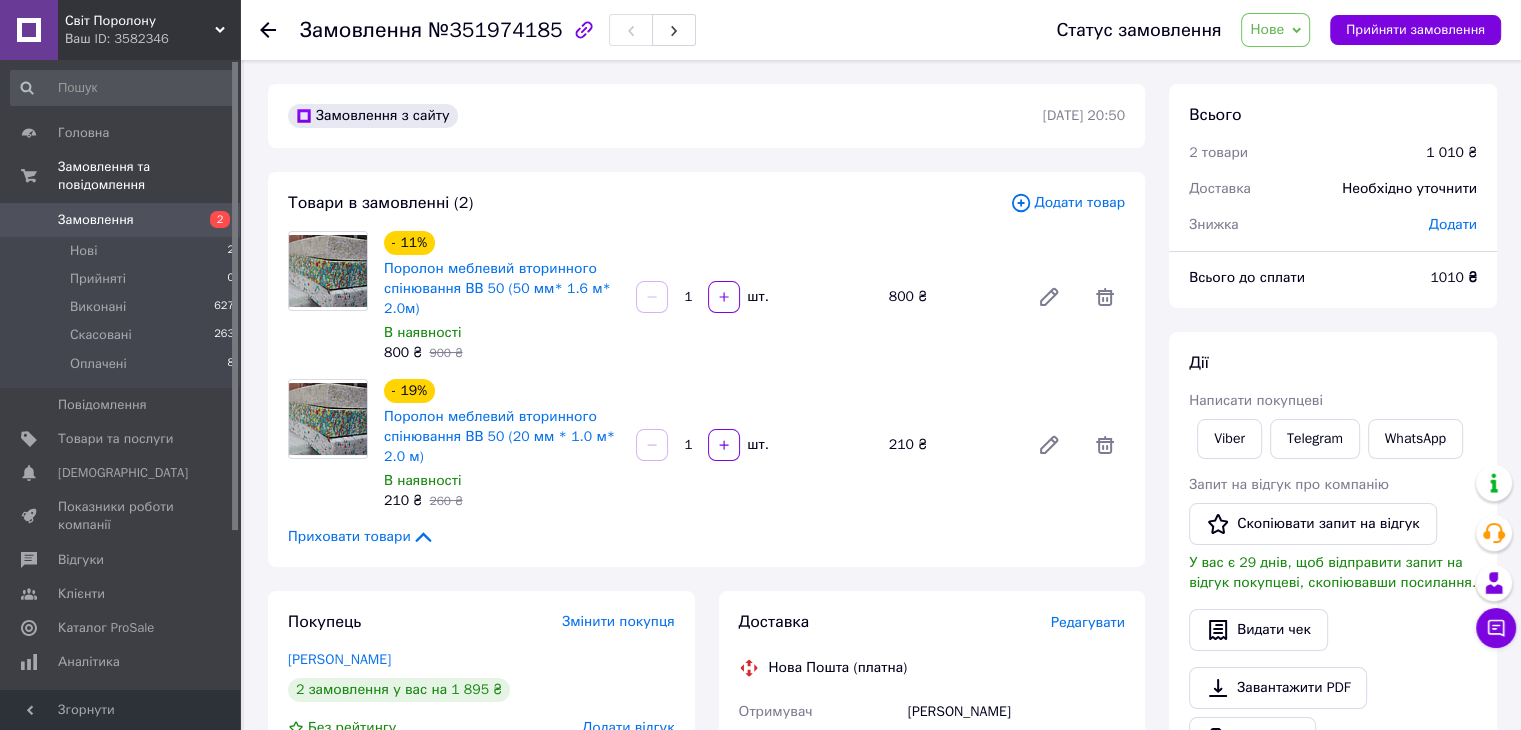 scroll, scrollTop: 100, scrollLeft: 0, axis: vertical 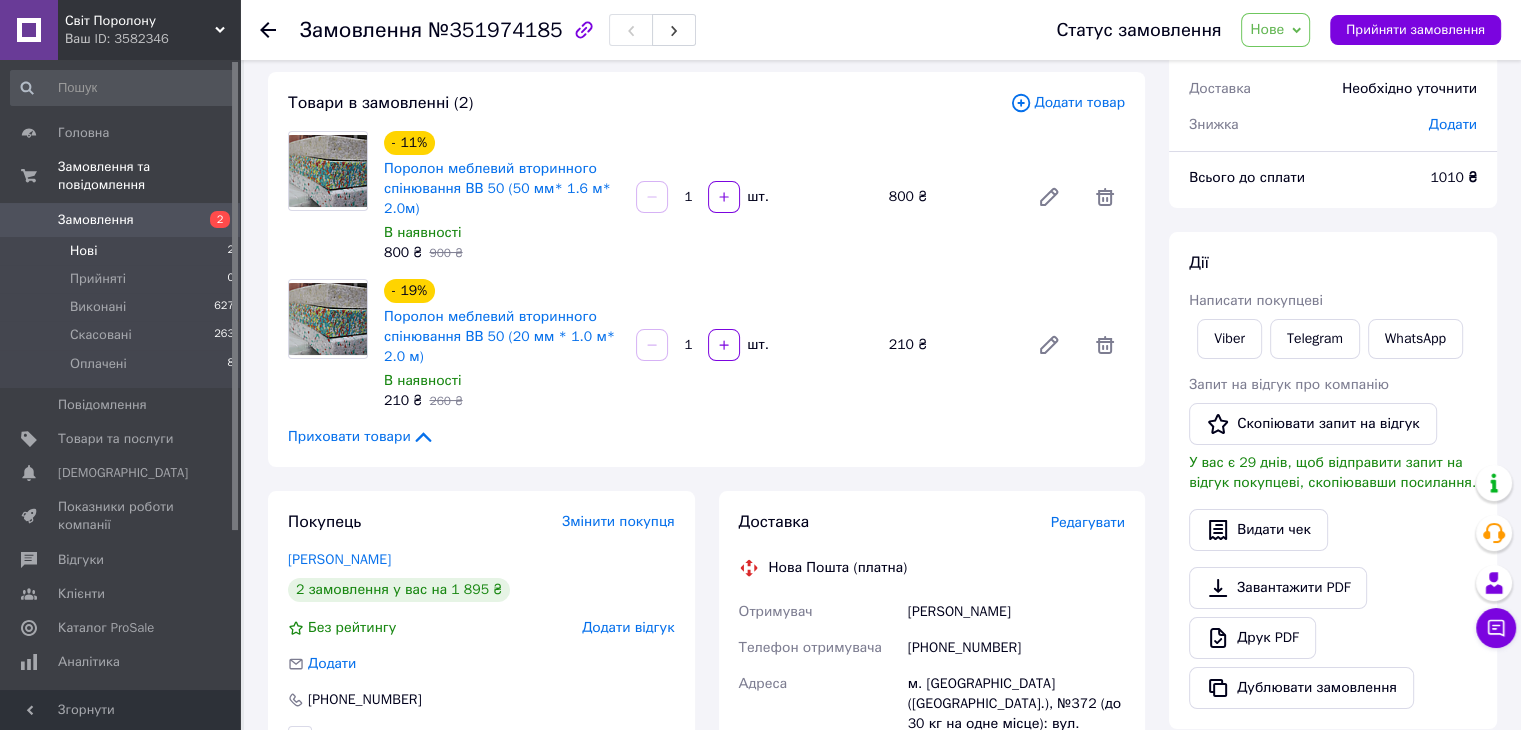 click on "Нові" at bounding box center [83, 251] 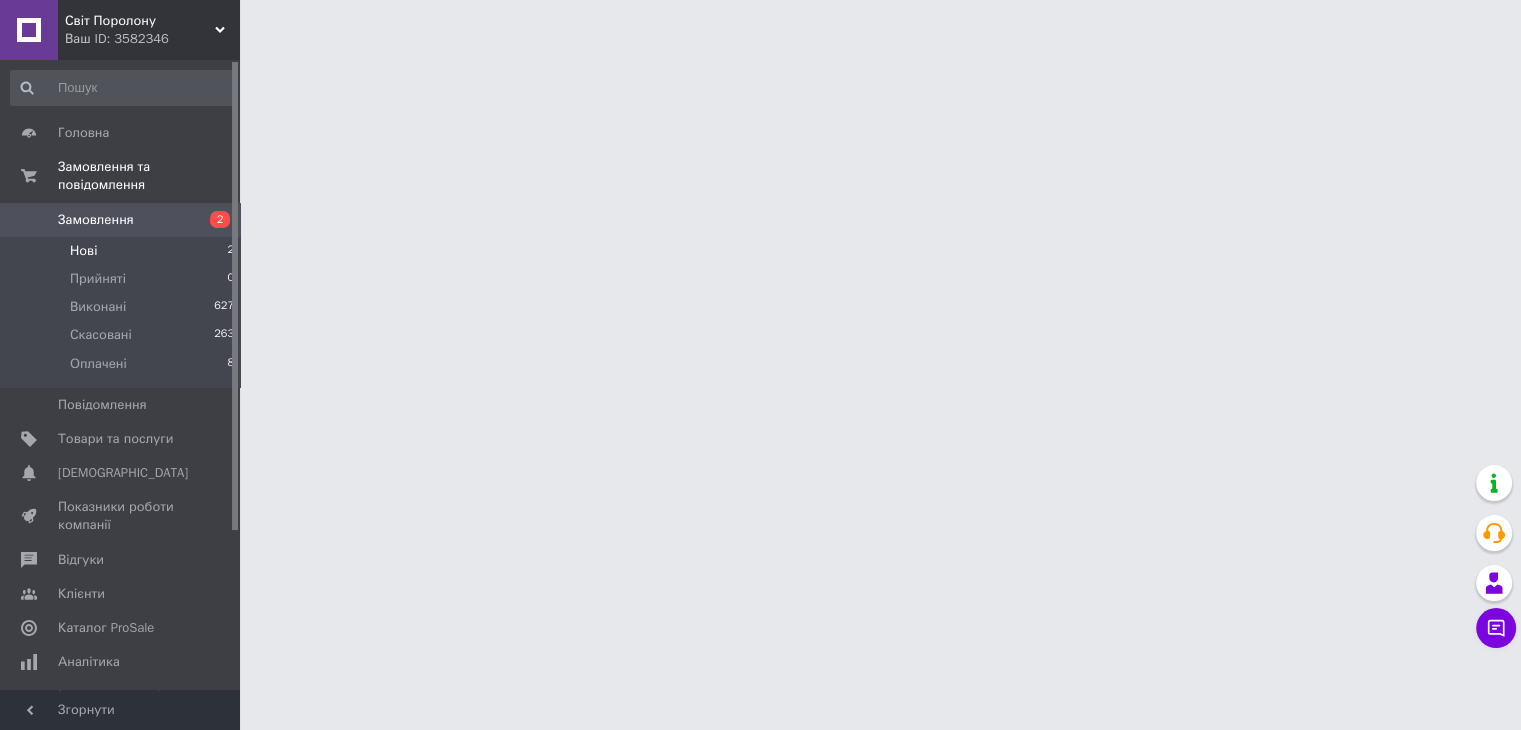 scroll, scrollTop: 0, scrollLeft: 0, axis: both 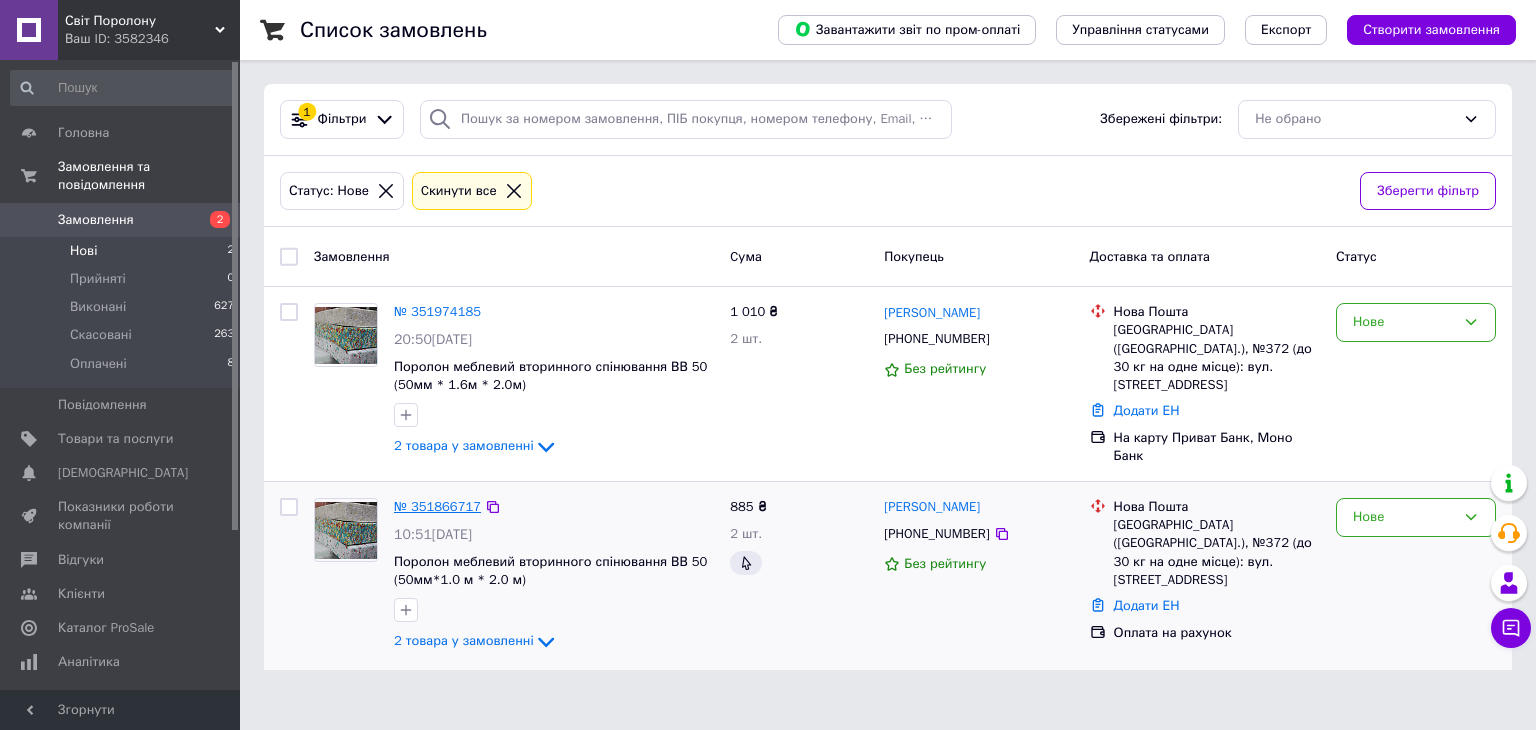 click on "№ 351866717" at bounding box center [437, 506] 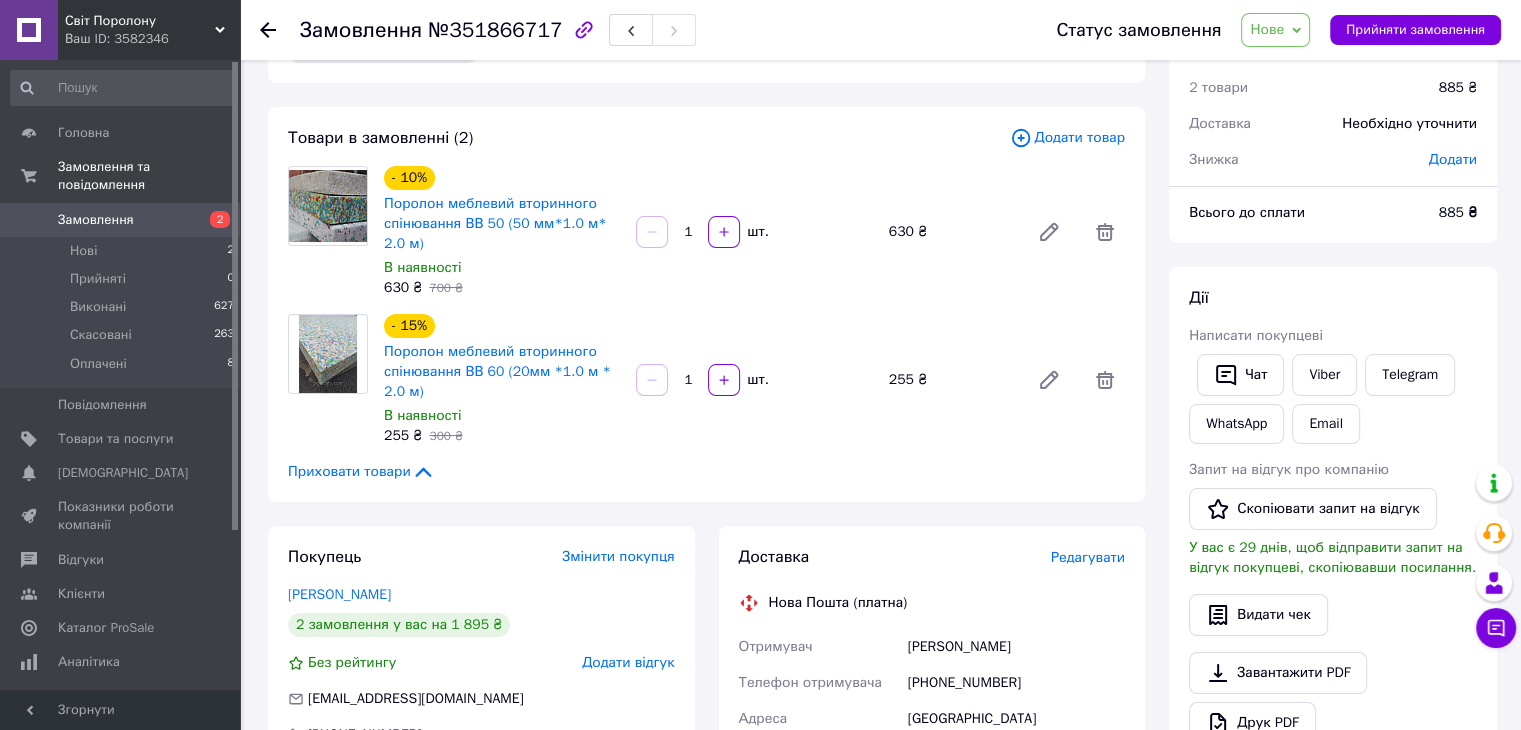 scroll, scrollTop: 100, scrollLeft: 0, axis: vertical 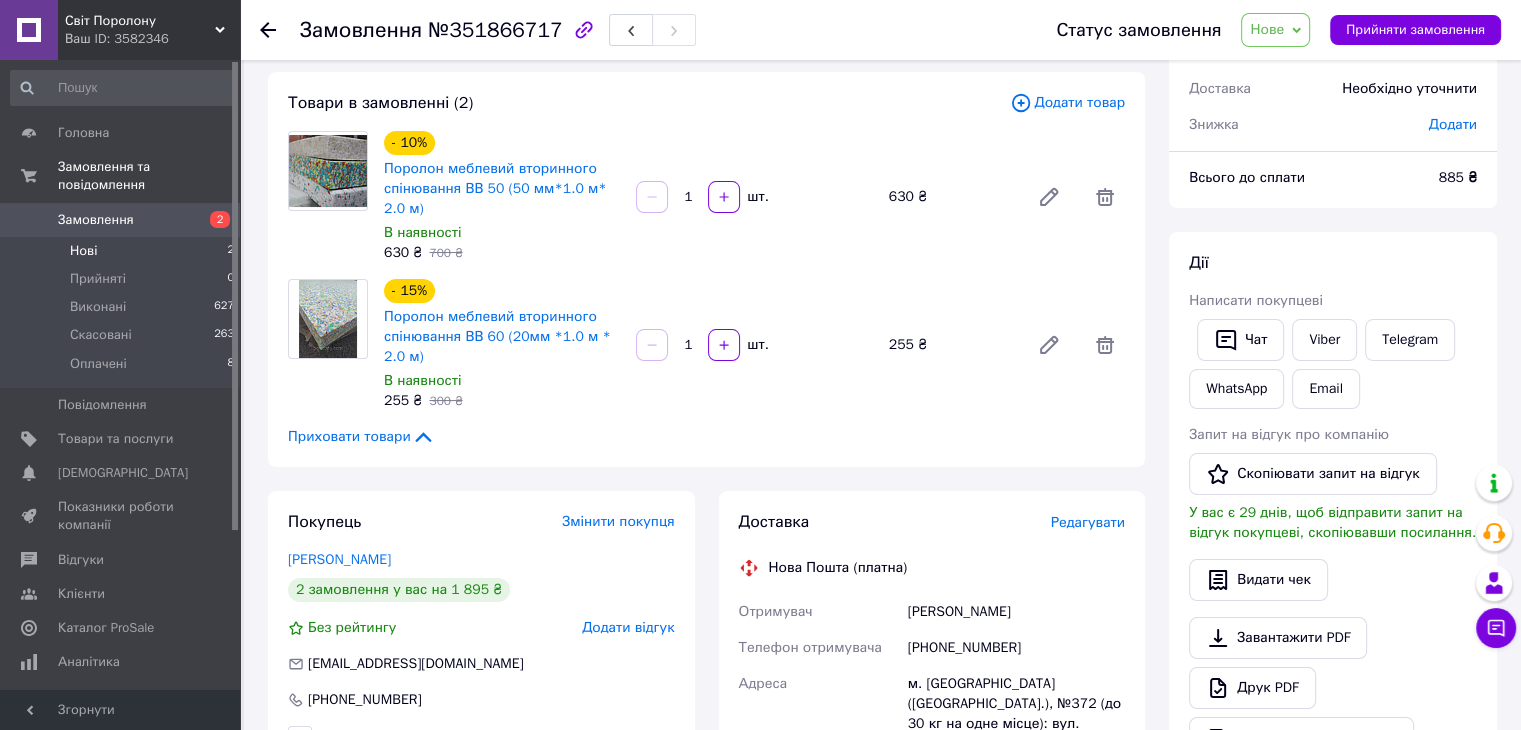 click on "Нові" at bounding box center (83, 251) 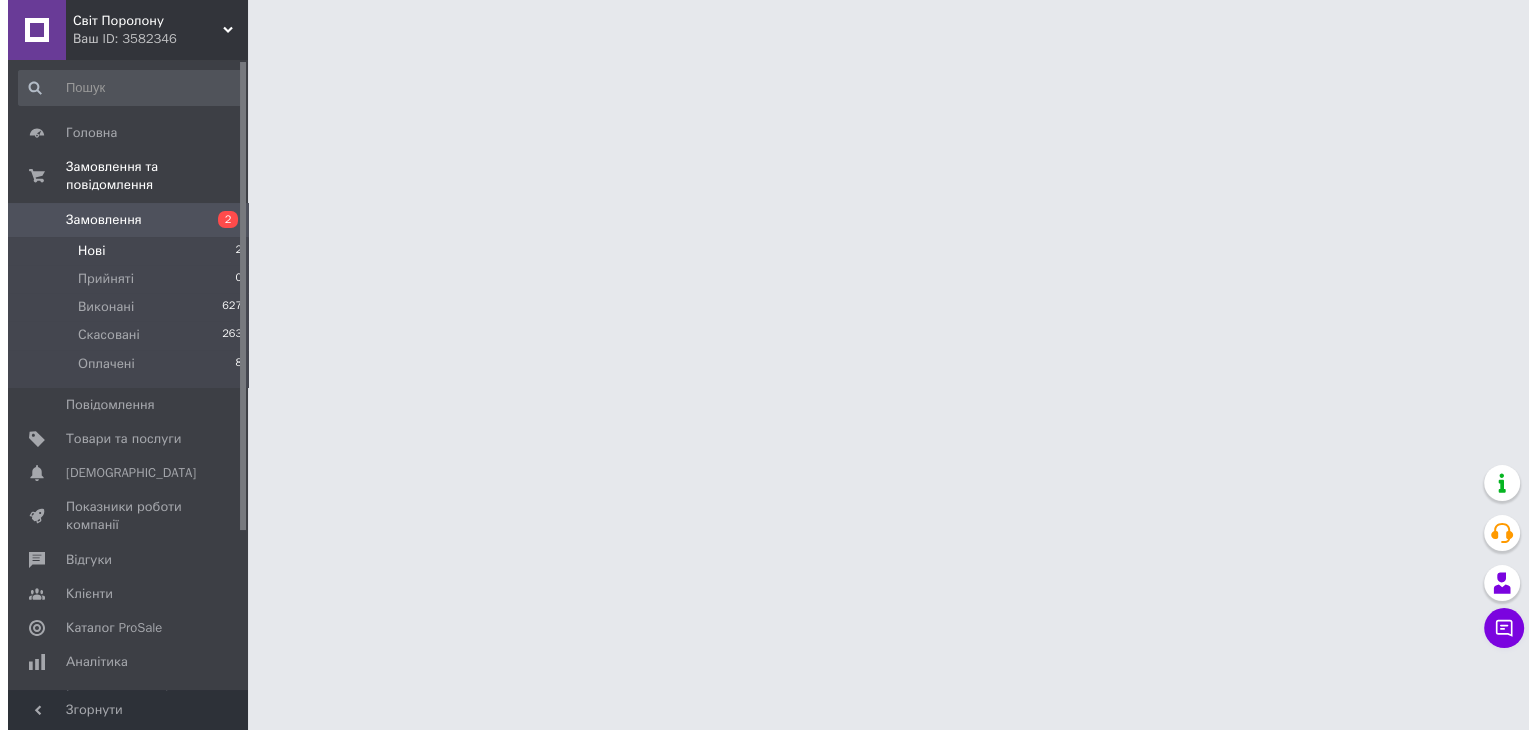 scroll, scrollTop: 0, scrollLeft: 0, axis: both 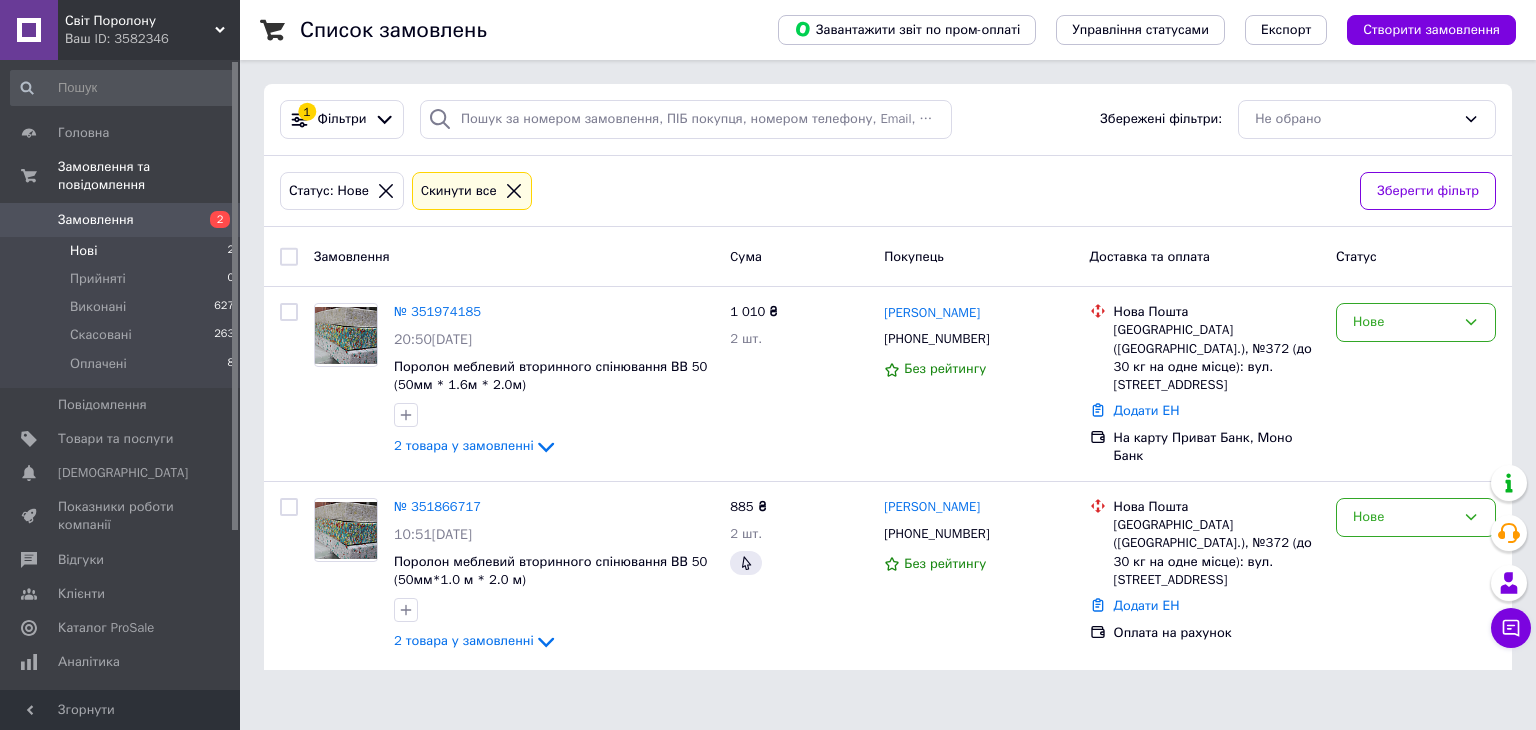 click on "Нові" at bounding box center (83, 251) 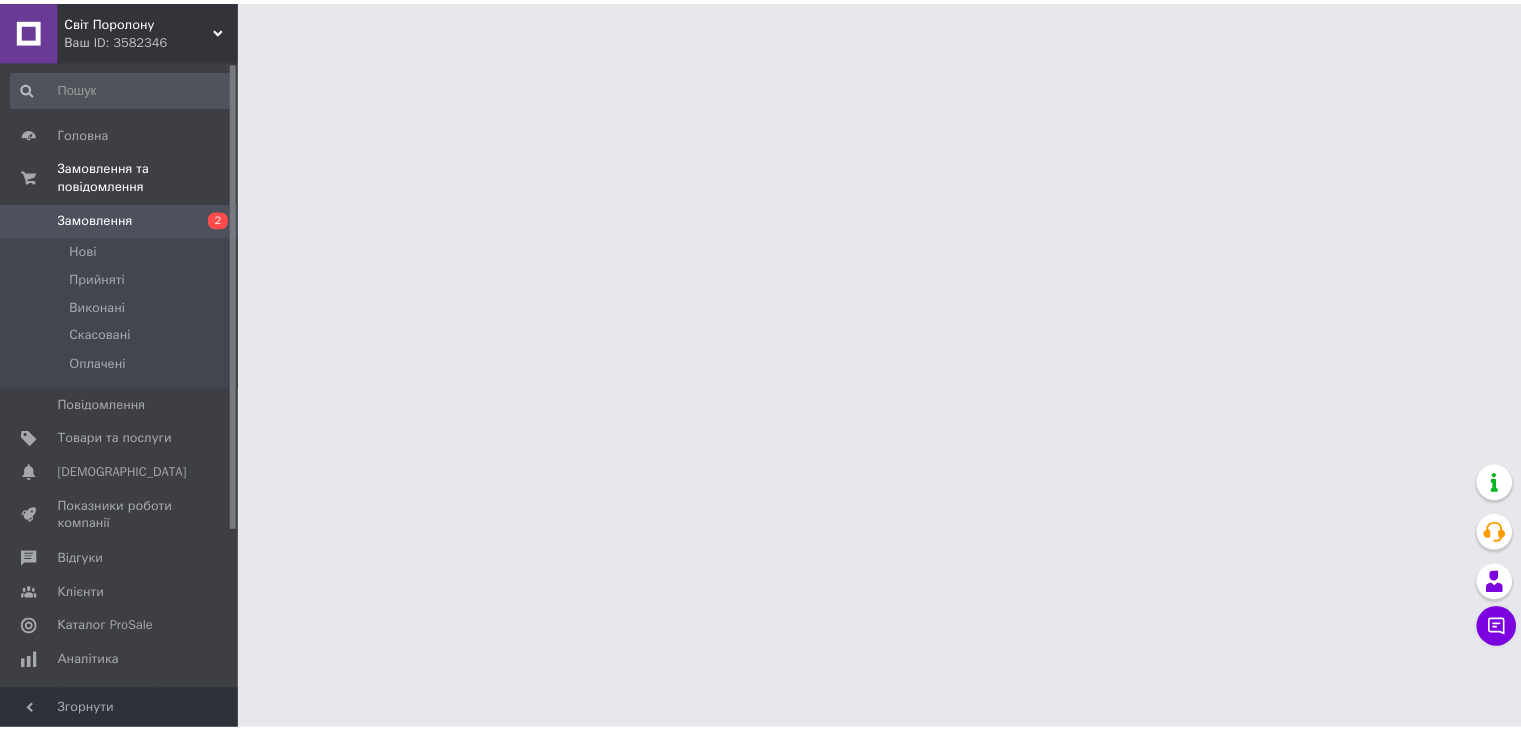 scroll, scrollTop: 0, scrollLeft: 0, axis: both 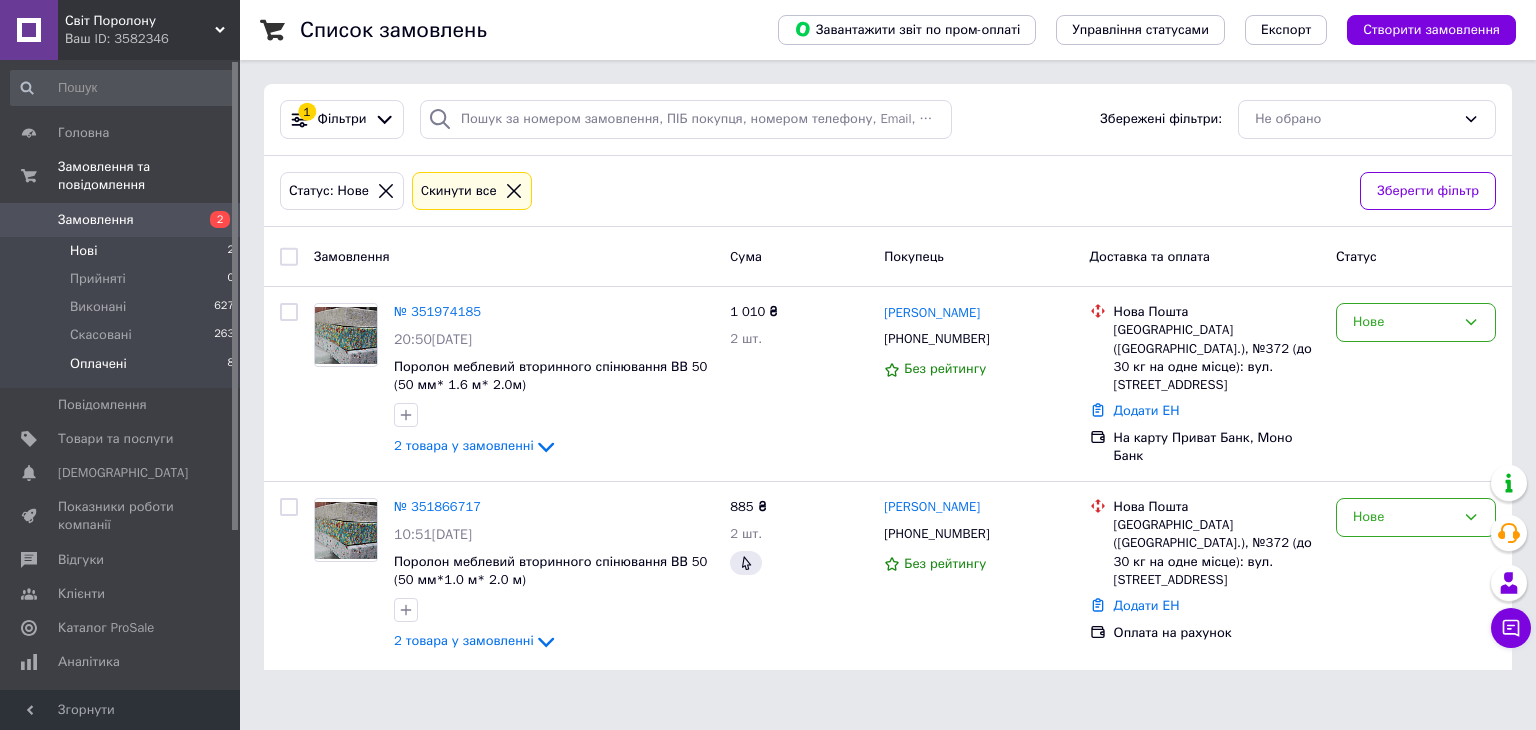 click on "Оплачені" at bounding box center [98, 364] 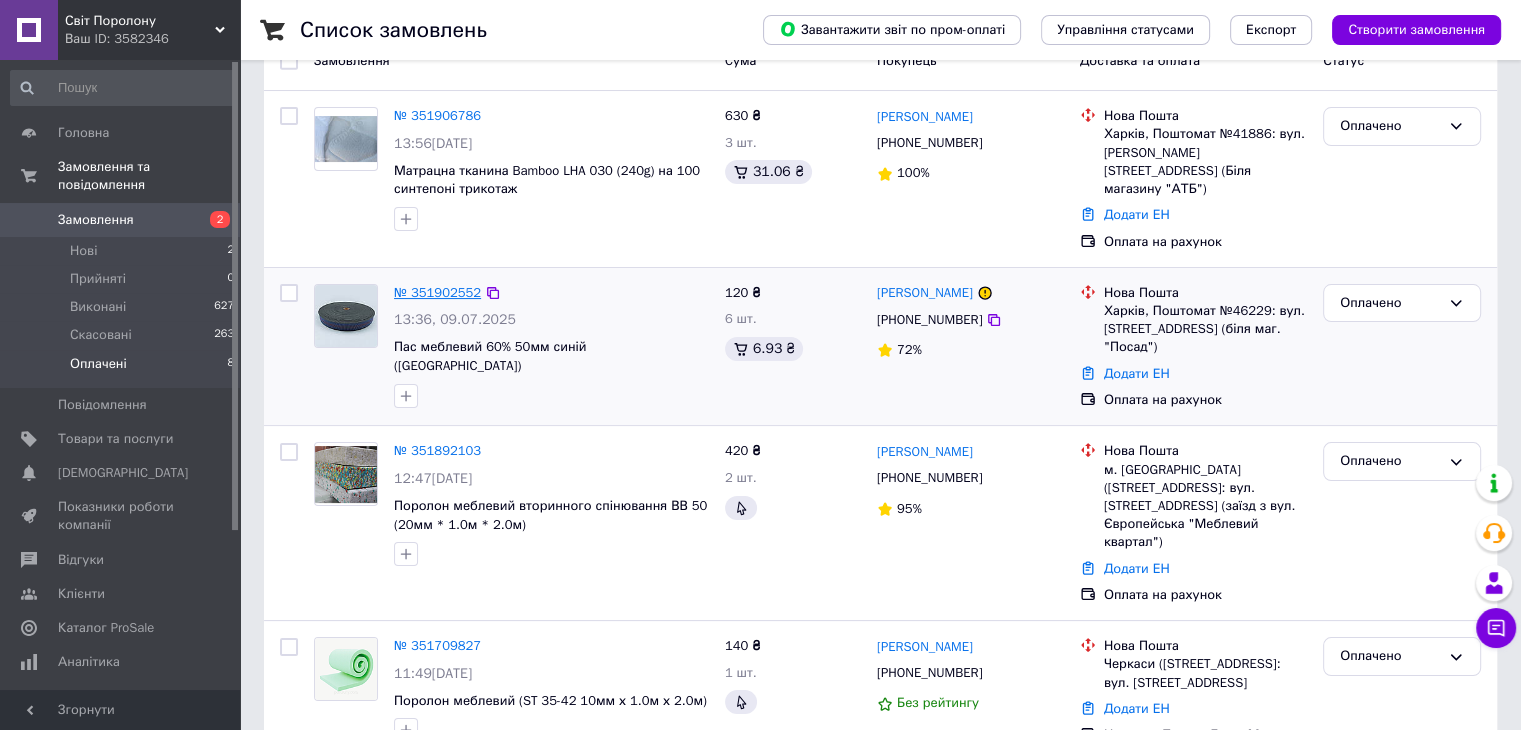 scroll, scrollTop: 200, scrollLeft: 0, axis: vertical 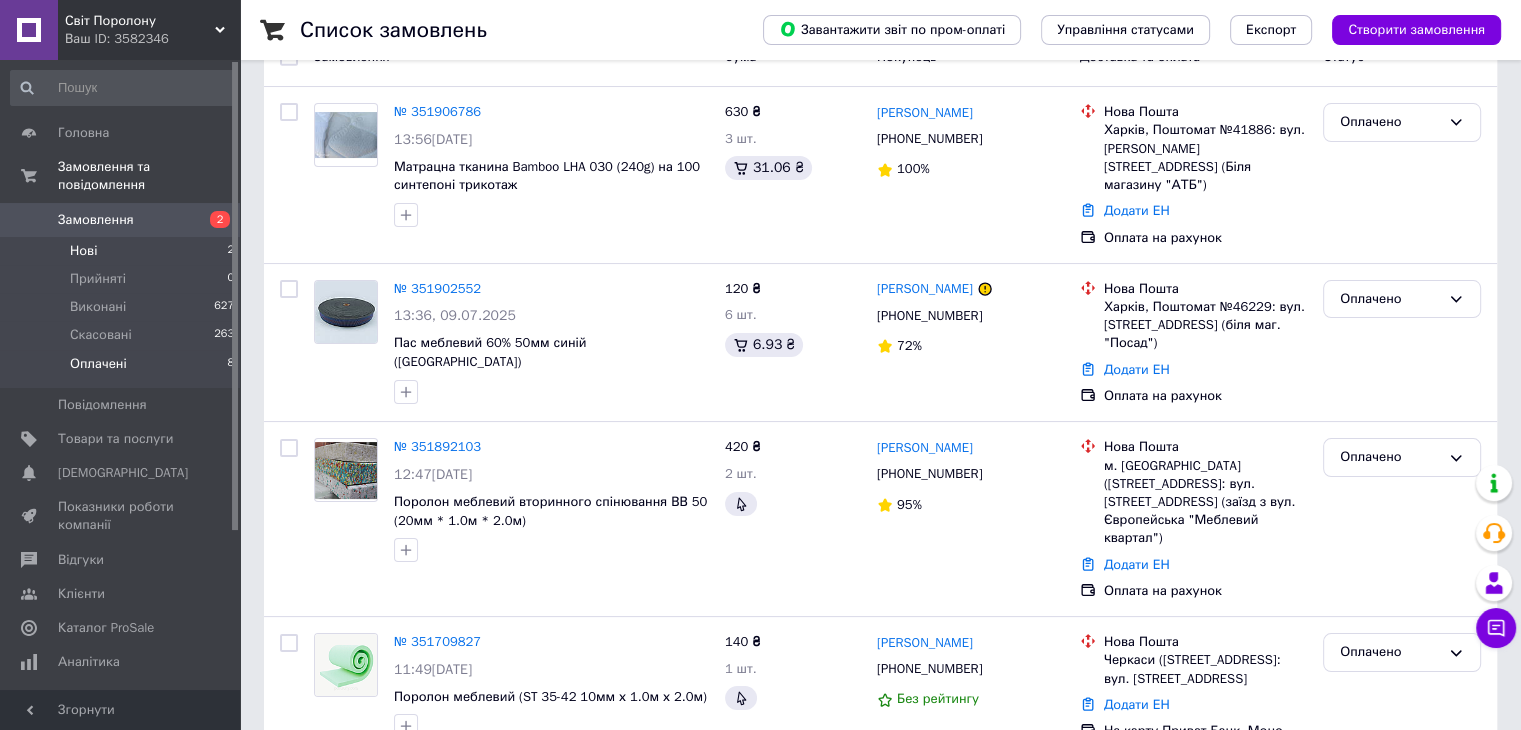 click on "Нові 2" at bounding box center (123, 251) 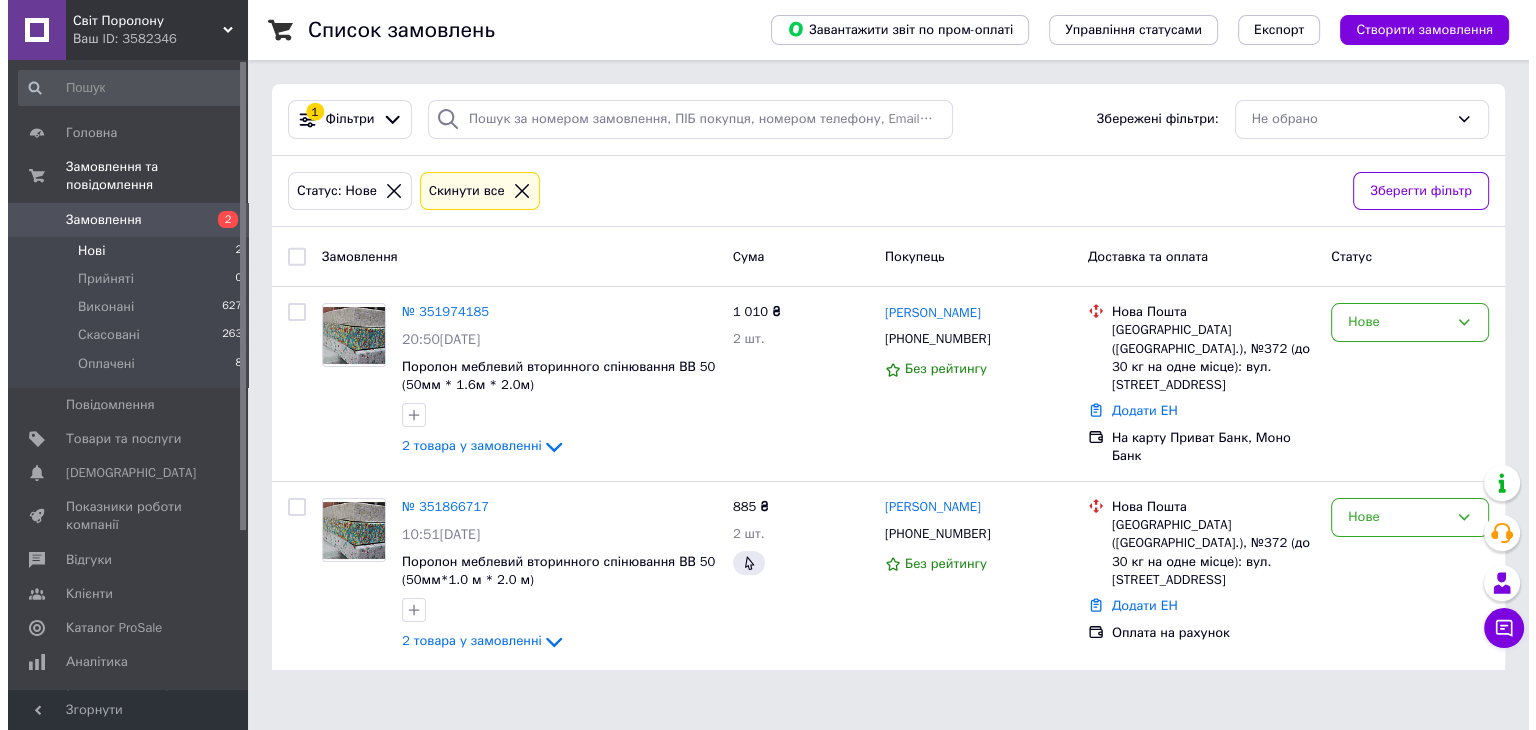 scroll, scrollTop: 0, scrollLeft: 0, axis: both 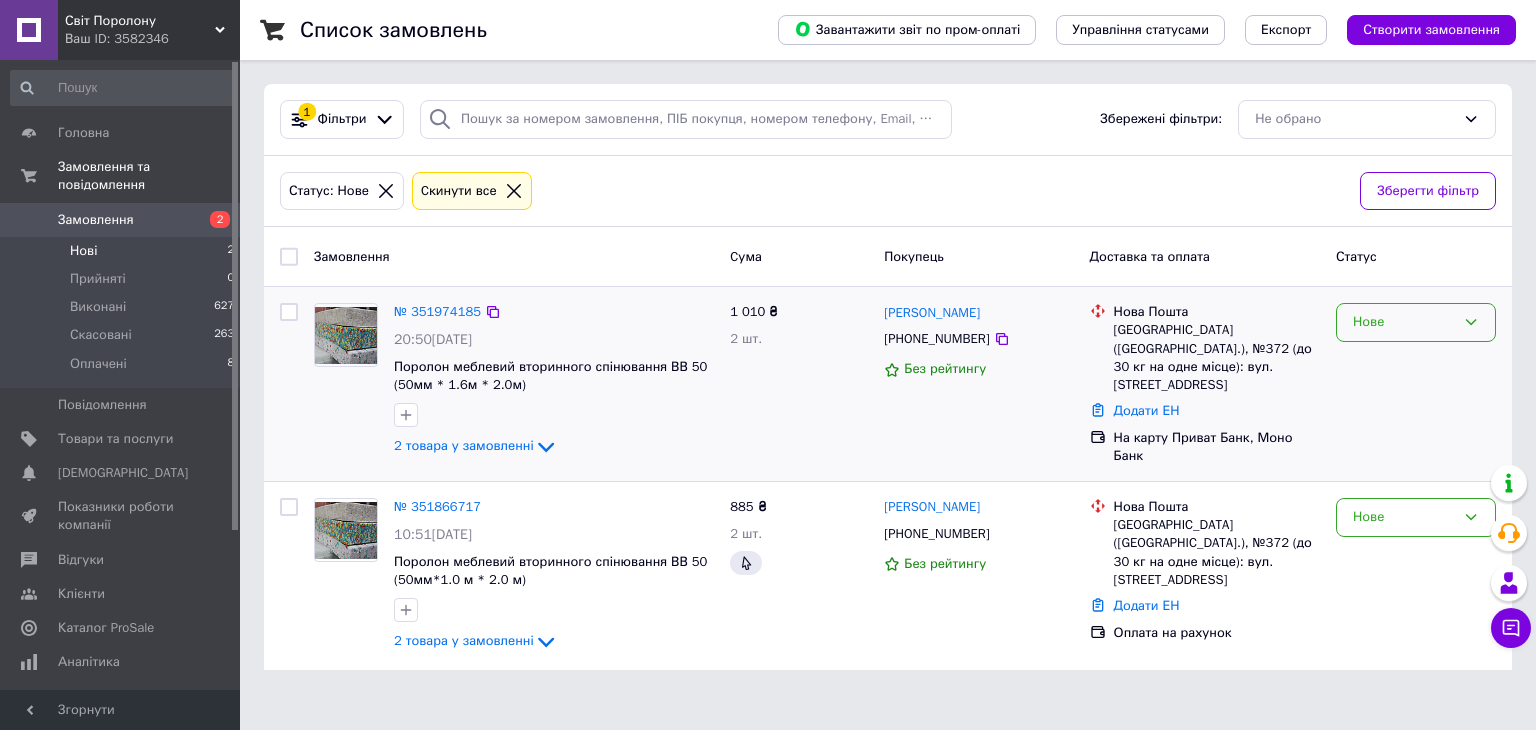click 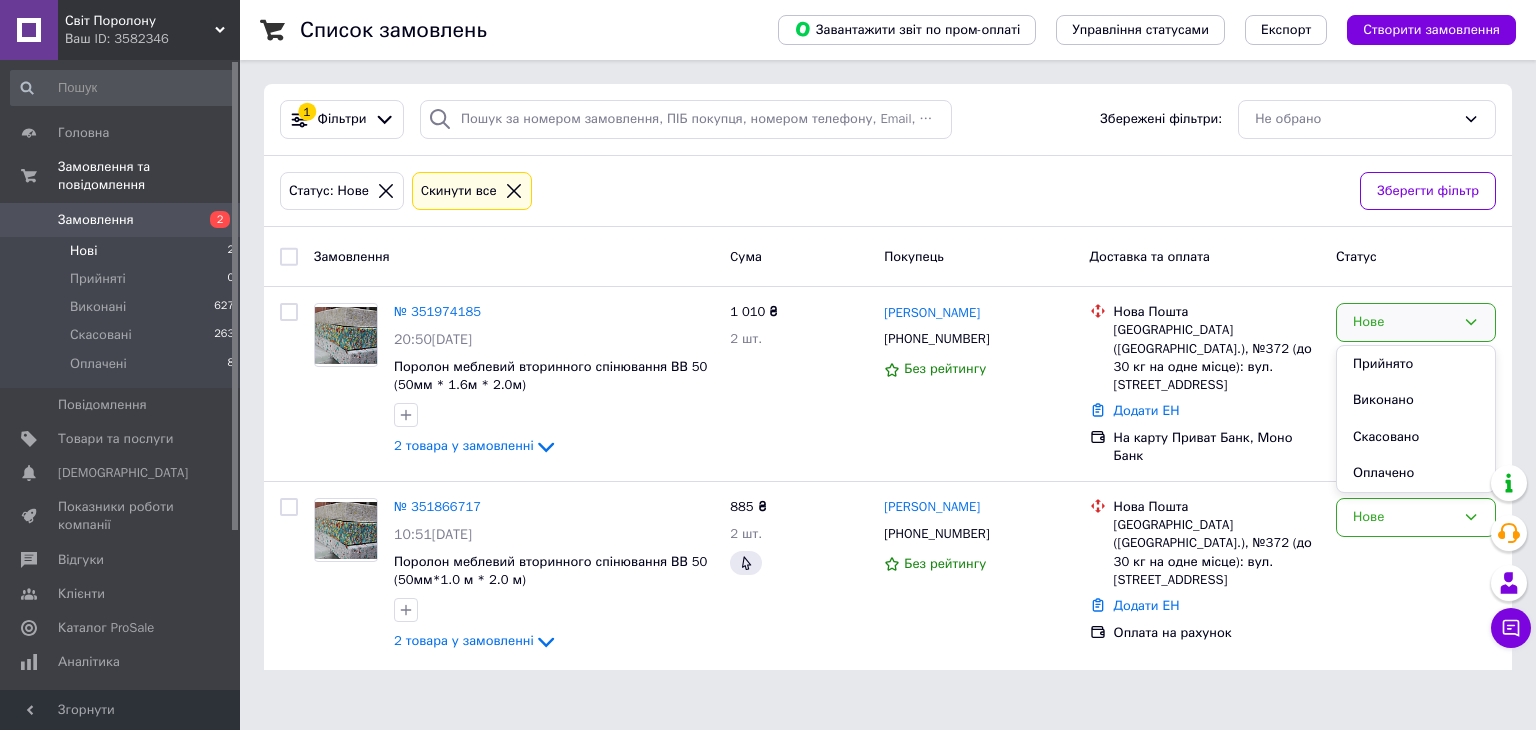 click on "Список замовлень   Завантажити звіт по пром-оплаті Управління статусами Експорт Створити замовлення 1 Фільтри Збережені фільтри: Не обрано Статус: Нове Cкинути все Зберегти фільтр Замовлення Cума Покупець Доставка та оплата Статус № 351974185 20:50, 09.07.2025 Поролон меблевий вторинного спінювання ВВ 50 (50мм * 1.6м * 2.0м) 2 товара у замовленні 1 010 ₴ 2 шт. Гайк Мелік-Пашаєв +380672590599 Без рейтингу Нова Пошта Київ (Київська обл.), №372 (до 30 кг на одне місце): вул. Вишняківська, 1 Додати ЕН На карту Приват Банк, Моно Банк Нове Прийнято Виконано Скасовано Оплачено № 351866717 10:51, 09.07.2025" at bounding box center (888, 347) 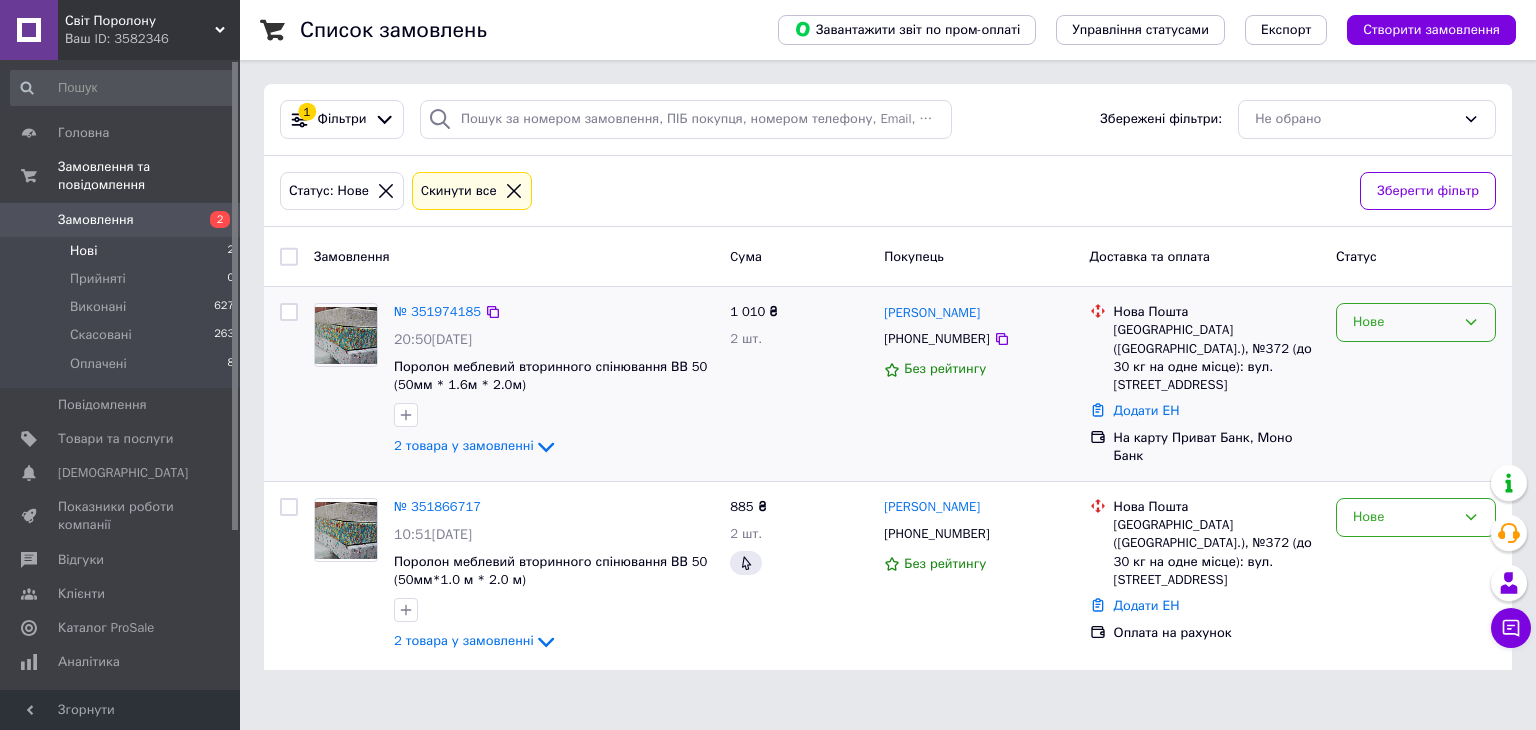 click 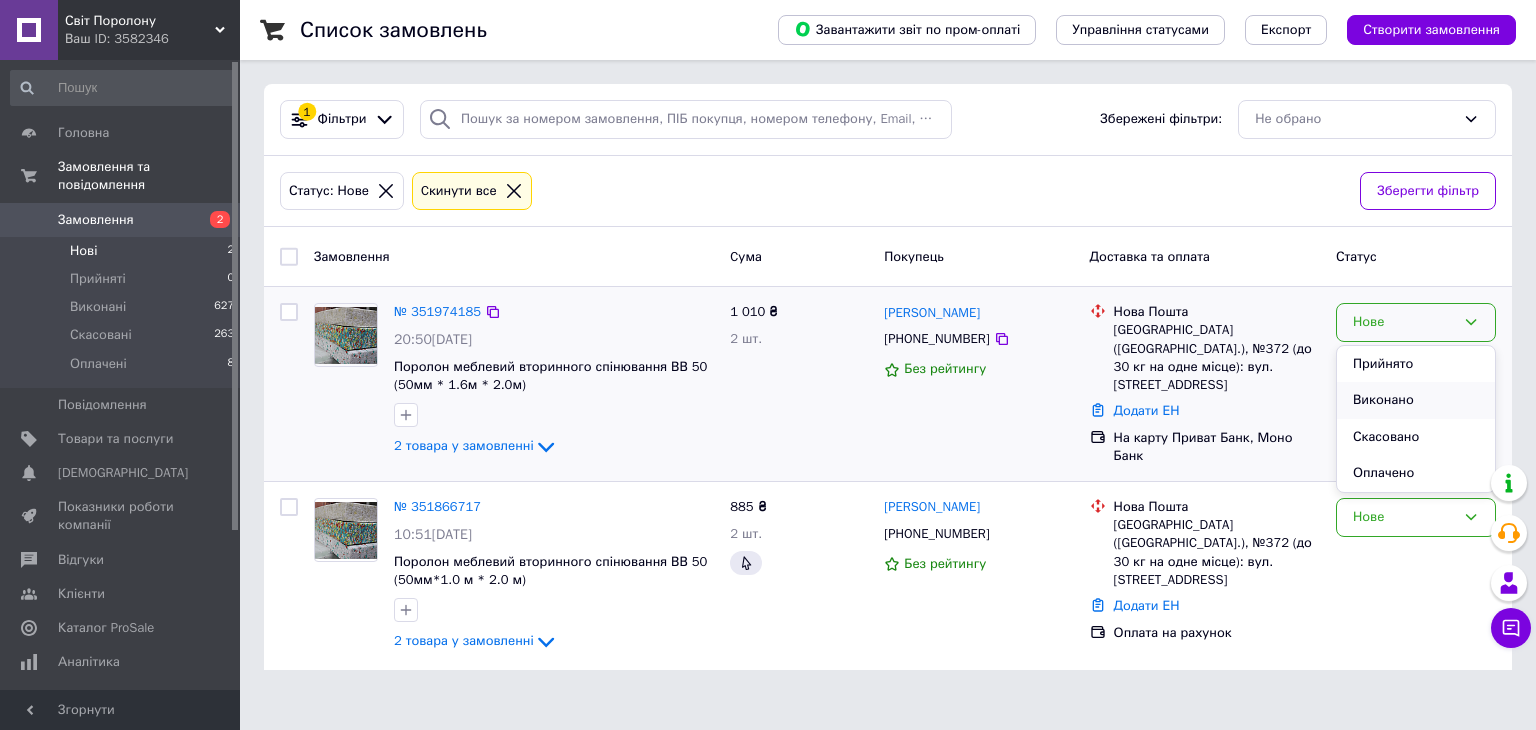 click on "Виконано" at bounding box center [1416, 400] 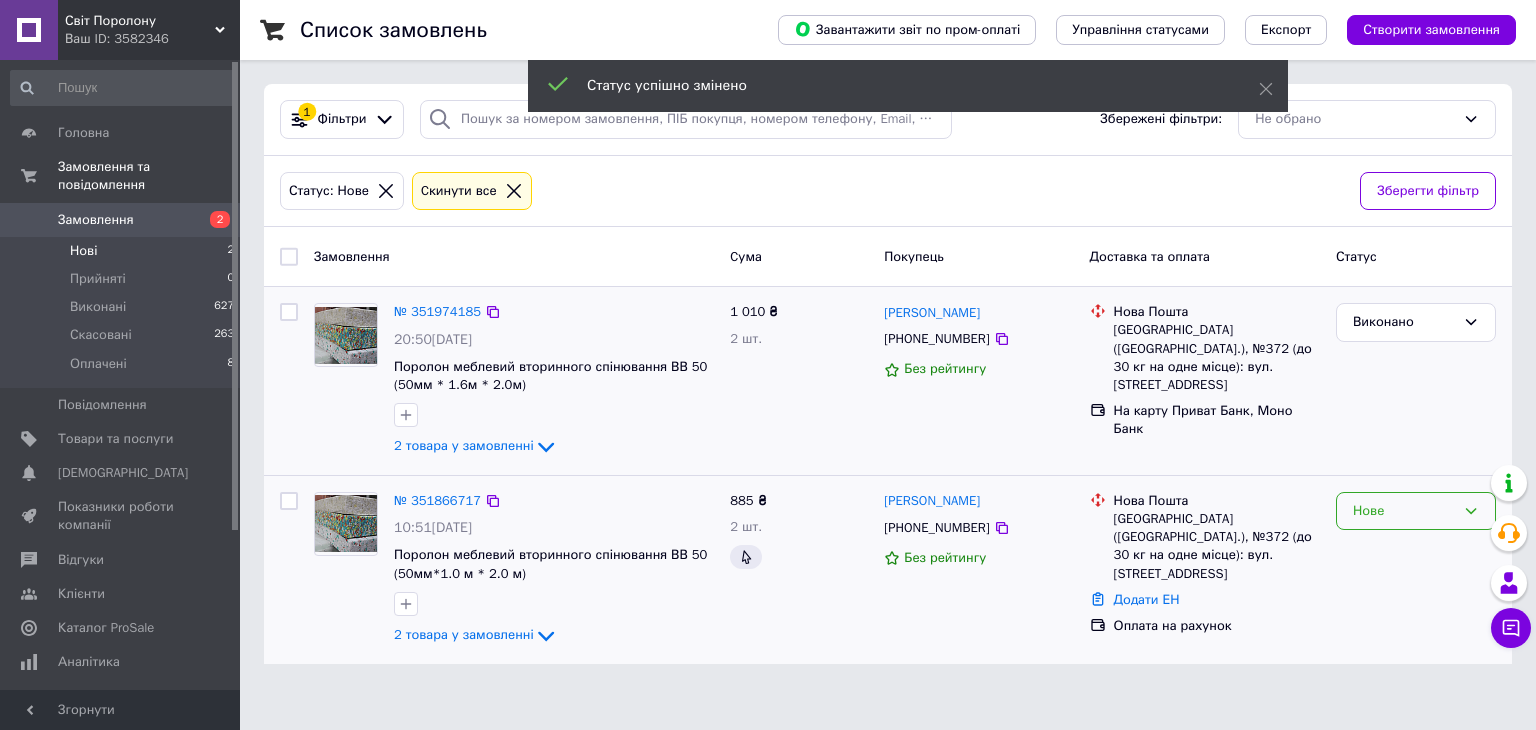 click 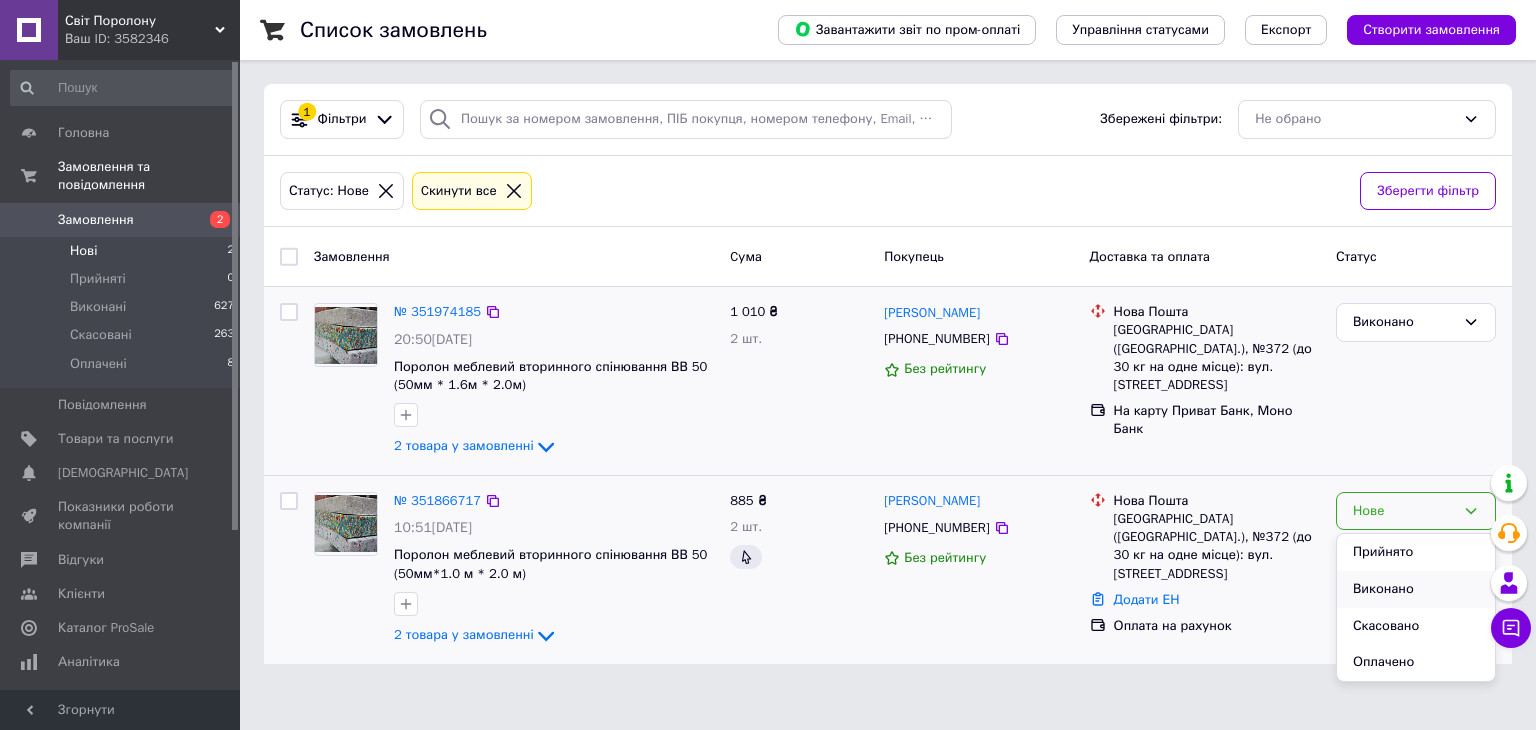 click on "Виконано" at bounding box center (1416, 589) 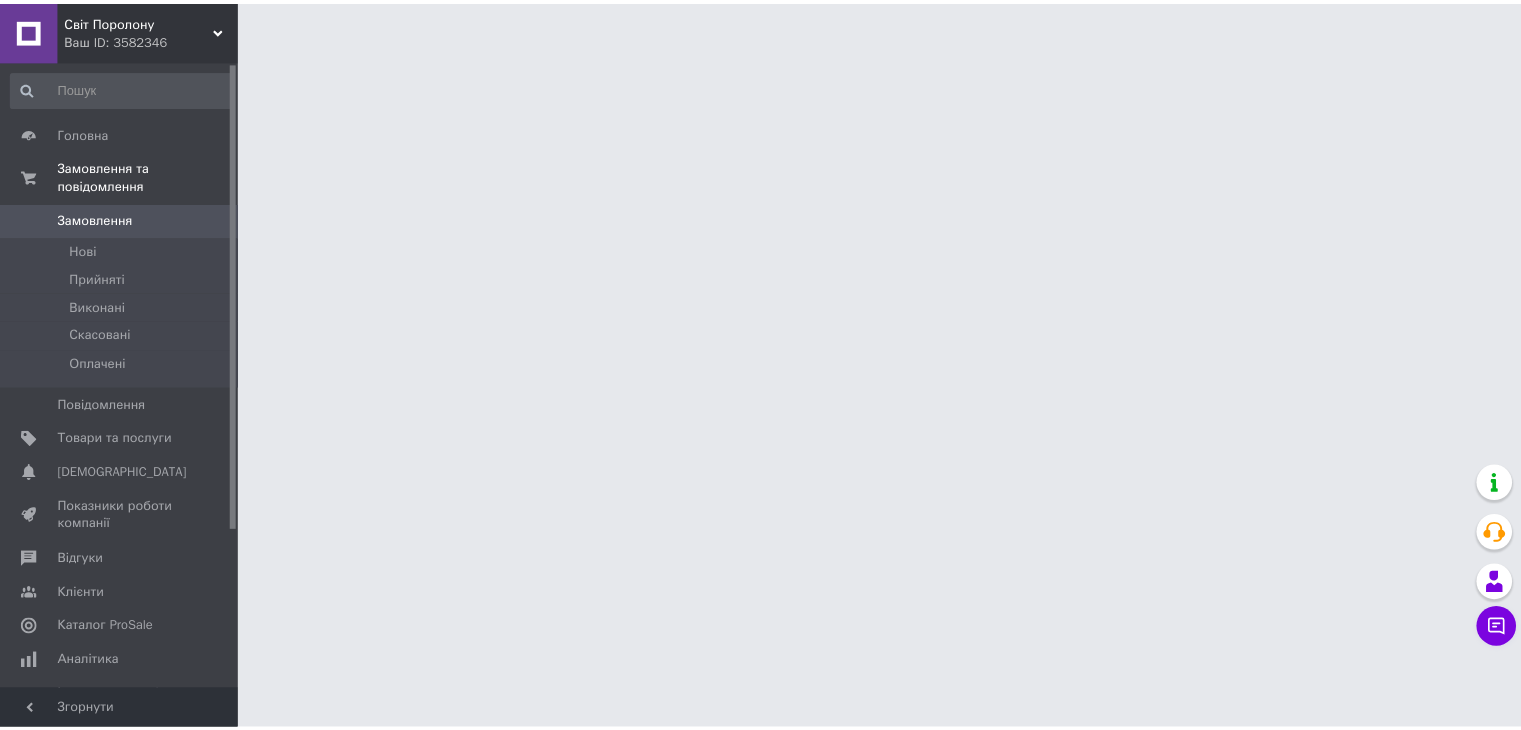 scroll, scrollTop: 0, scrollLeft: 0, axis: both 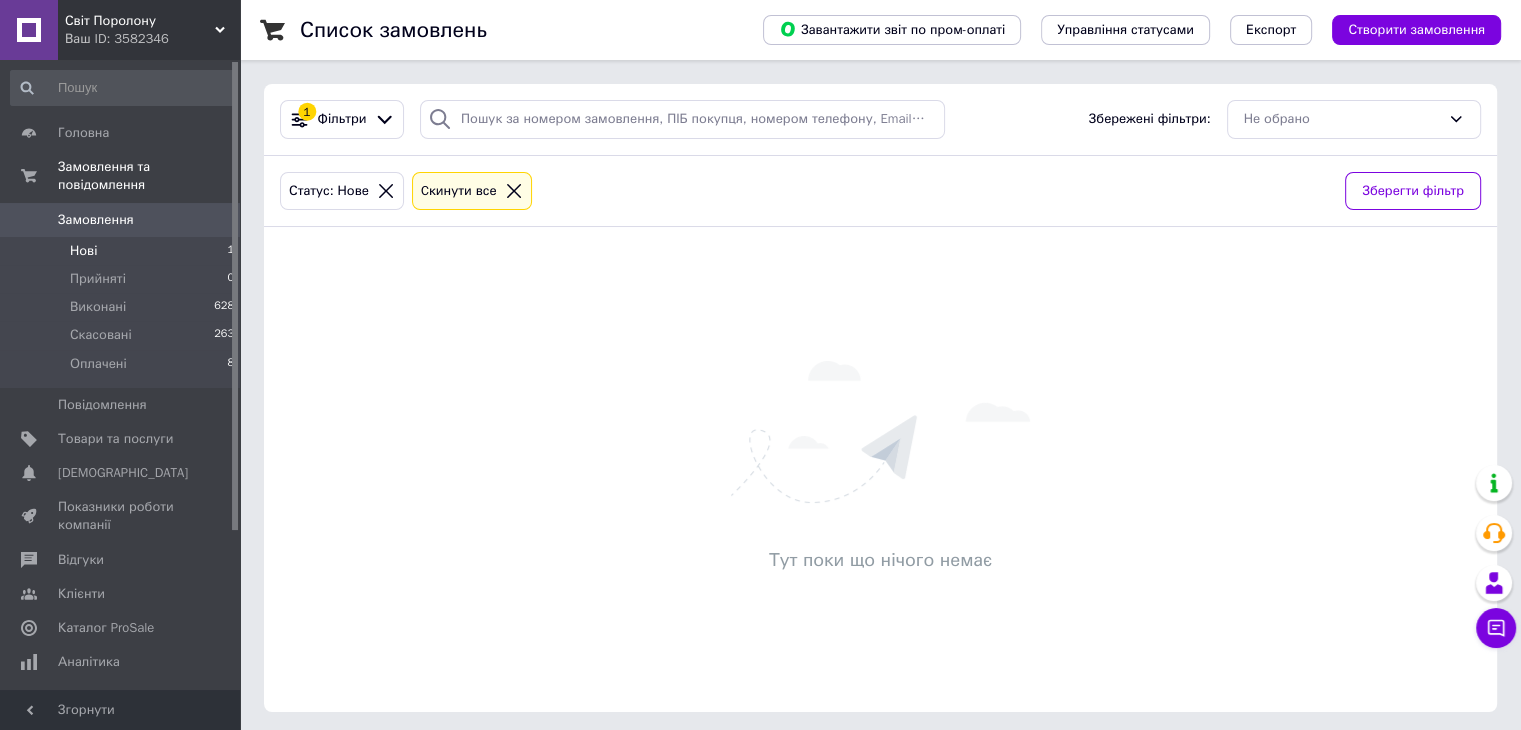 click on "Нові" at bounding box center (83, 251) 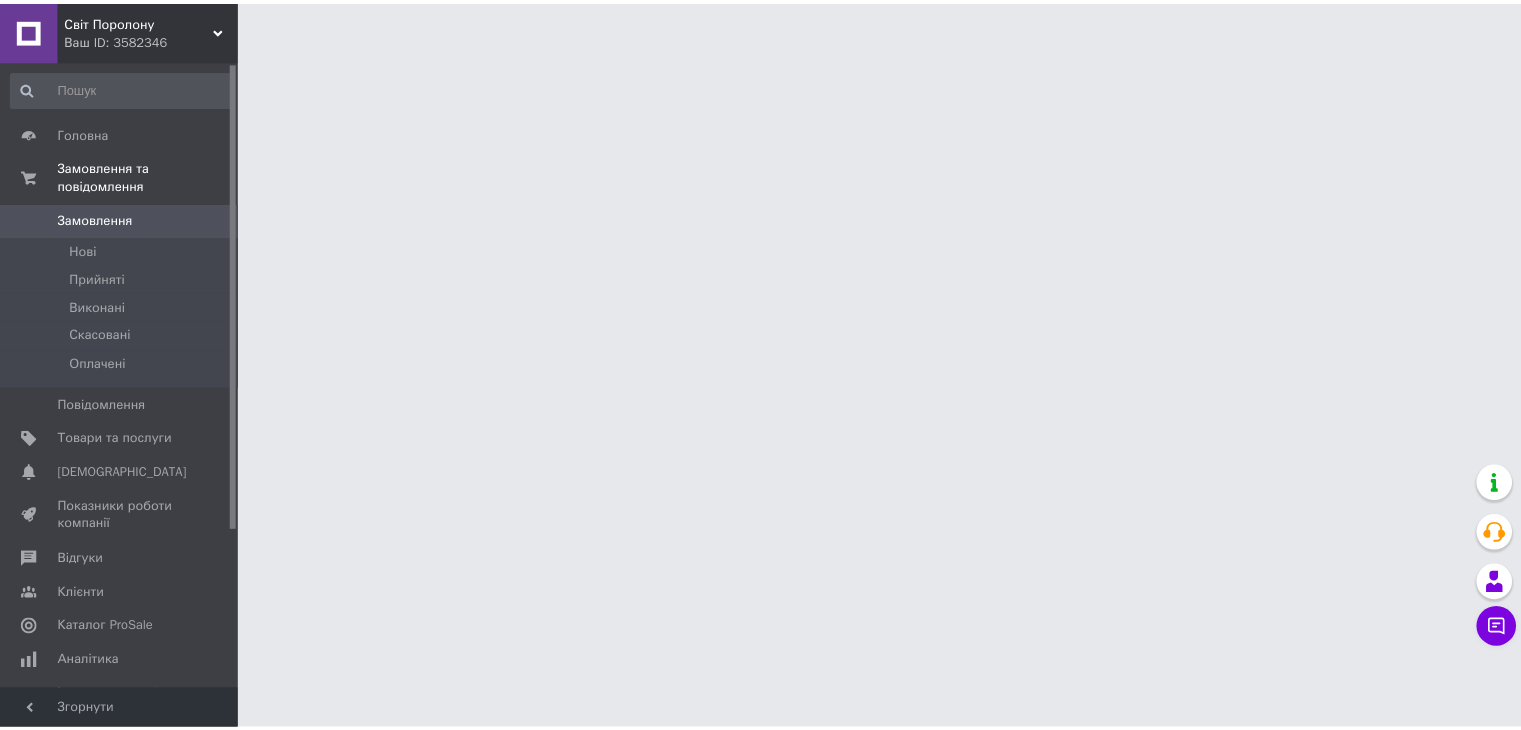 scroll, scrollTop: 0, scrollLeft: 0, axis: both 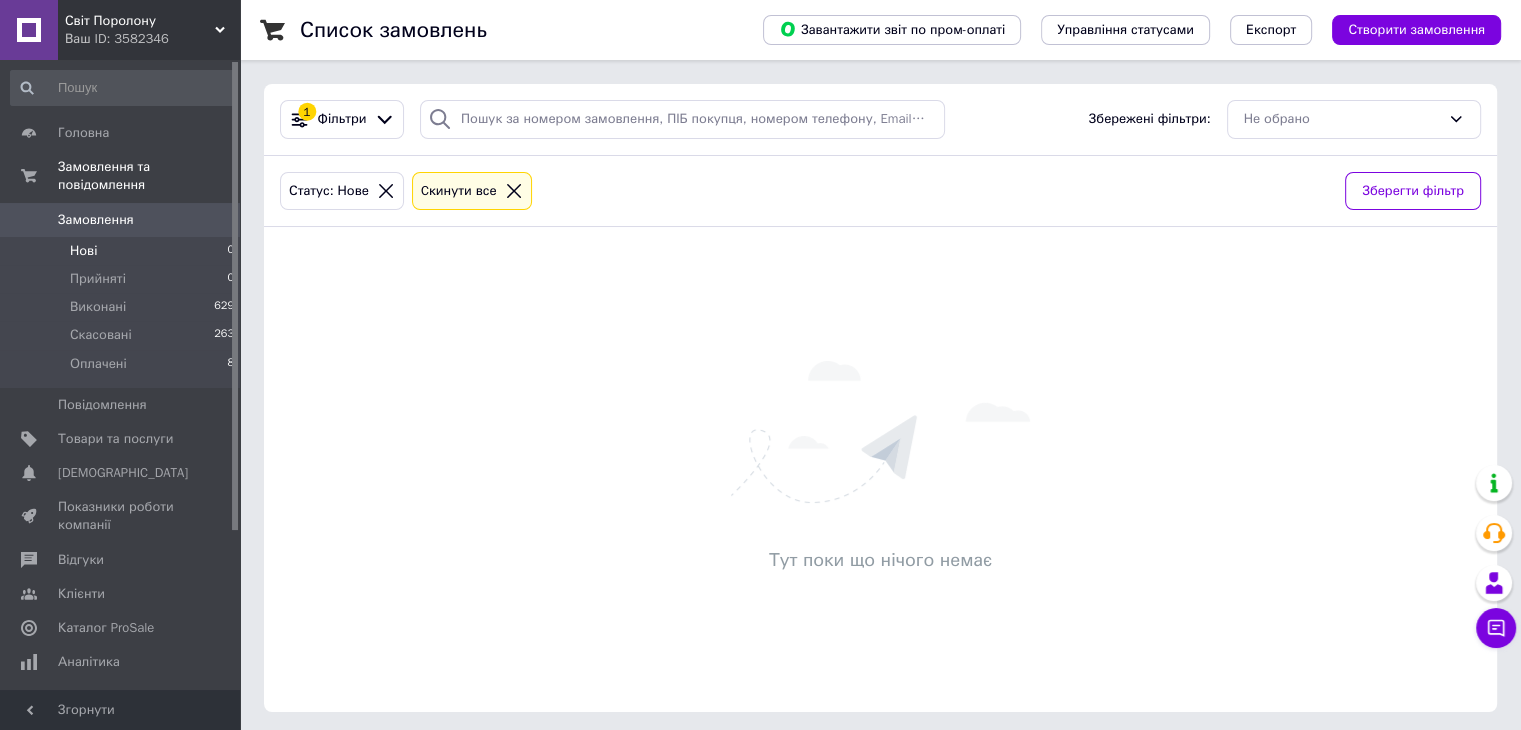 click on "Нові" at bounding box center [83, 251] 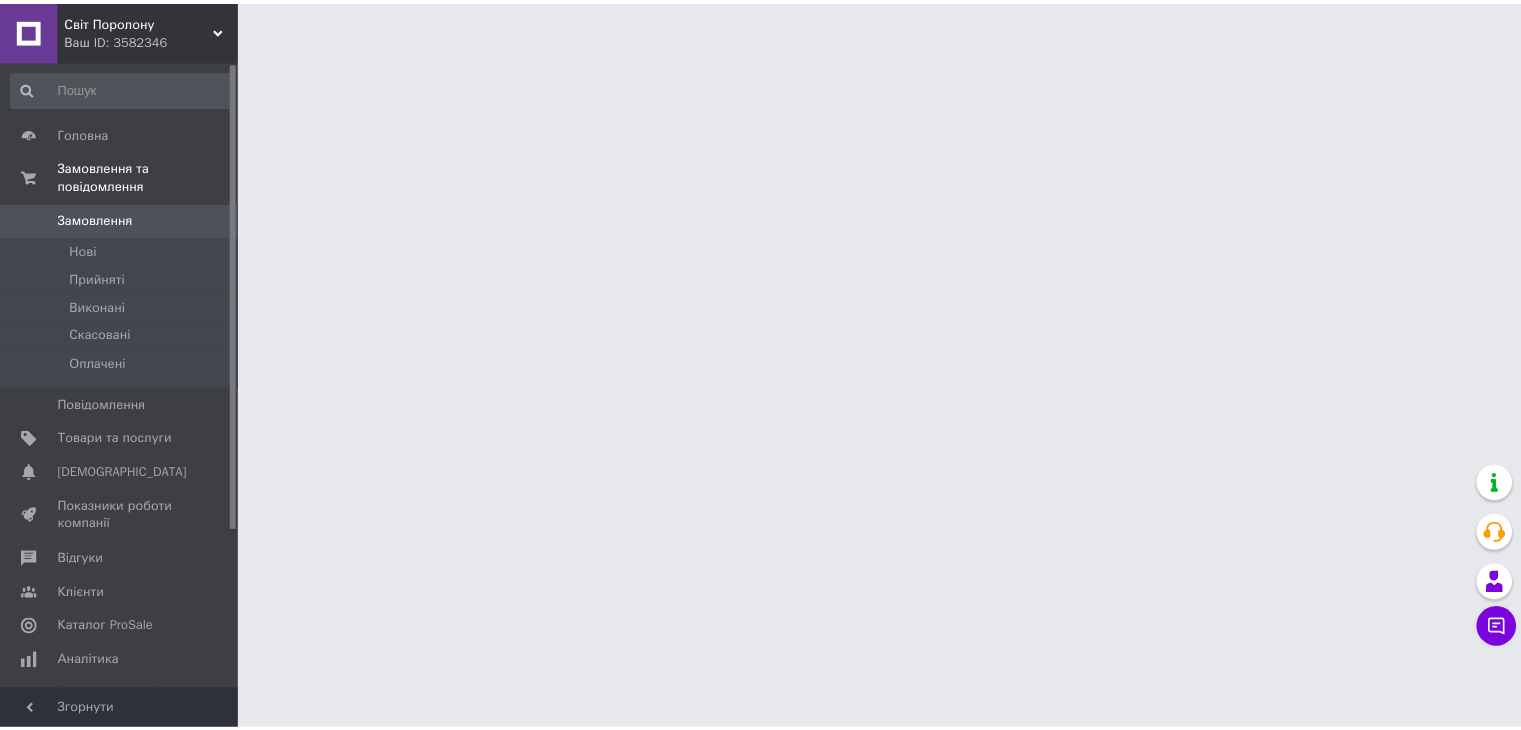 scroll, scrollTop: 0, scrollLeft: 0, axis: both 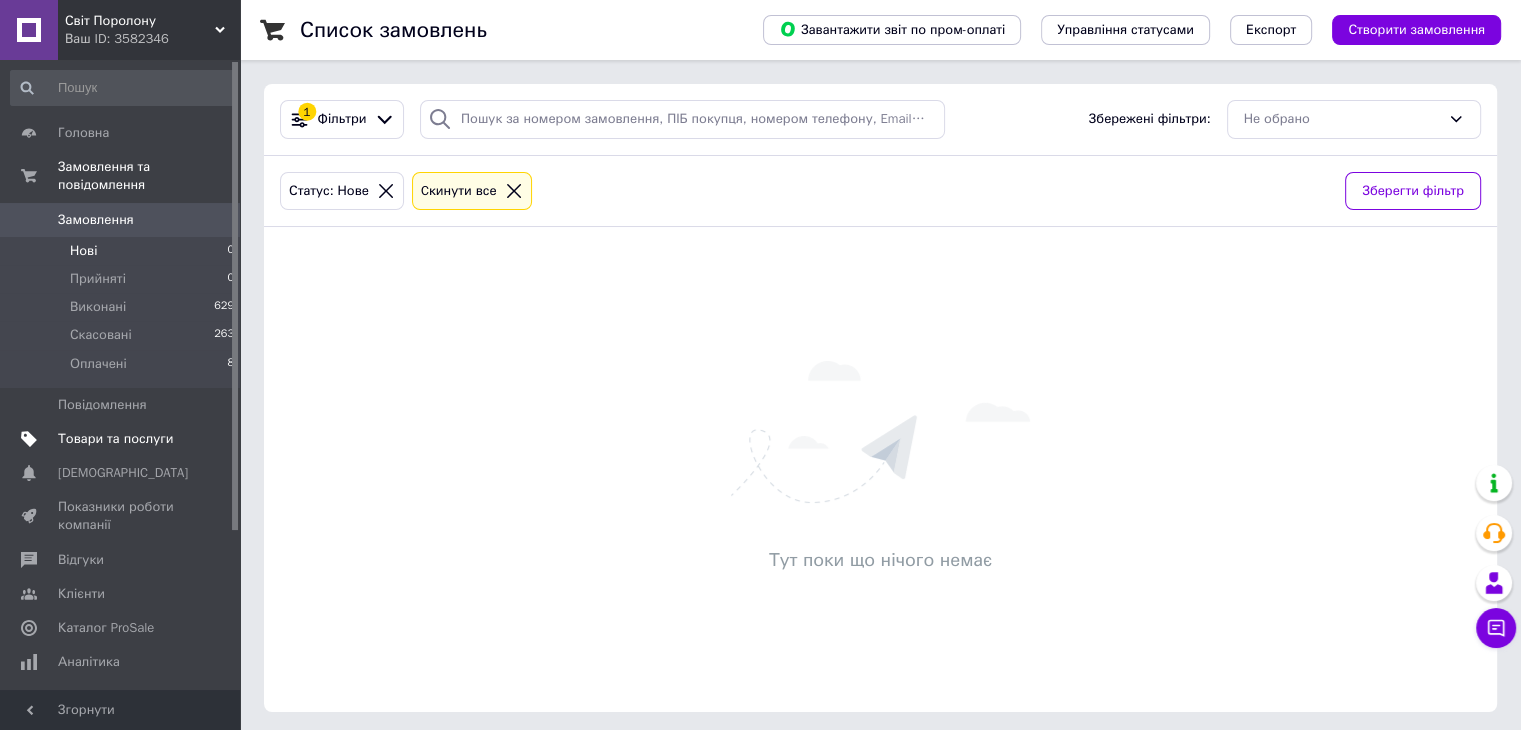 click on "Товари та послуги" at bounding box center [115, 439] 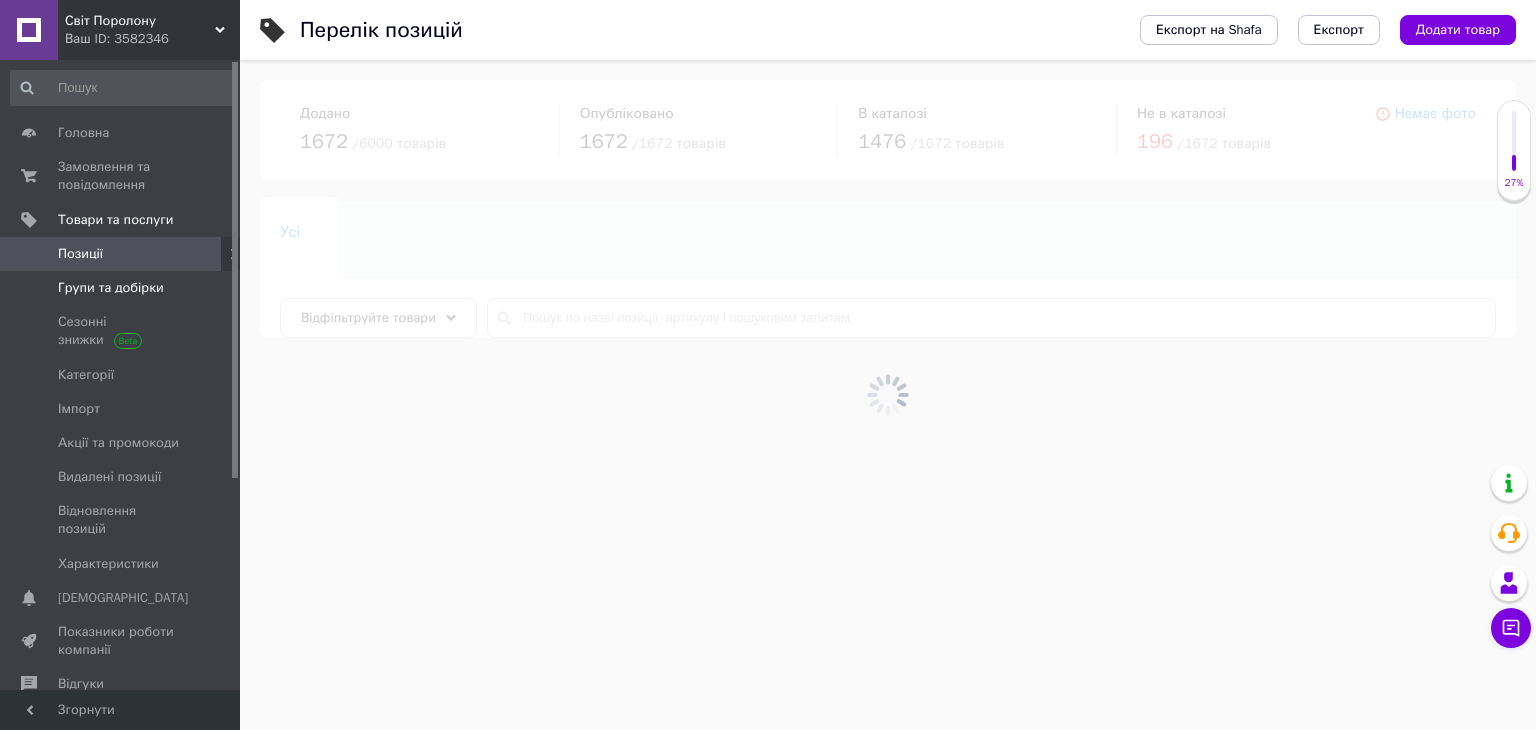 click on "Групи та добірки" at bounding box center (111, 288) 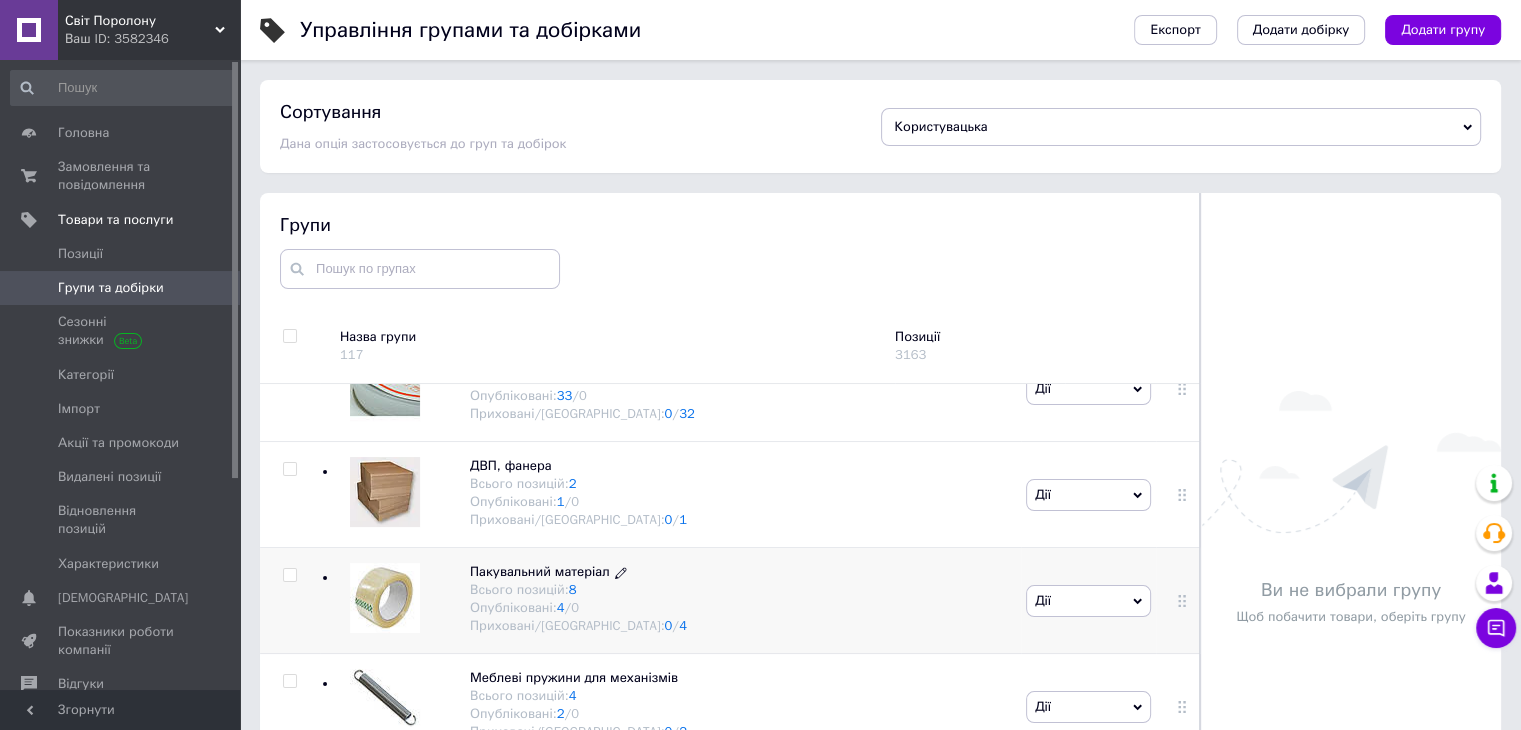 scroll, scrollTop: 2940, scrollLeft: 0, axis: vertical 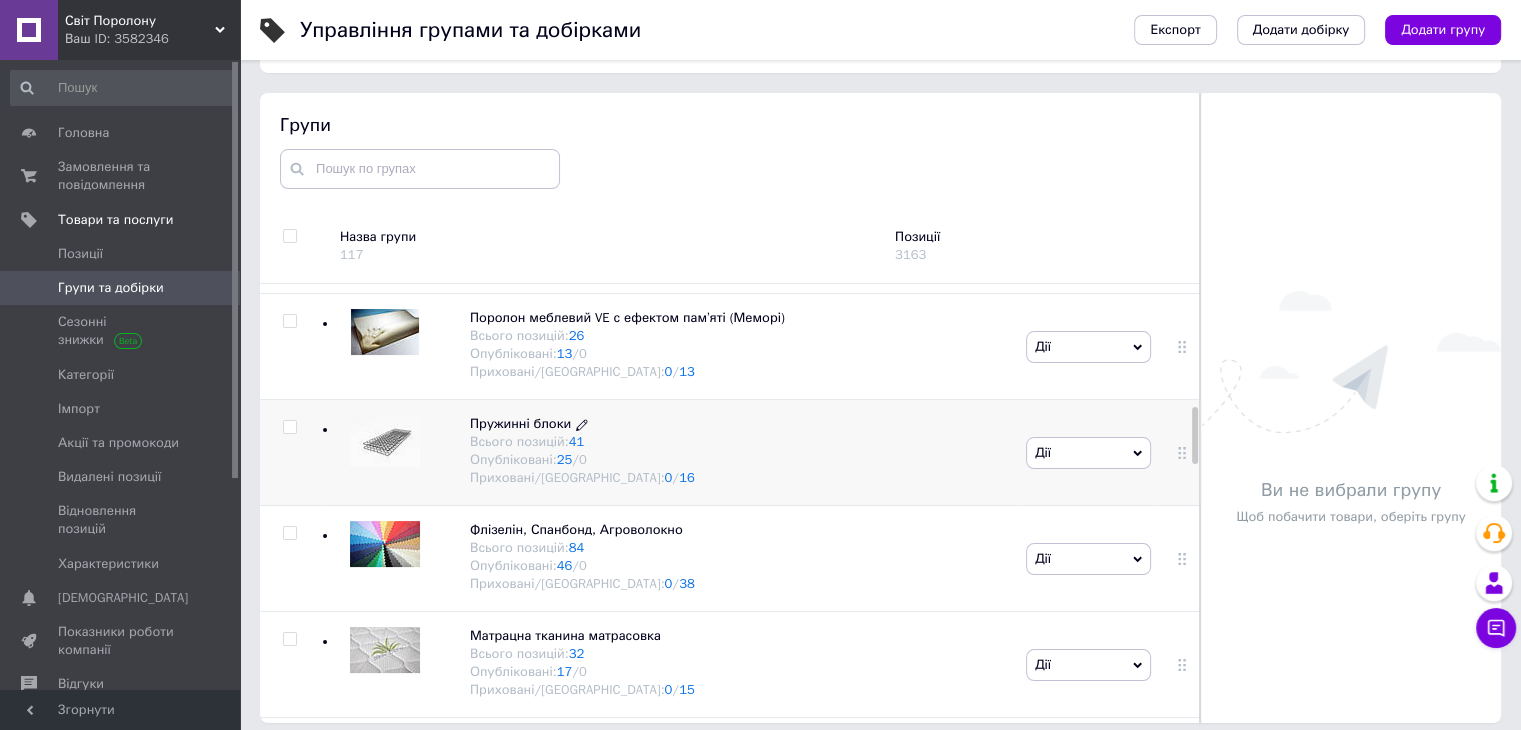 click on "Пружинні блоки" at bounding box center (520, 423) 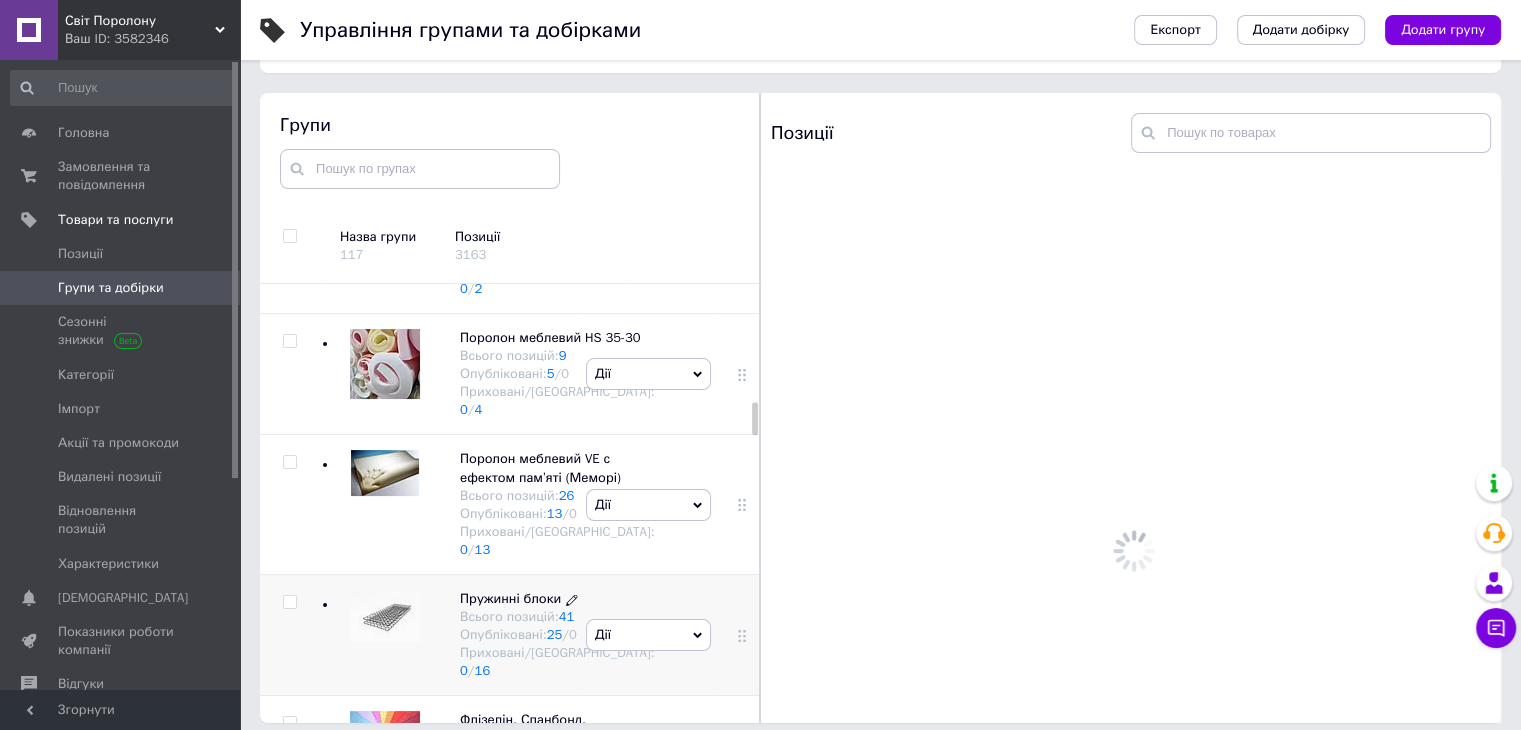 scroll, scrollTop: 1560, scrollLeft: 0, axis: vertical 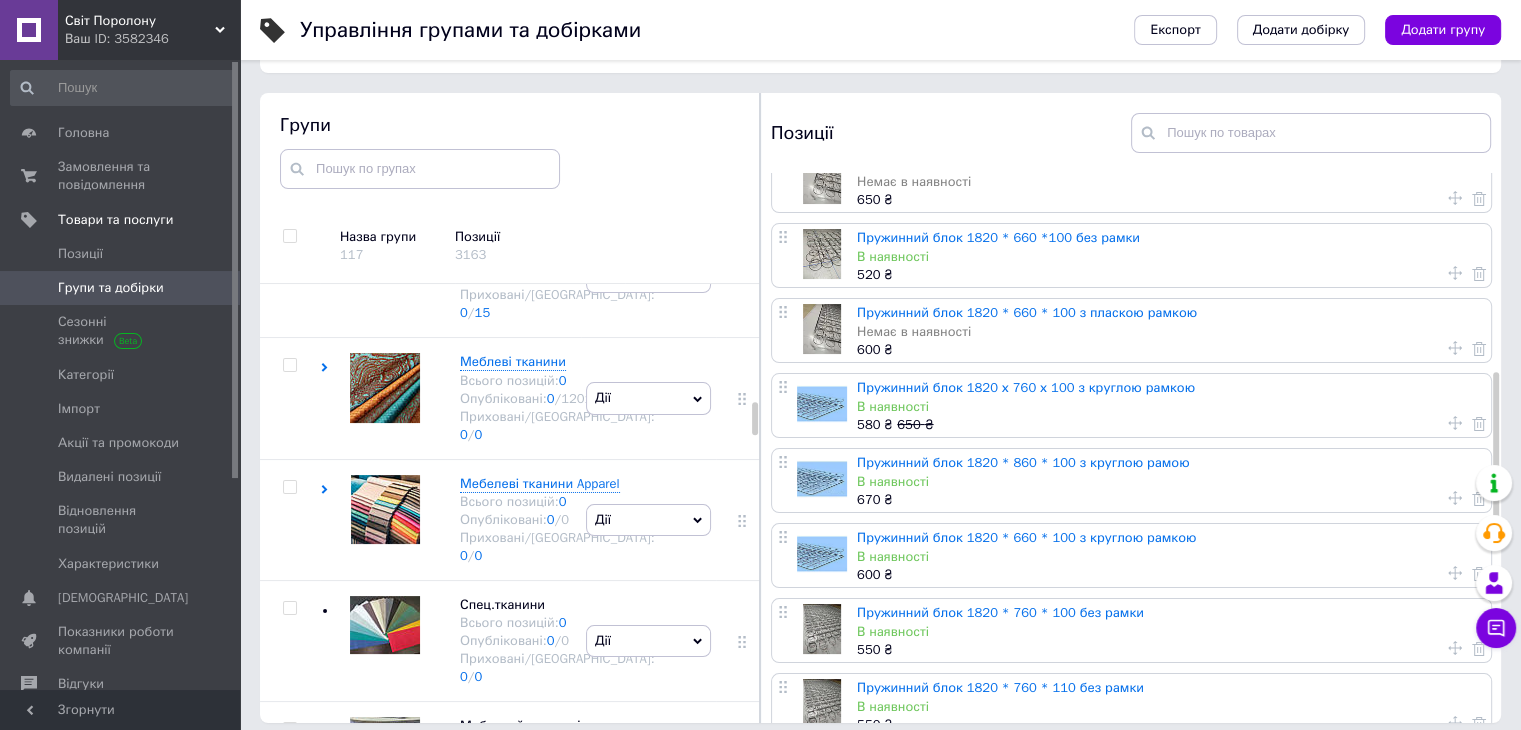 drag, startPoint x: 233, startPoint y: 470, endPoint x: 232, endPoint y: 407, distance: 63.007935 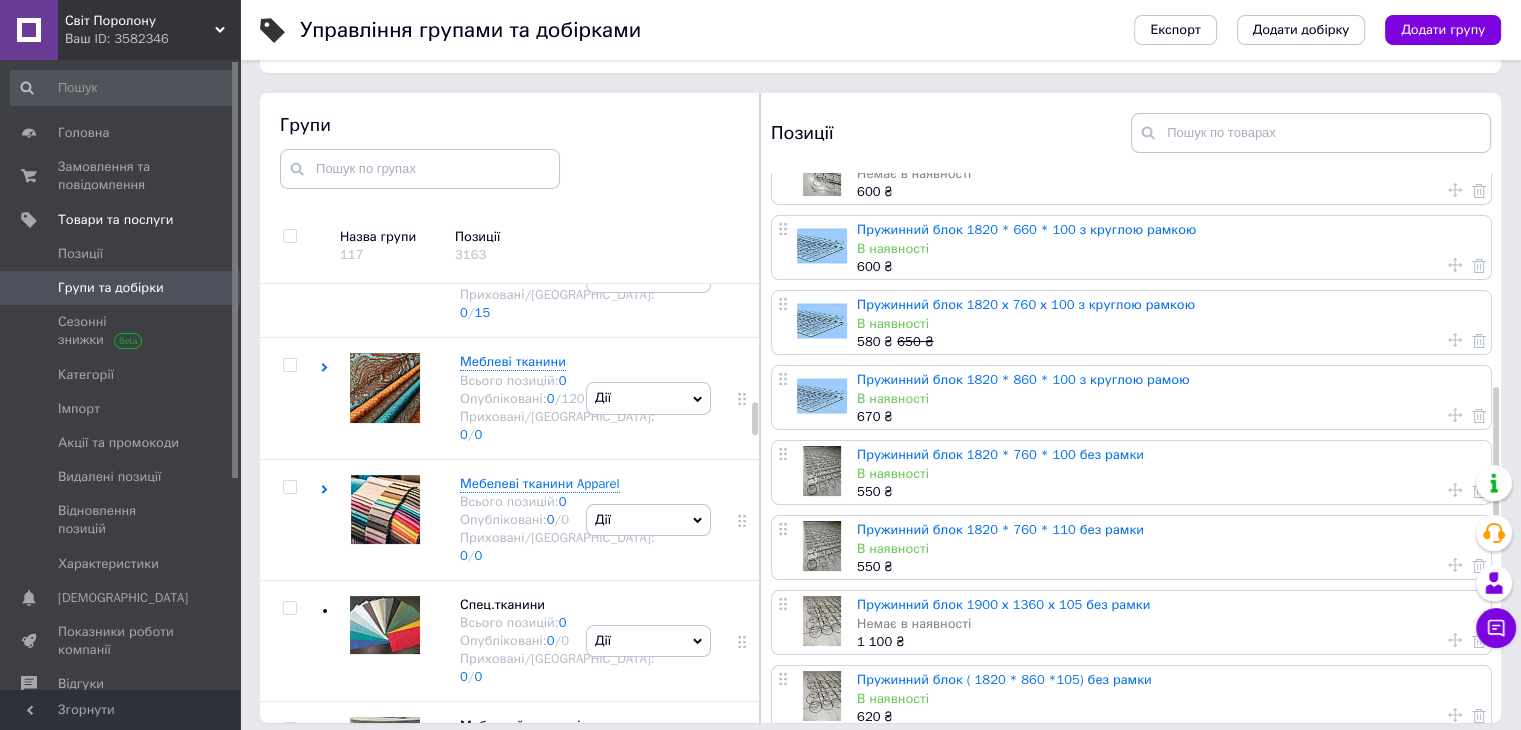 scroll, scrollTop: 900, scrollLeft: 0, axis: vertical 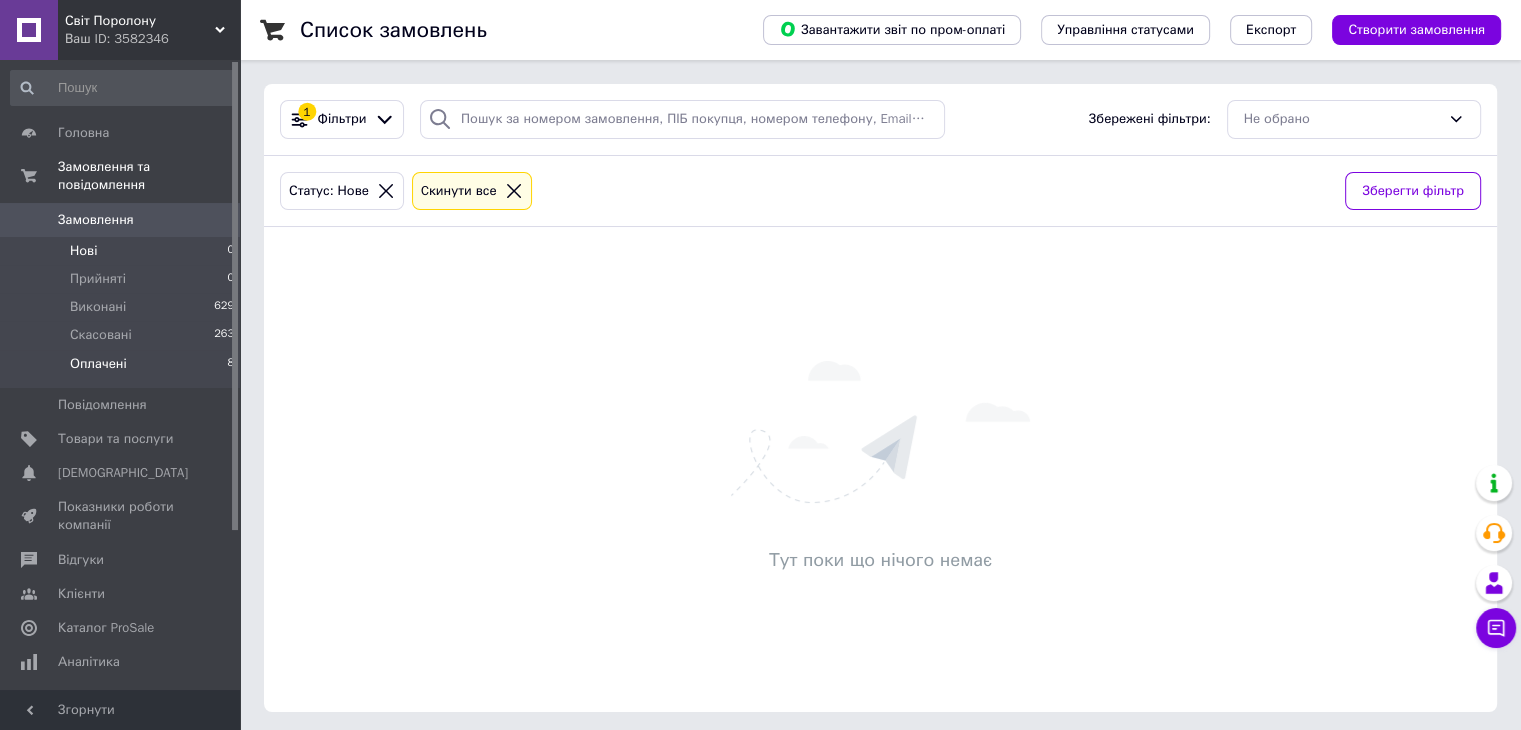 click on "Оплачені" at bounding box center [98, 364] 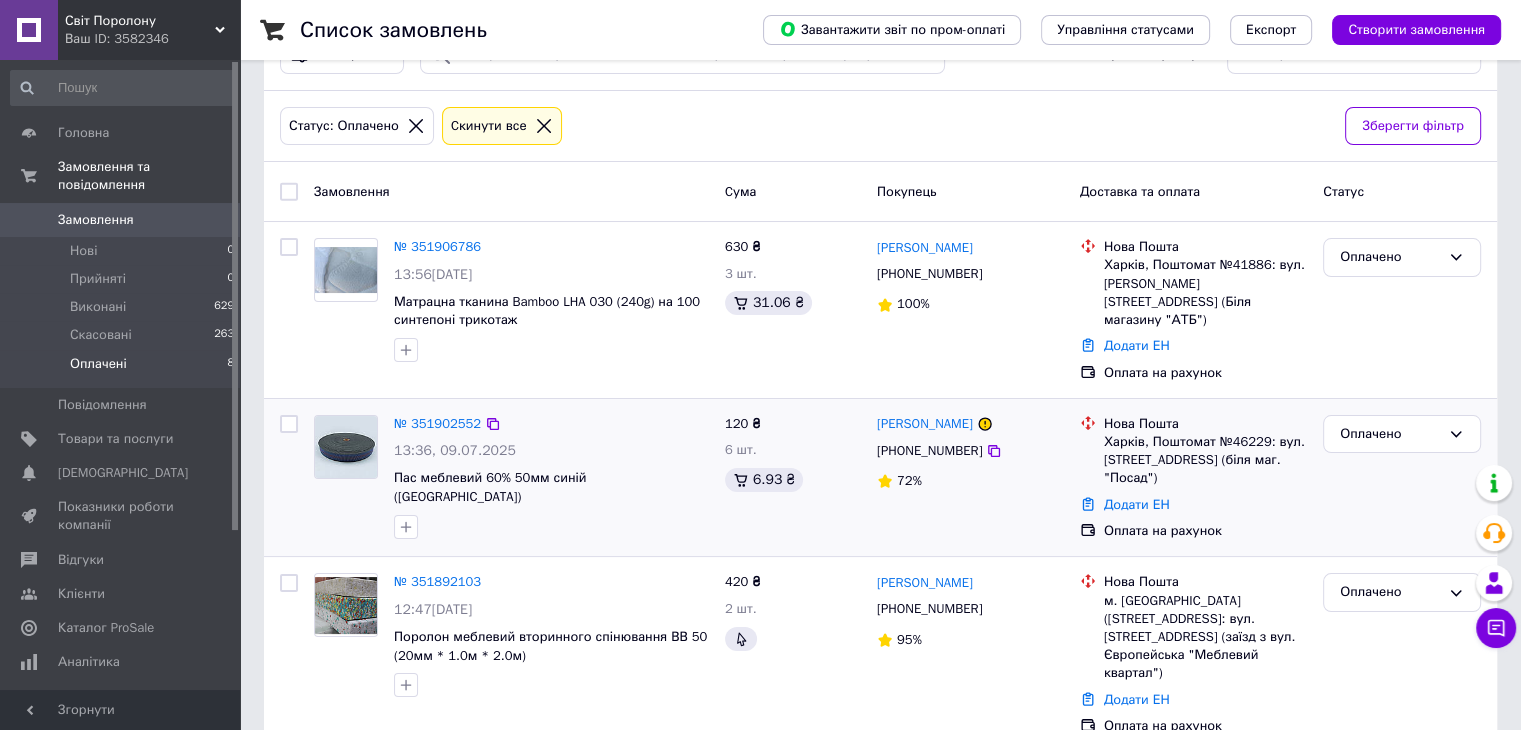 scroll, scrollTop: 100, scrollLeft: 0, axis: vertical 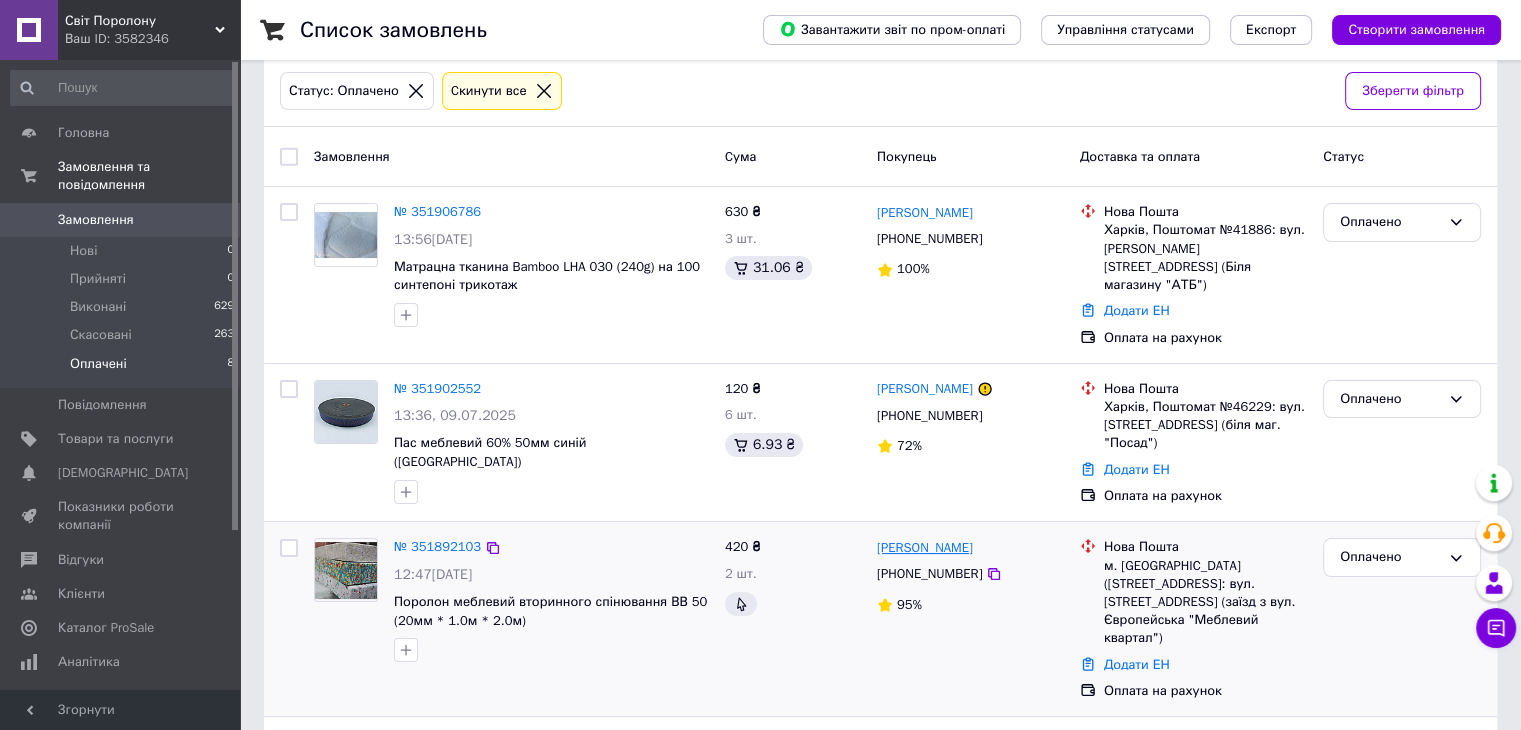click on "[PERSON_NAME]" at bounding box center [925, 548] 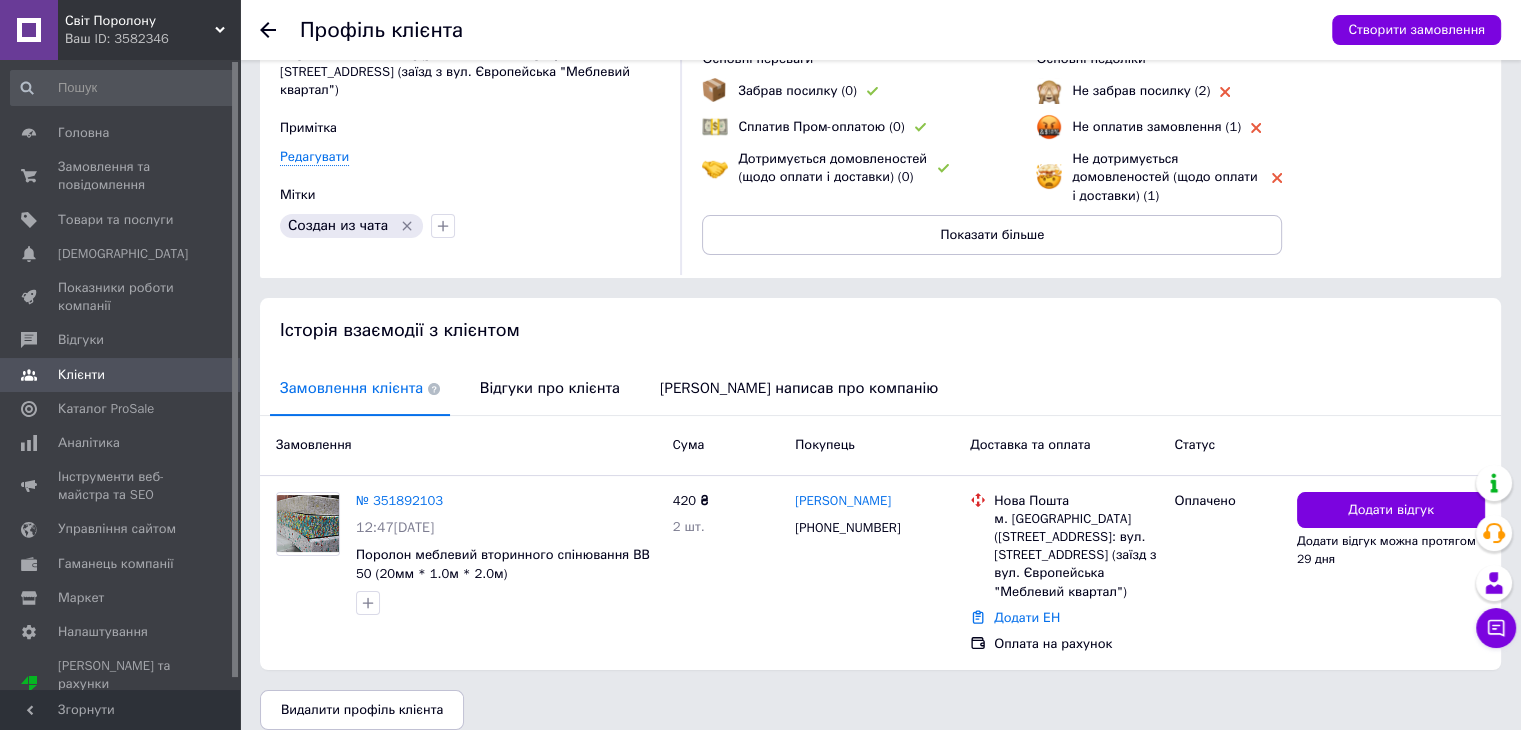 scroll, scrollTop: 176, scrollLeft: 0, axis: vertical 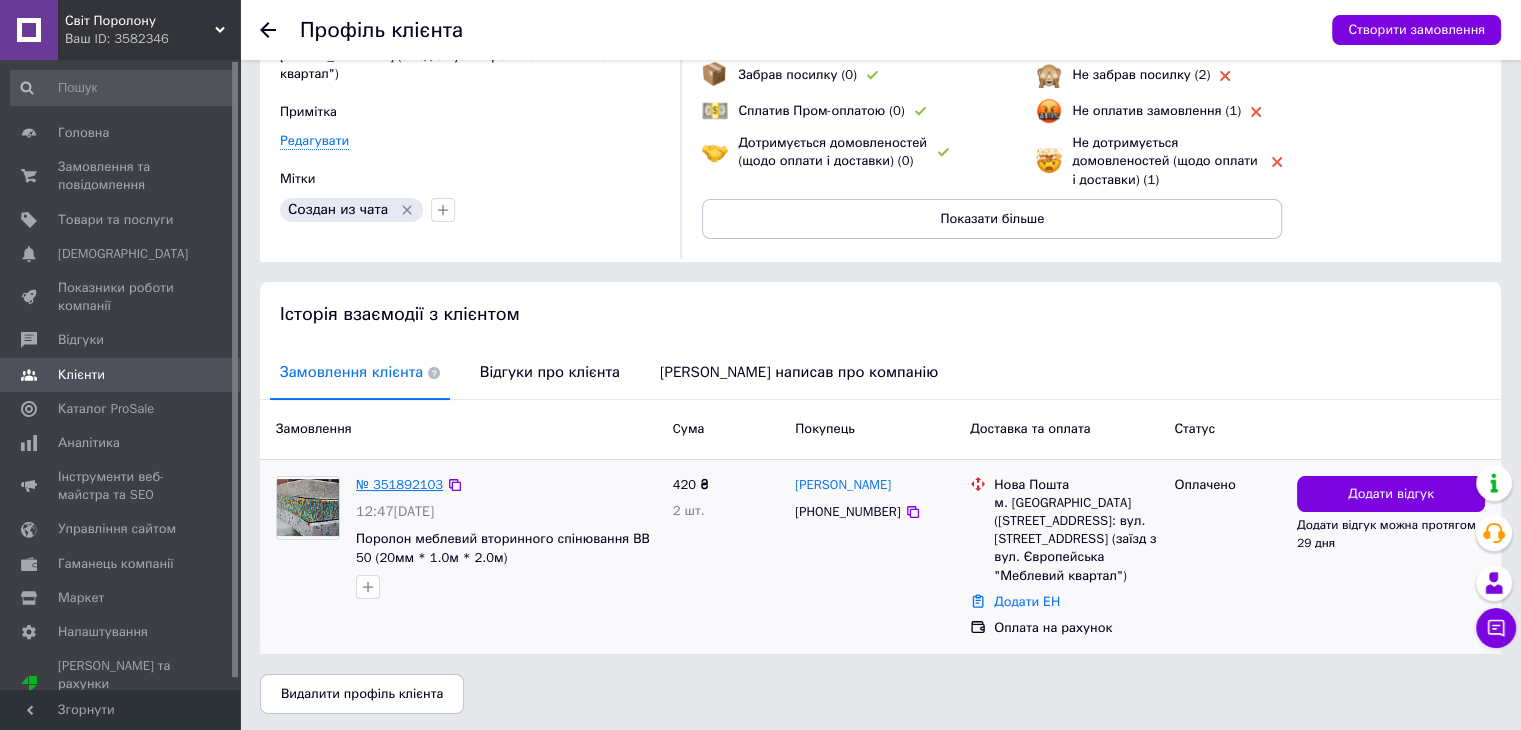 click on "№ 351892103" at bounding box center (399, 484) 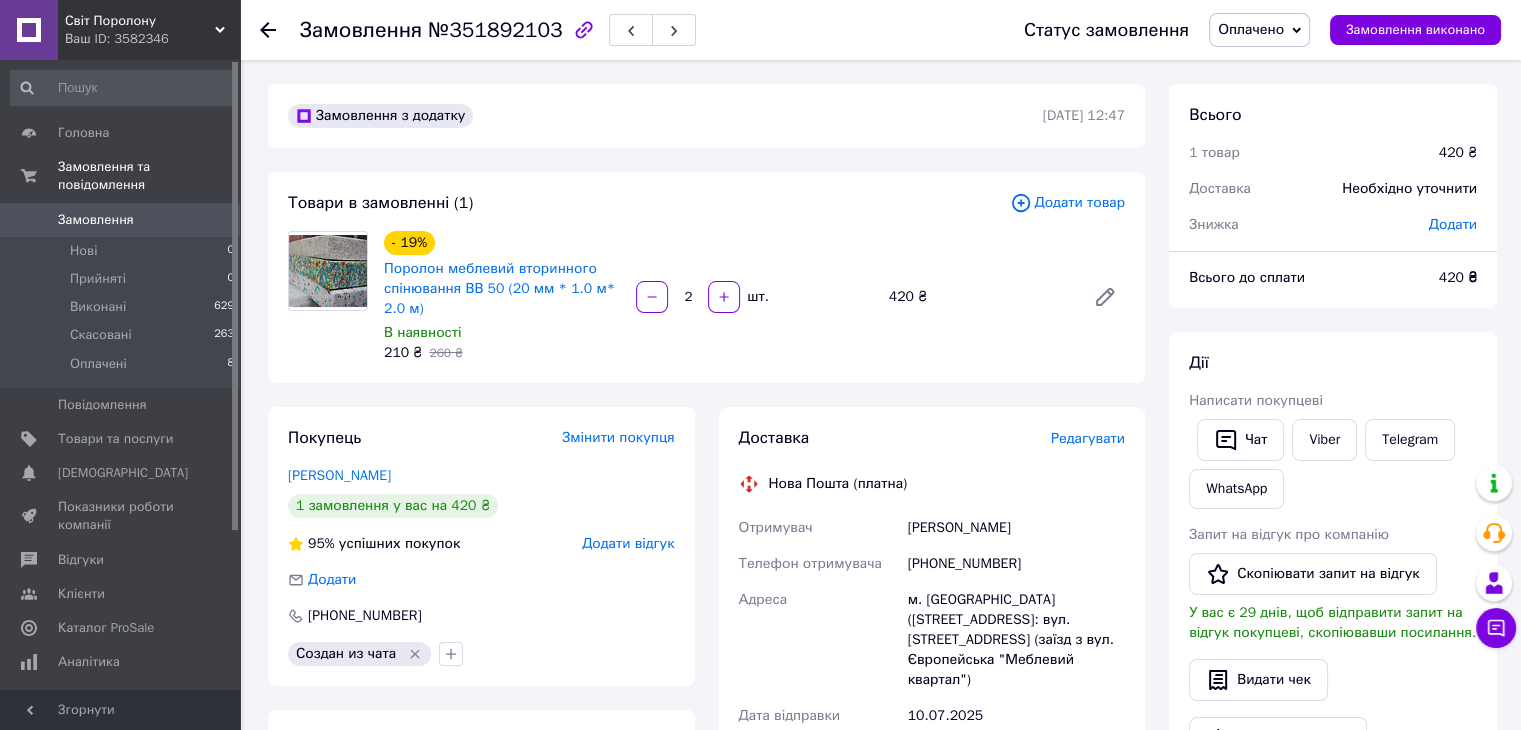 click 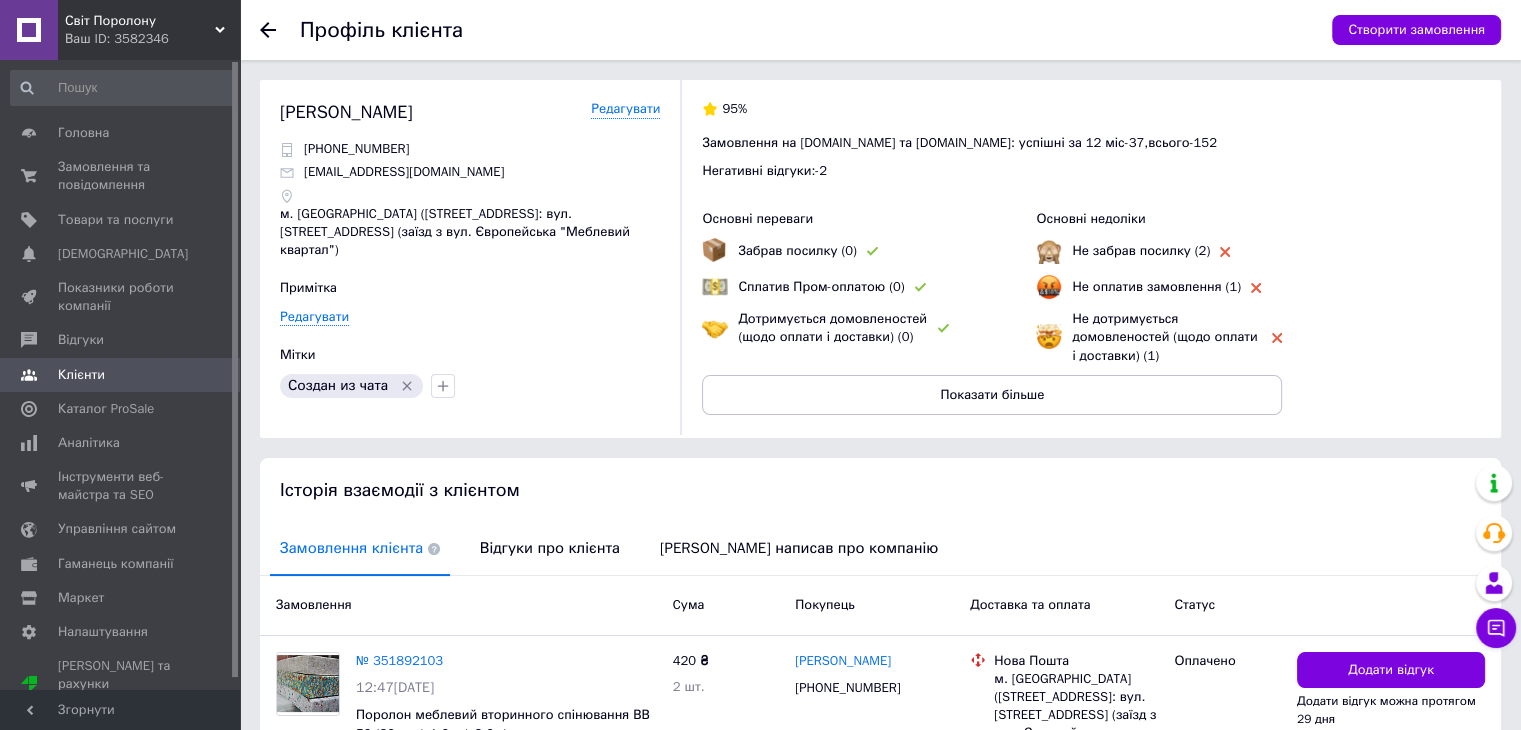 click 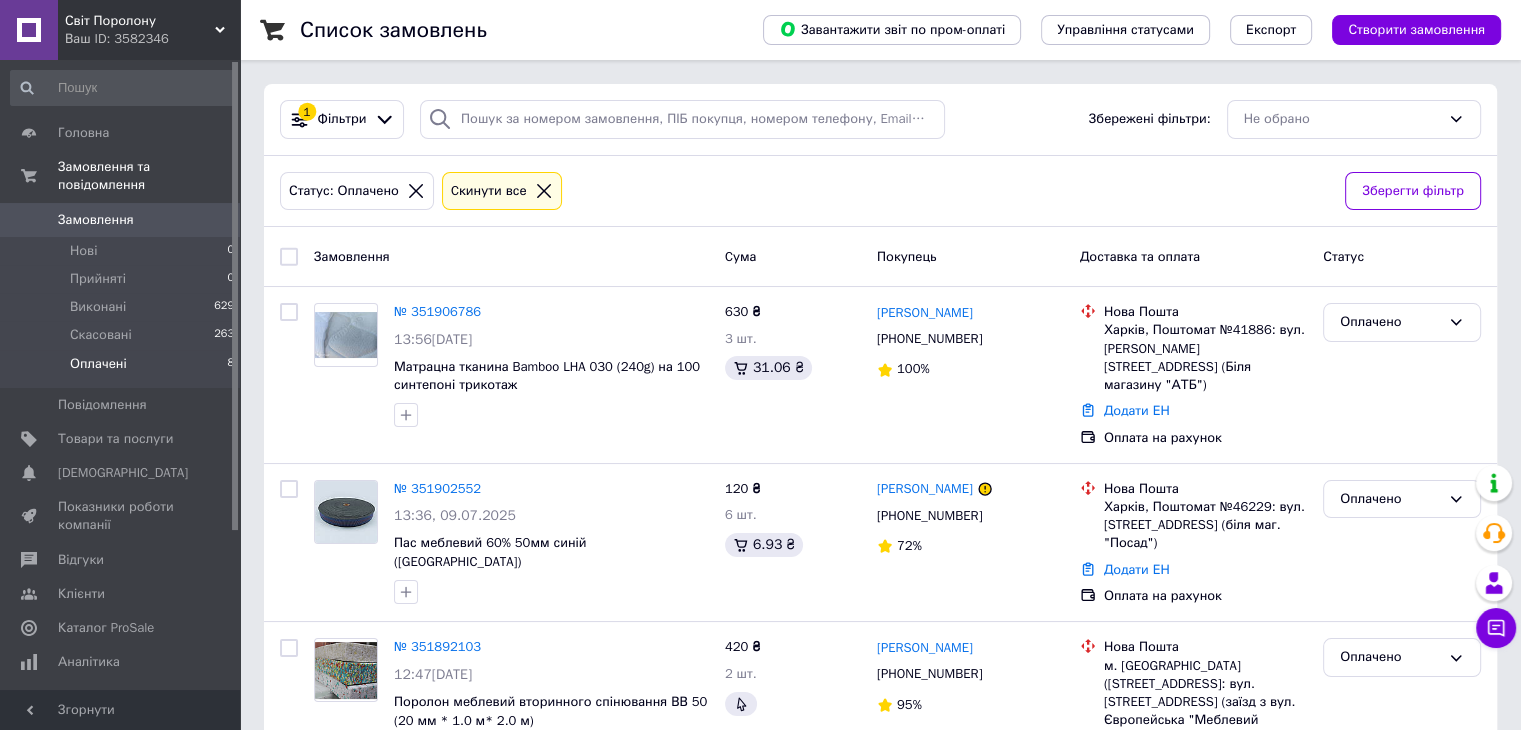 click on "Оплачені" at bounding box center (98, 364) 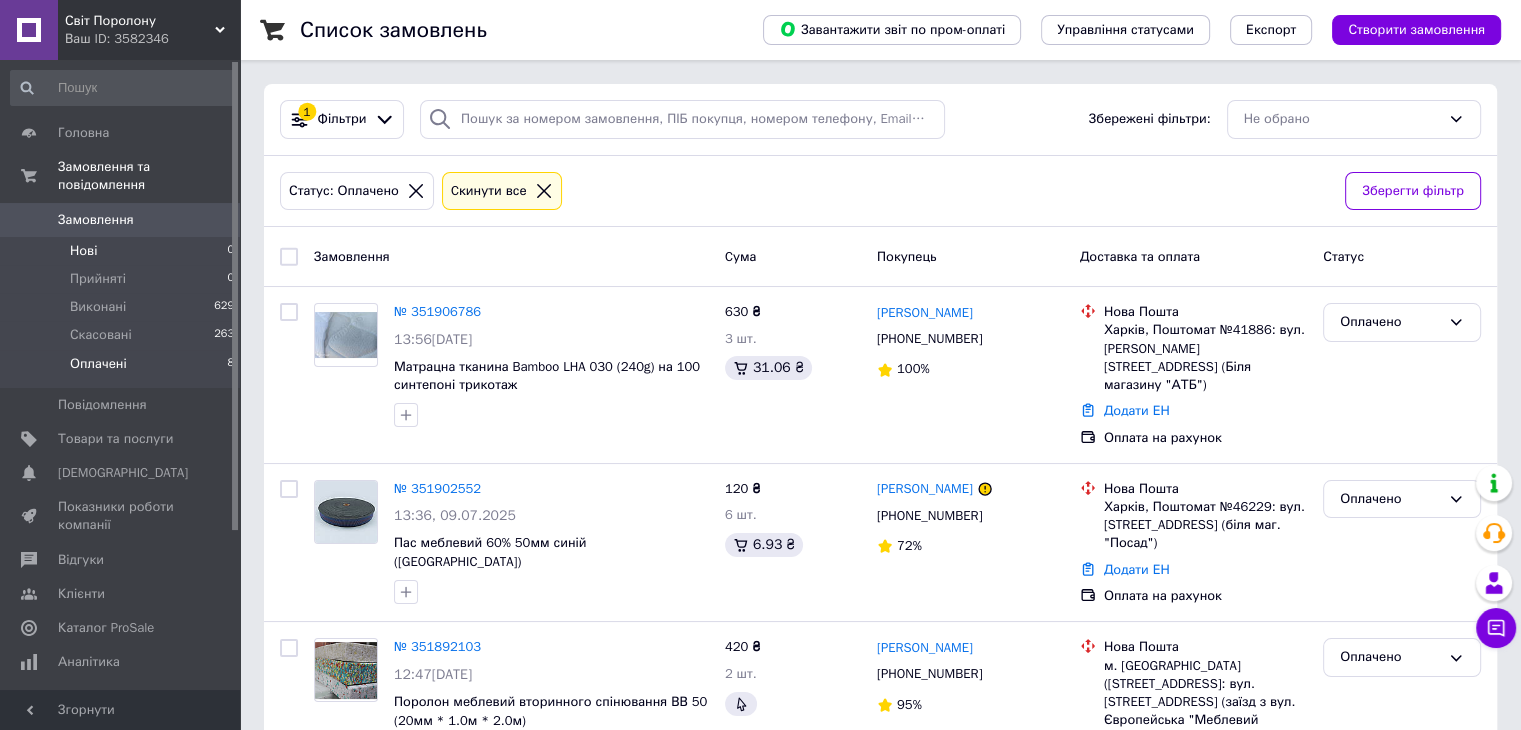 click on "Нові" at bounding box center [83, 251] 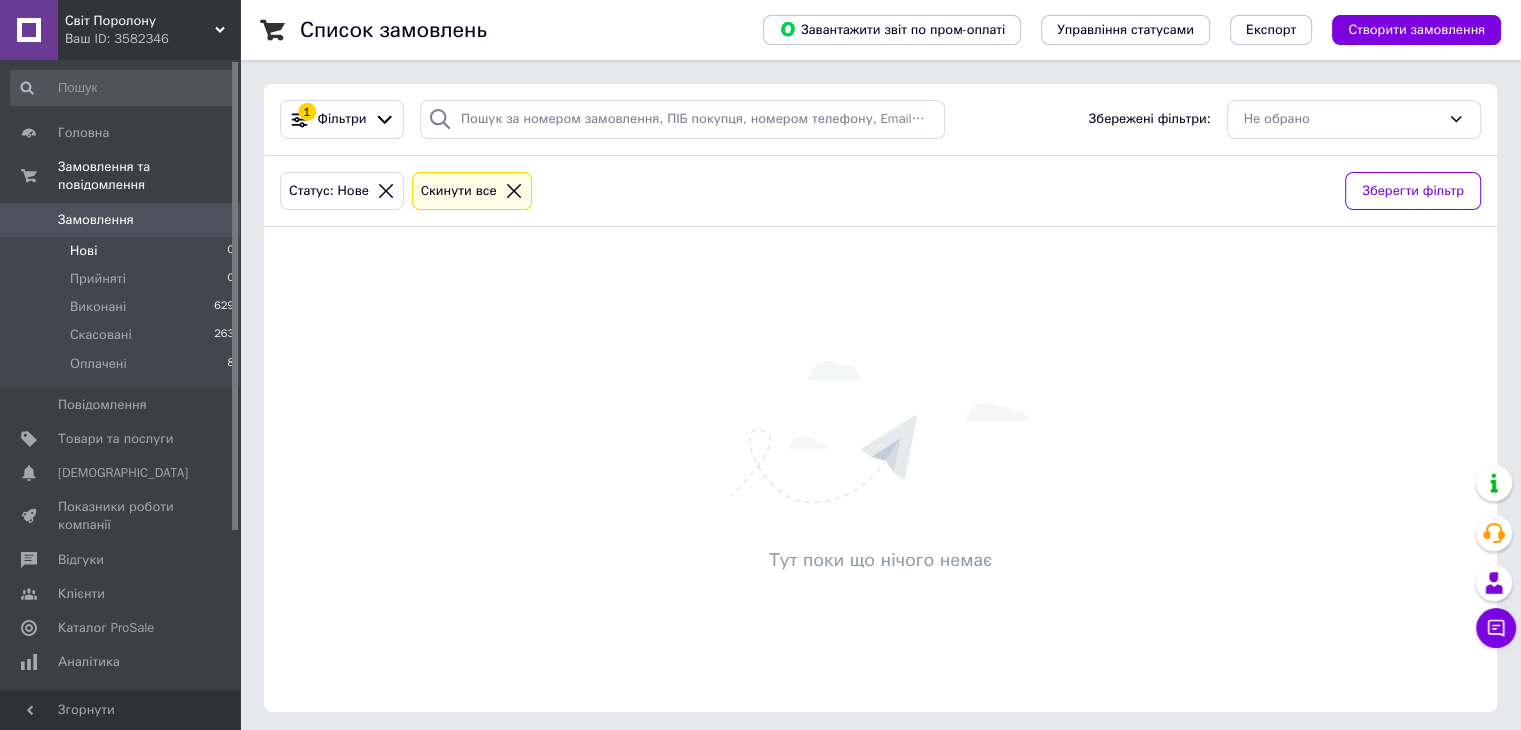 click on "Нові 0" at bounding box center [123, 251] 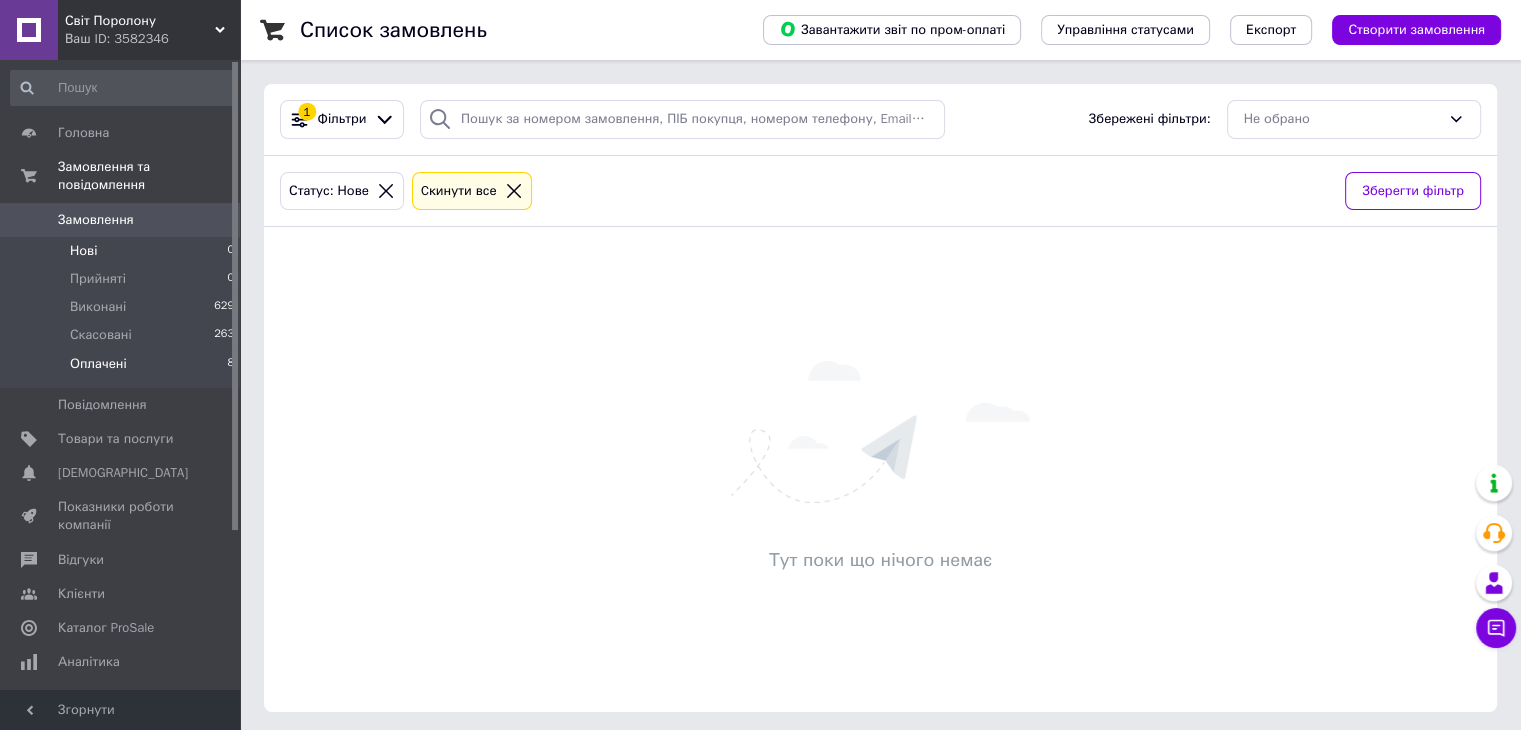 click on "Оплачені" at bounding box center [98, 364] 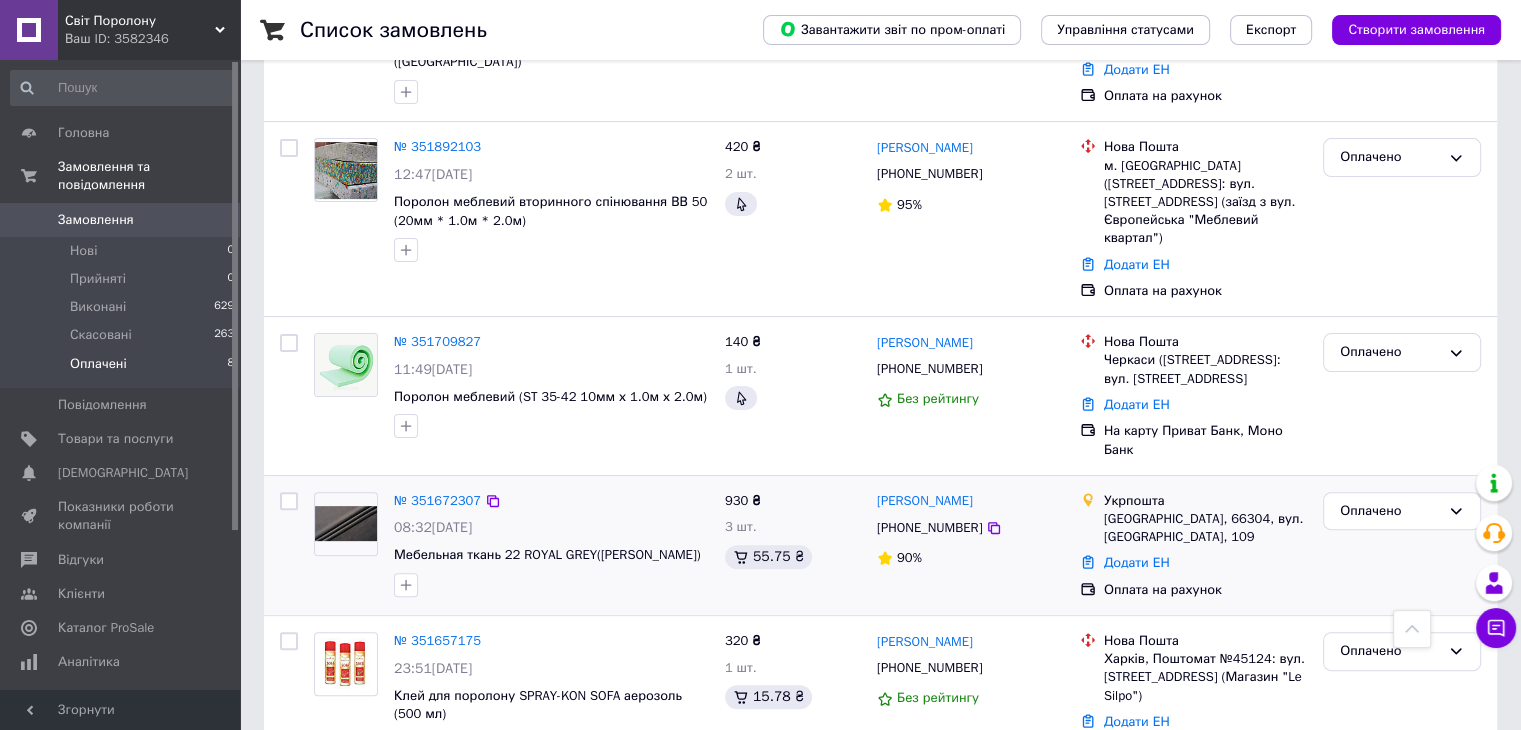scroll, scrollTop: 700, scrollLeft: 0, axis: vertical 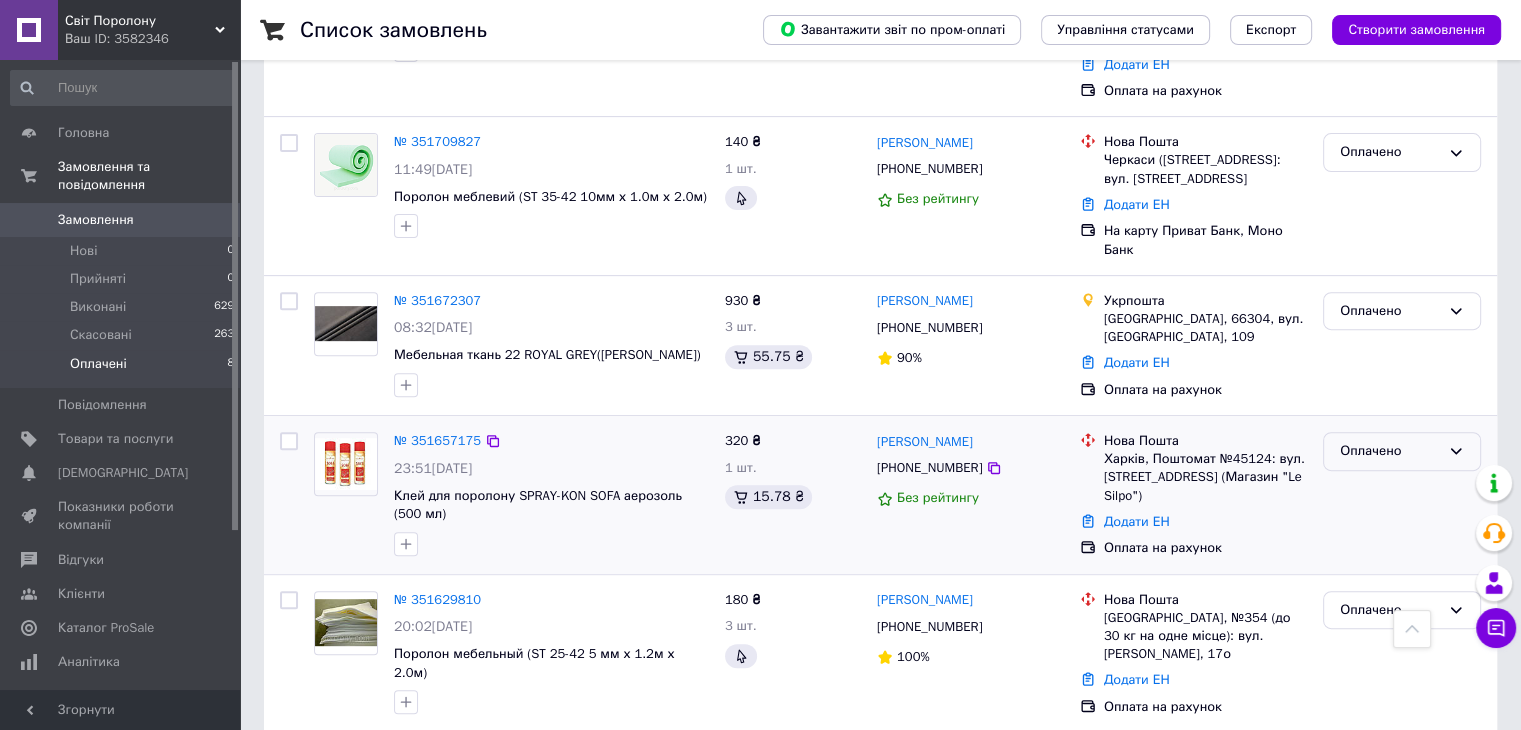 click on "Оплачено" at bounding box center (1390, 451) 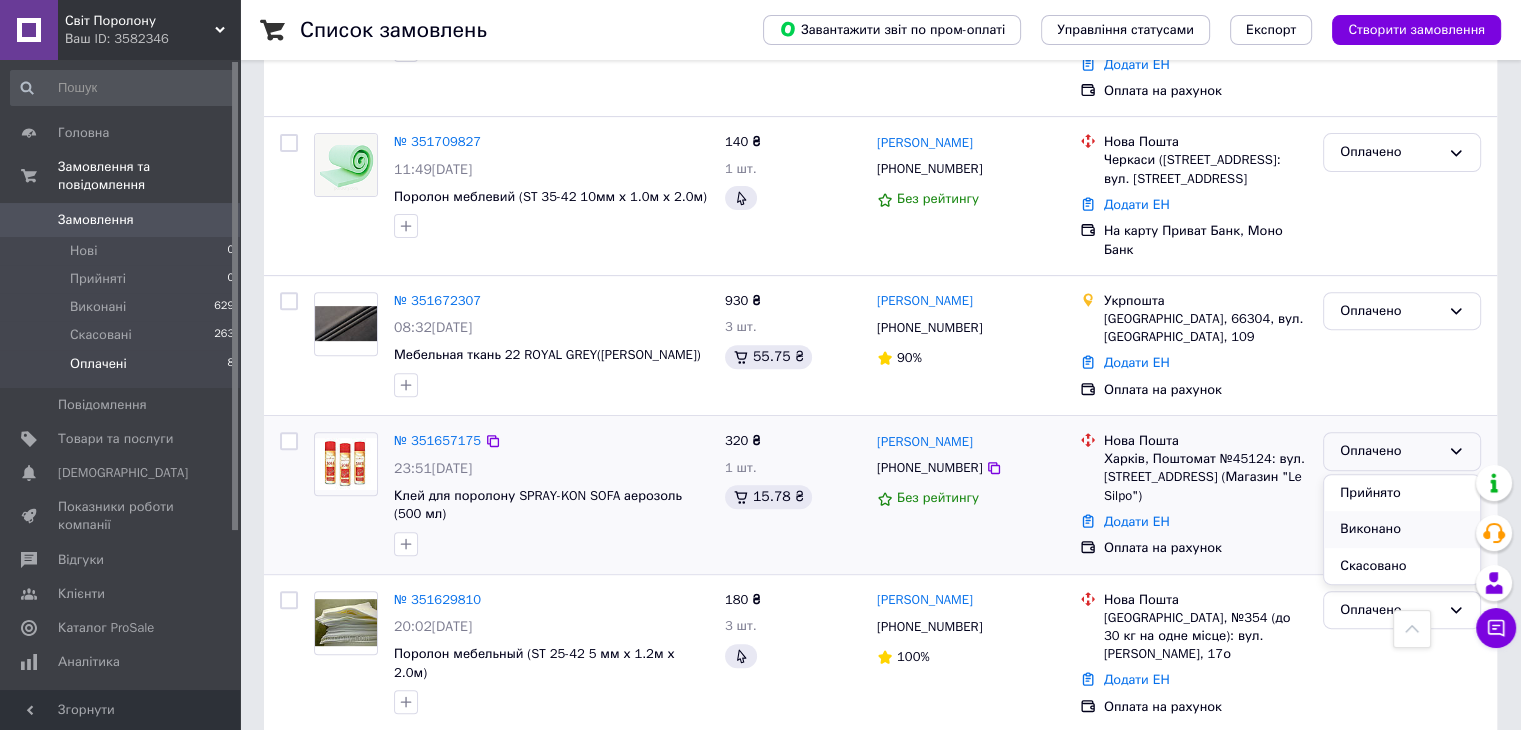 click on "Виконано" at bounding box center [1402, 529] 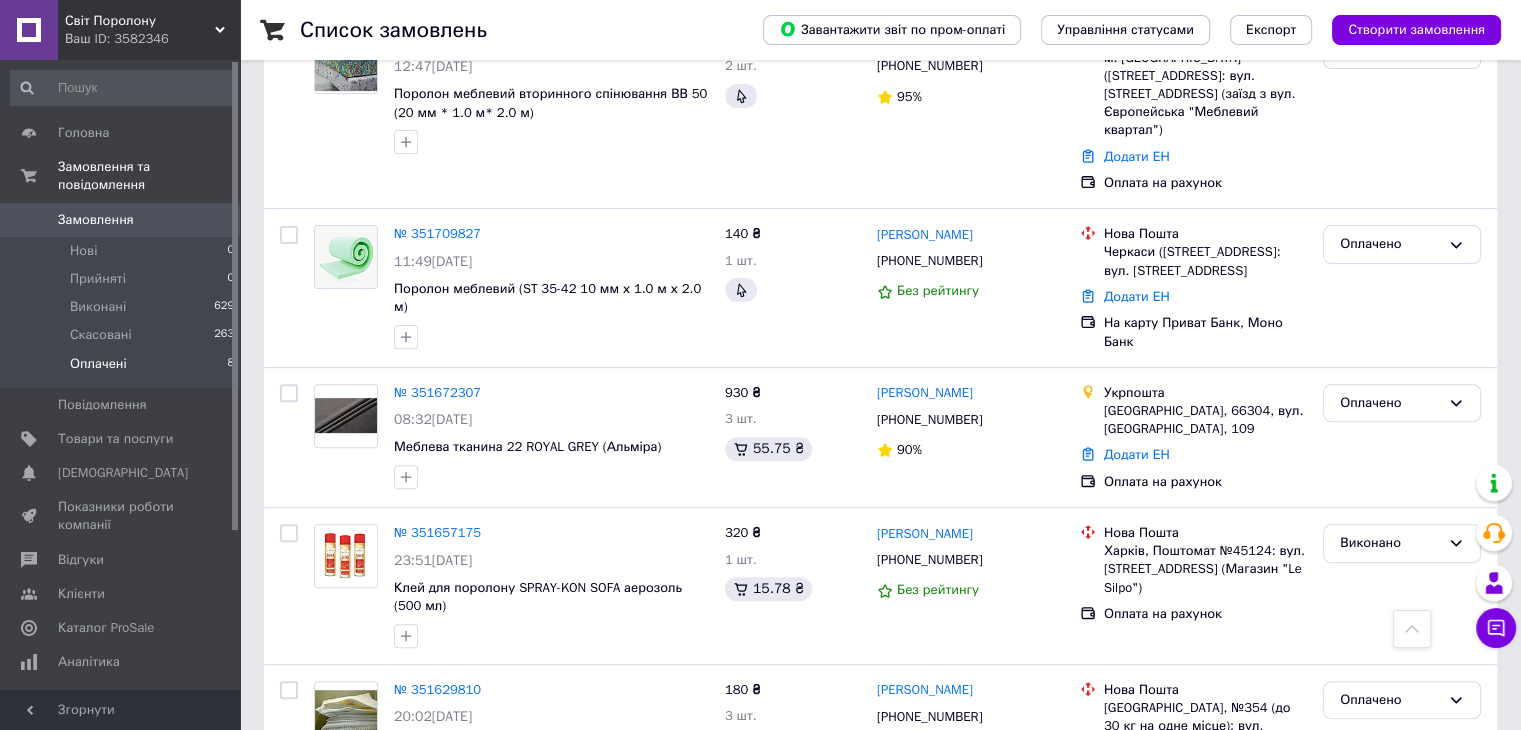 scroll, scrollTop: 808, scrollLeft: 0, axis: vertical 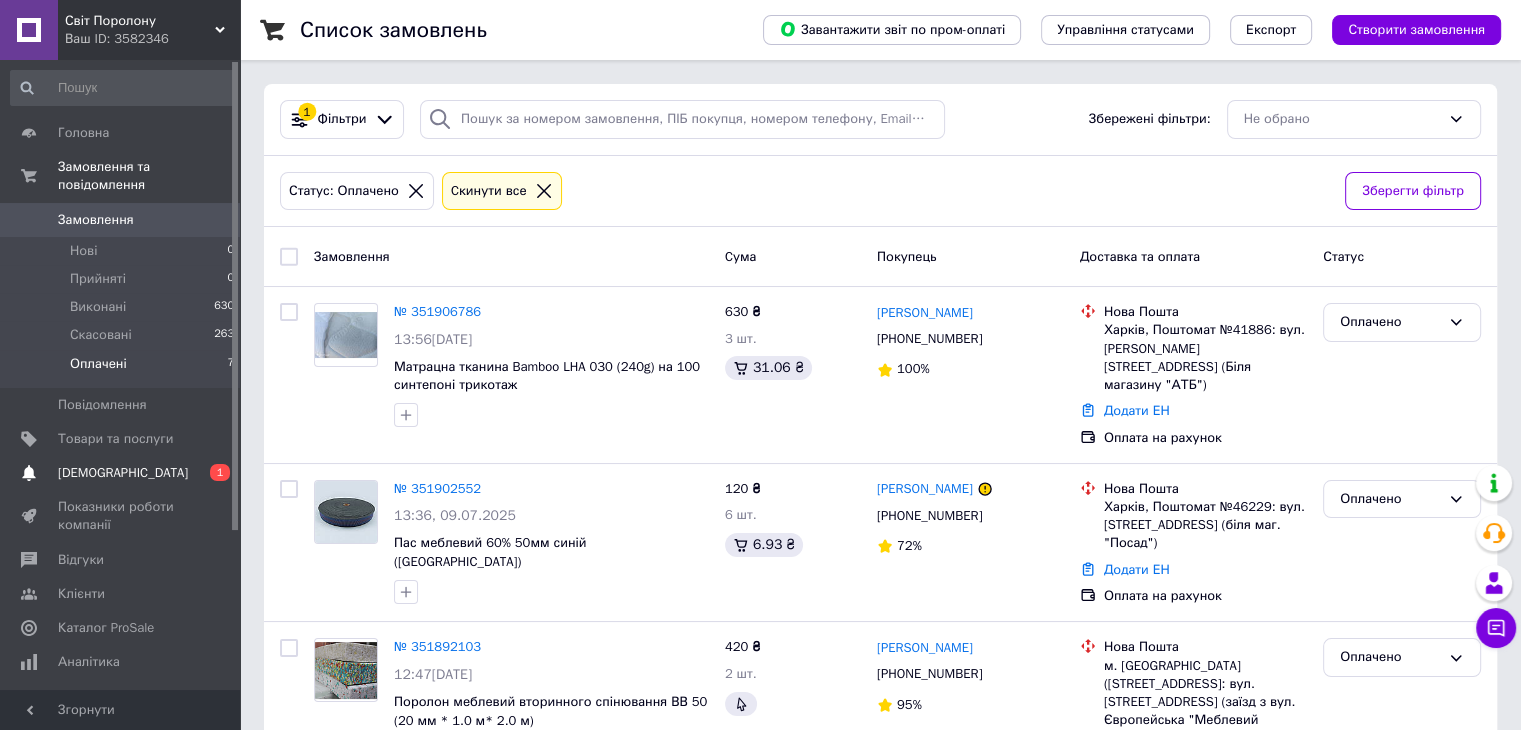 click on "[DEMOGRAPHIC_DATA]" at bounding box center [123, 473] 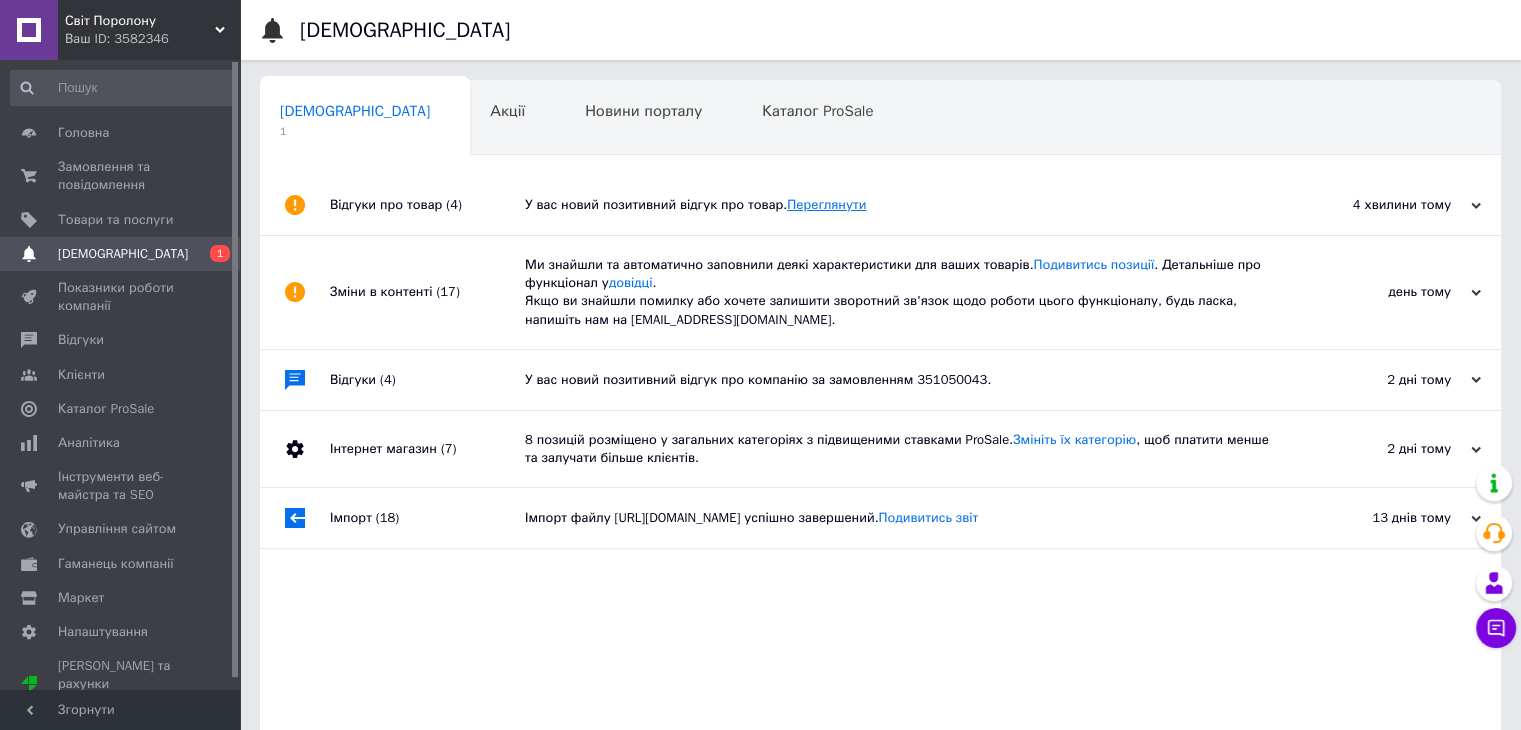 click on "Переглянути" at bounding box center (826, 204) 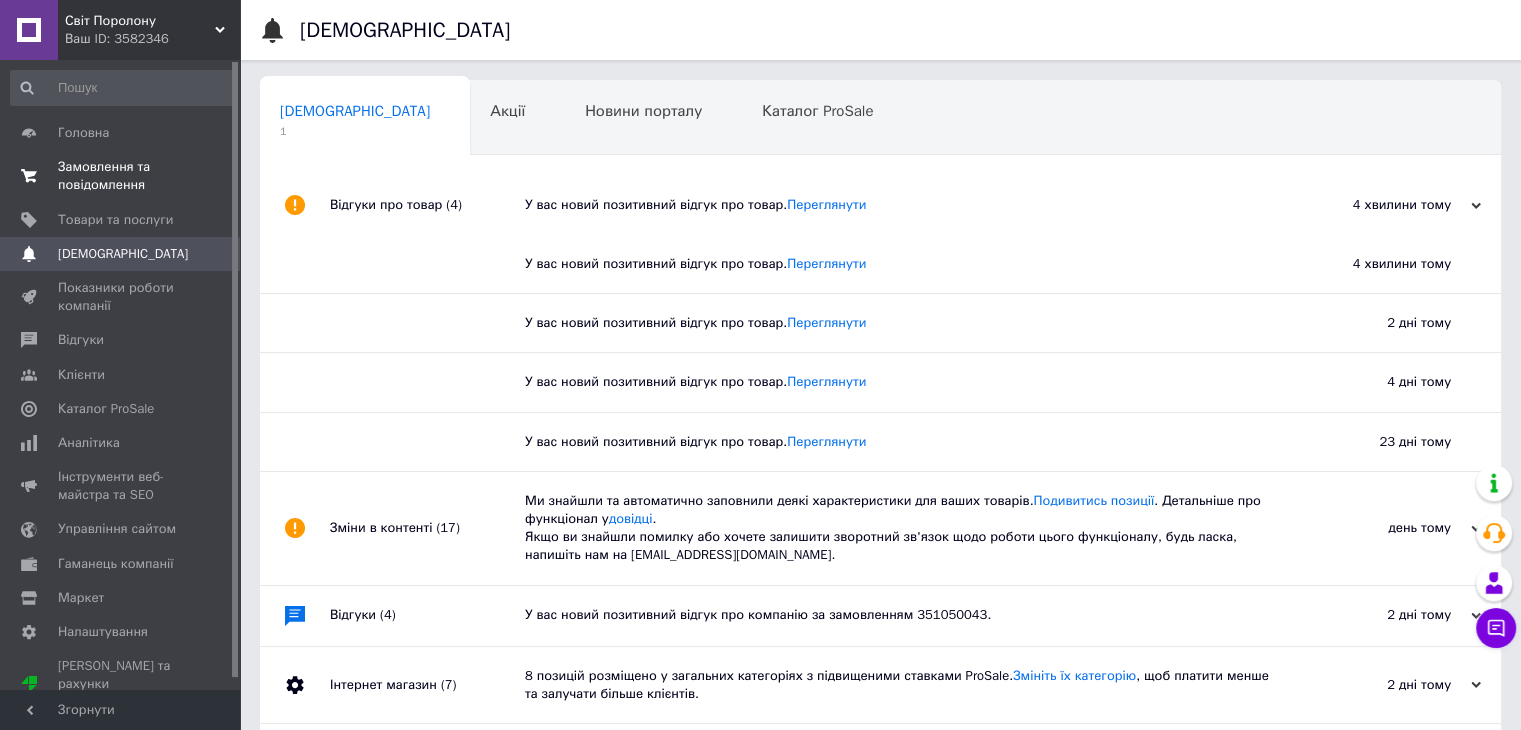 click on "Замовлення та повідомлення" at bounding box center (121, 176) 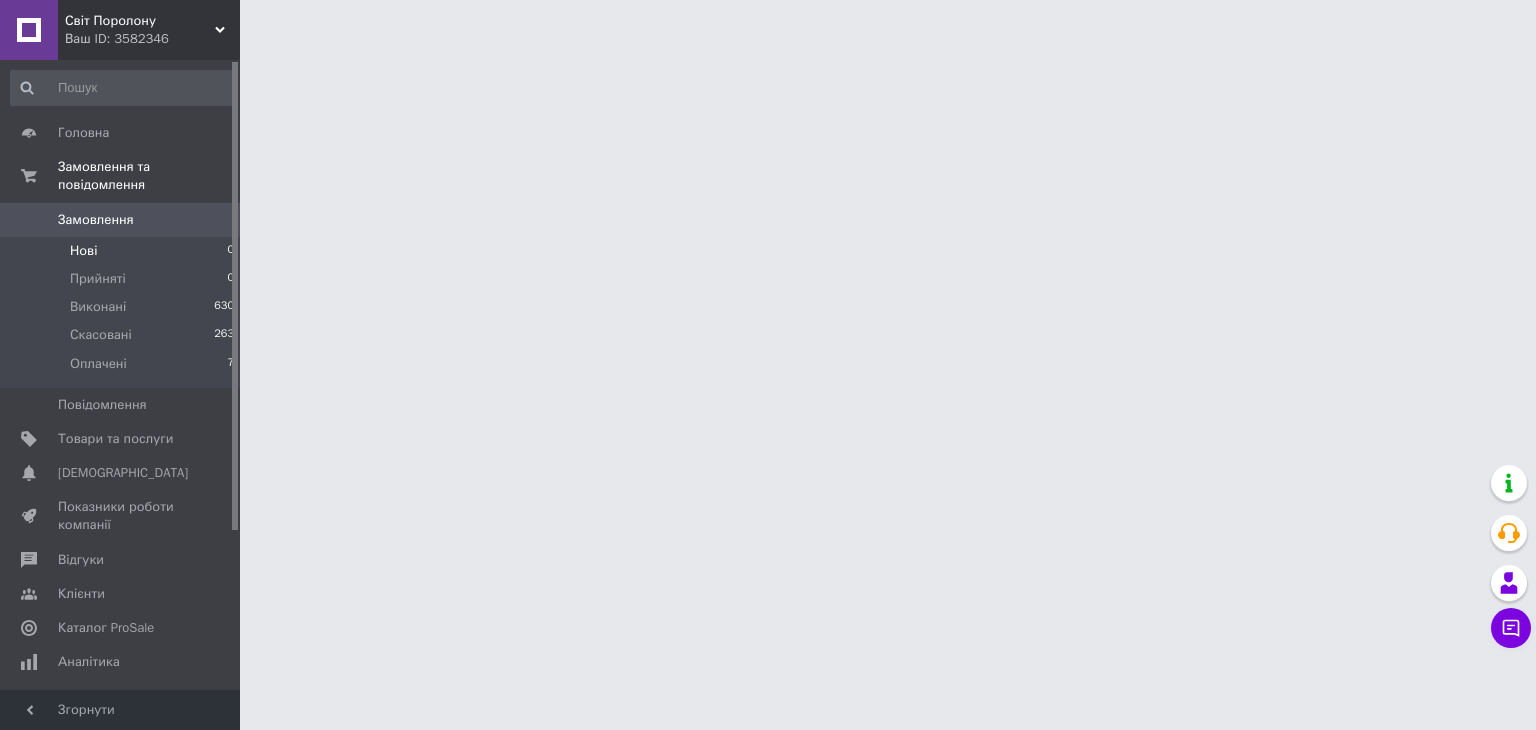 click on "Нові 0" at bounding box center (123, 251) 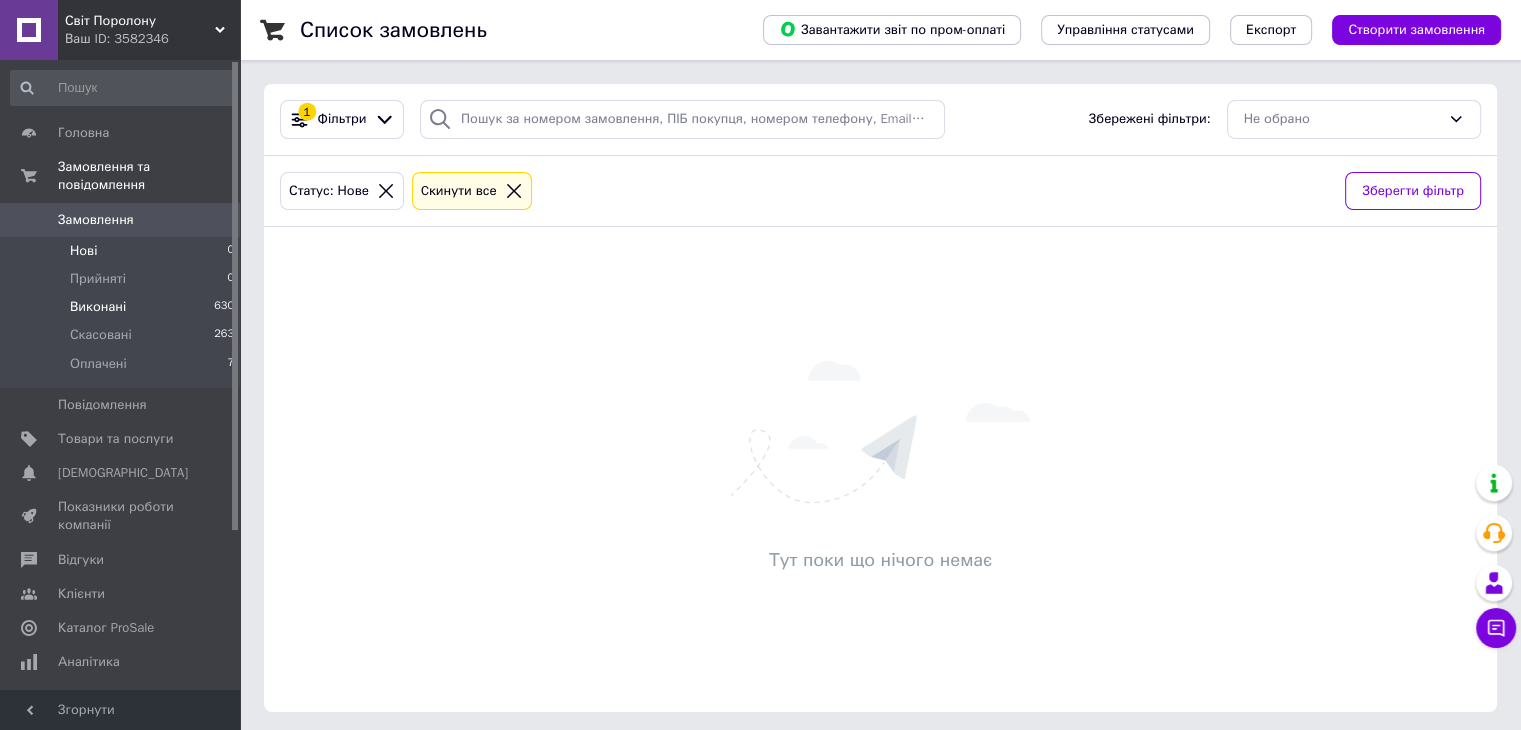 click on "Виконані" at bounding box center [98, 307] 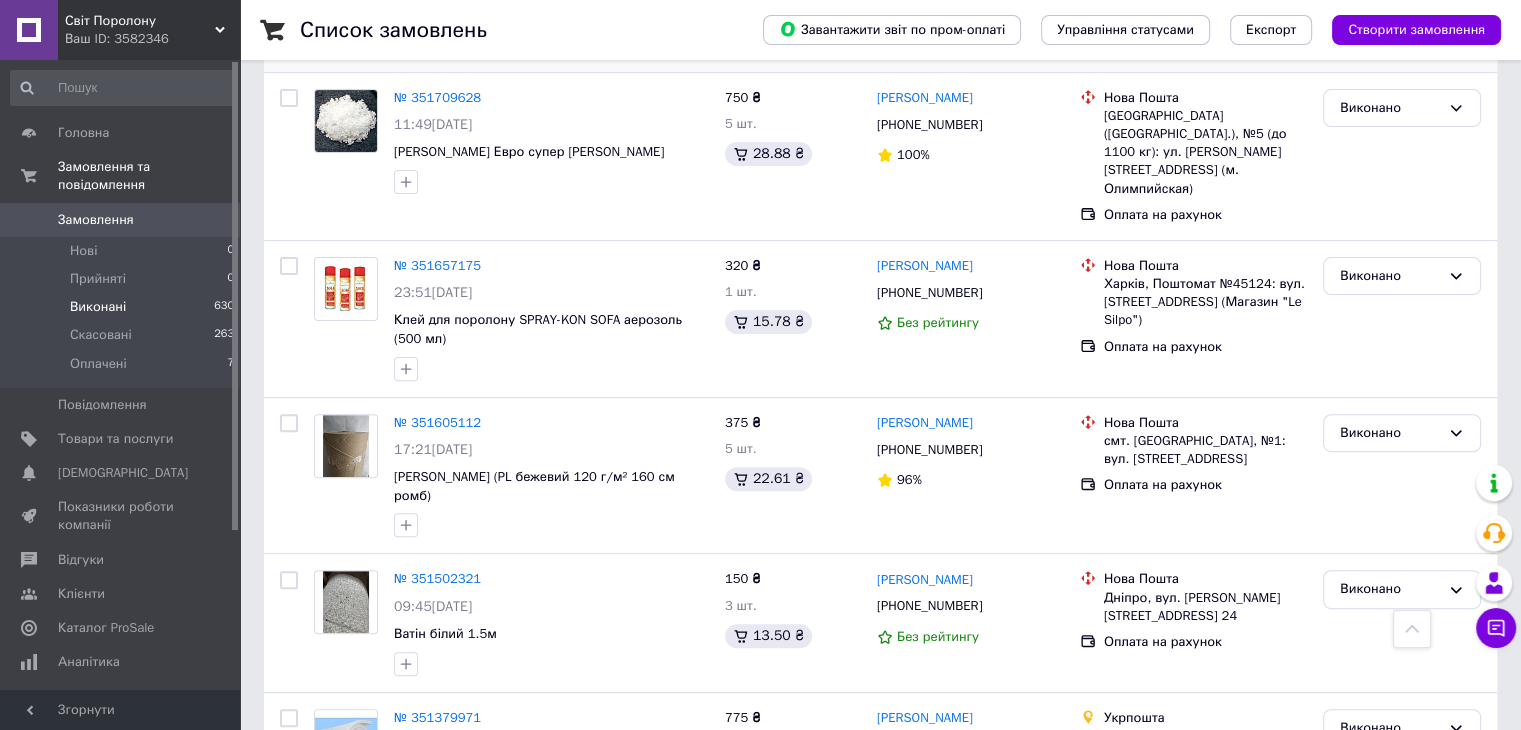 scroll, scrollTop: 800, scrollLeft: 0, axis: vertical 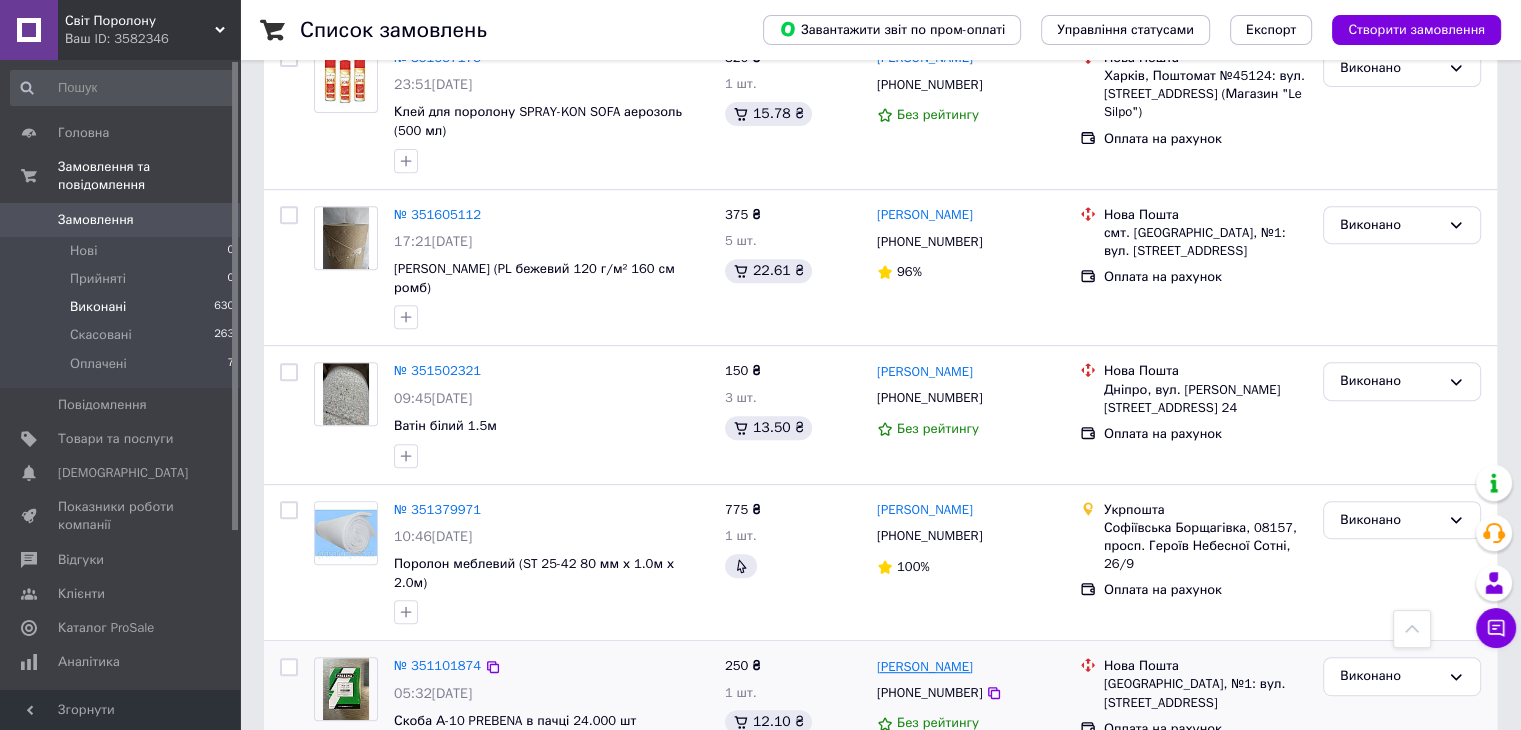 click on "[PERSON_NAME]" at bounding box center (925, 667) 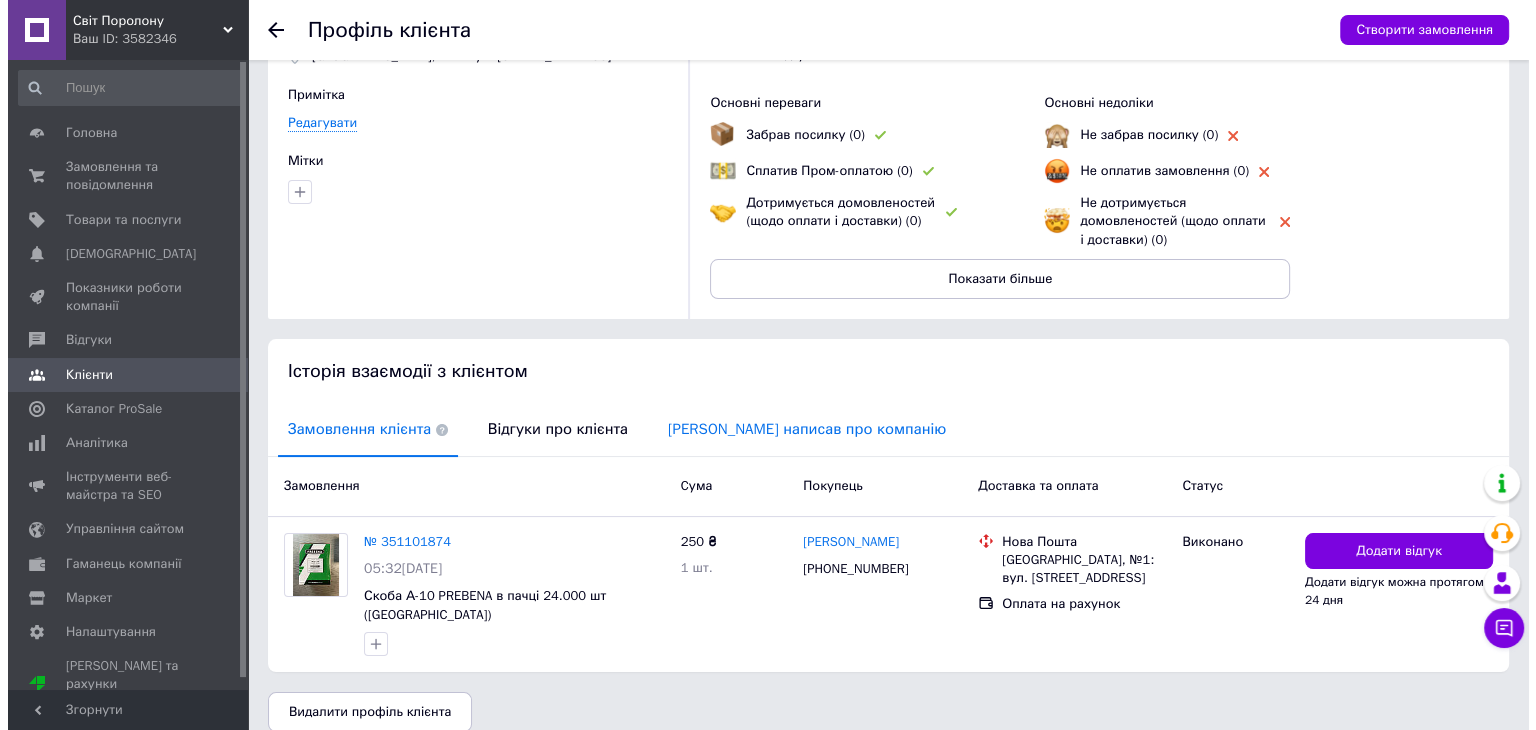 scroll, scrollTop: 119, scrollLeft: 0, axis: vertical 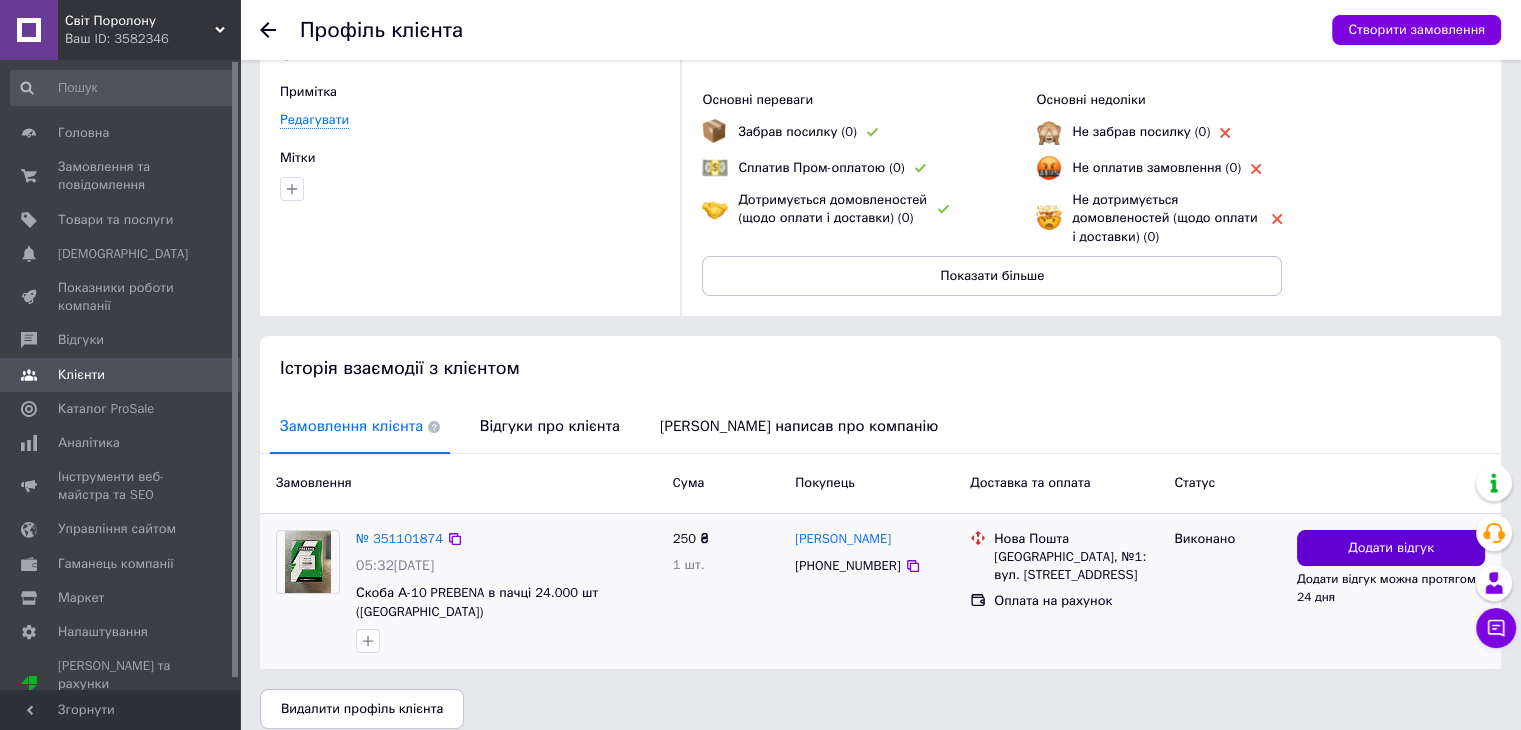 click on "Додати відгук" at bounding box center [1391, 548] 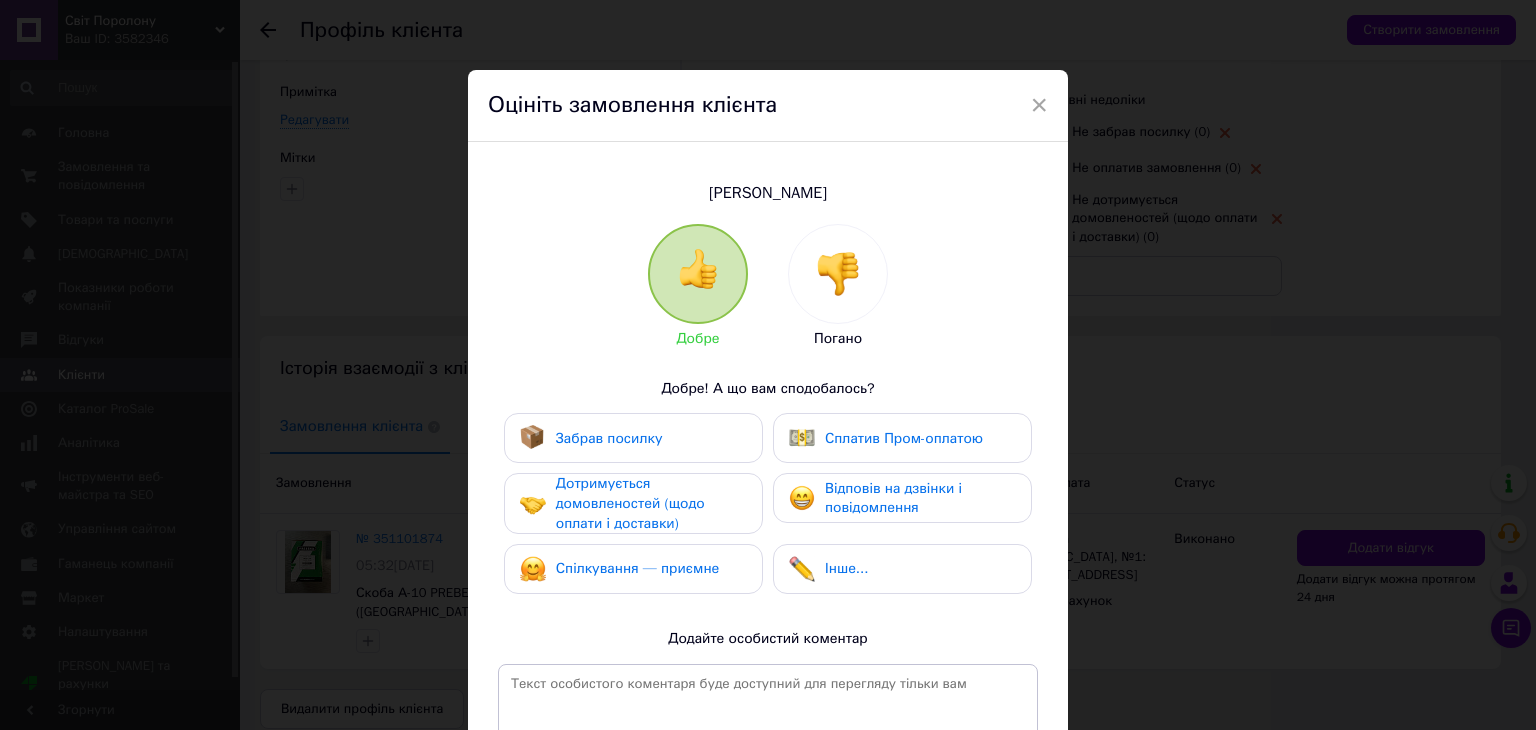click on "Забрав посилку" at bounding box center (609, 438) 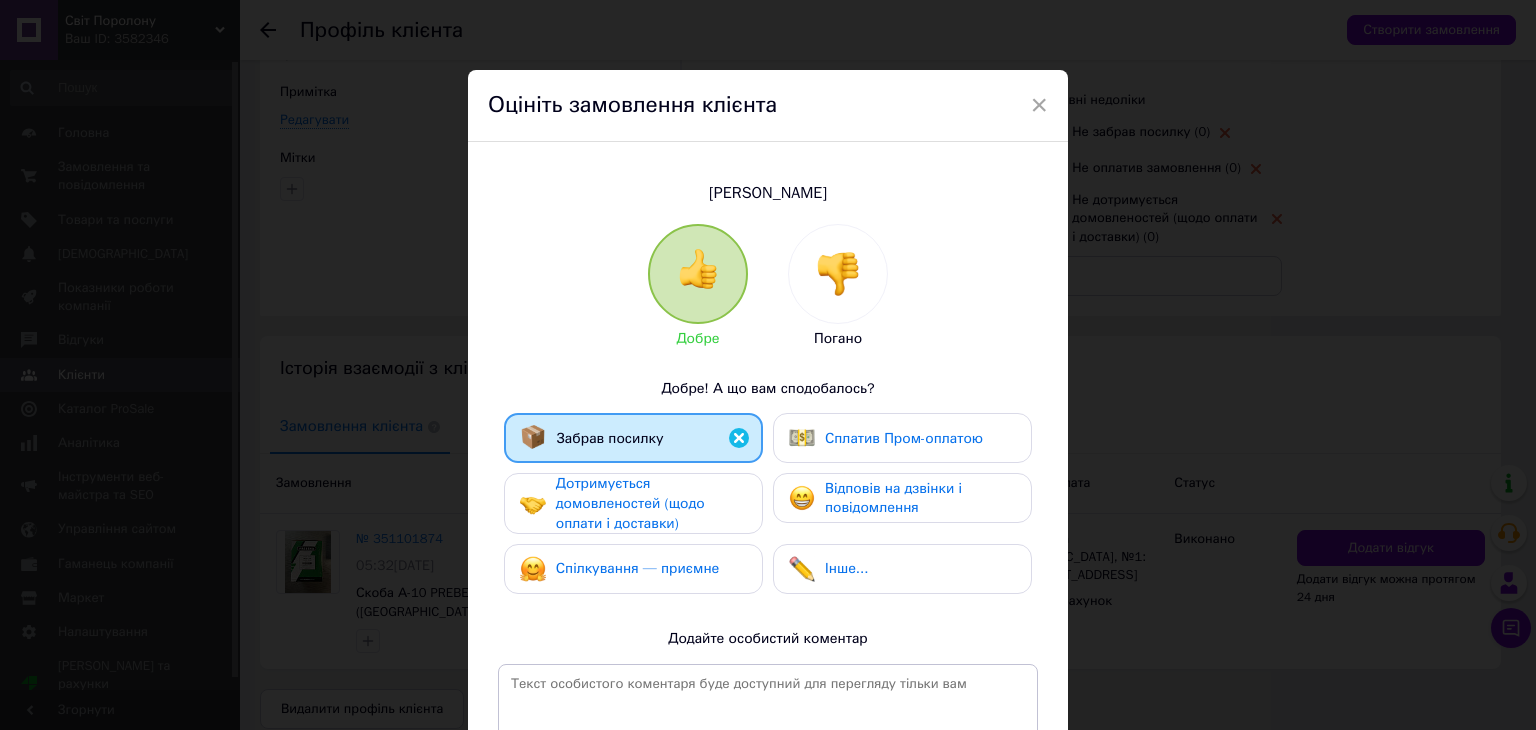 click on "Дотримується домовленостей (щодо оплати і доставки)" at bounding box center [630, 503] 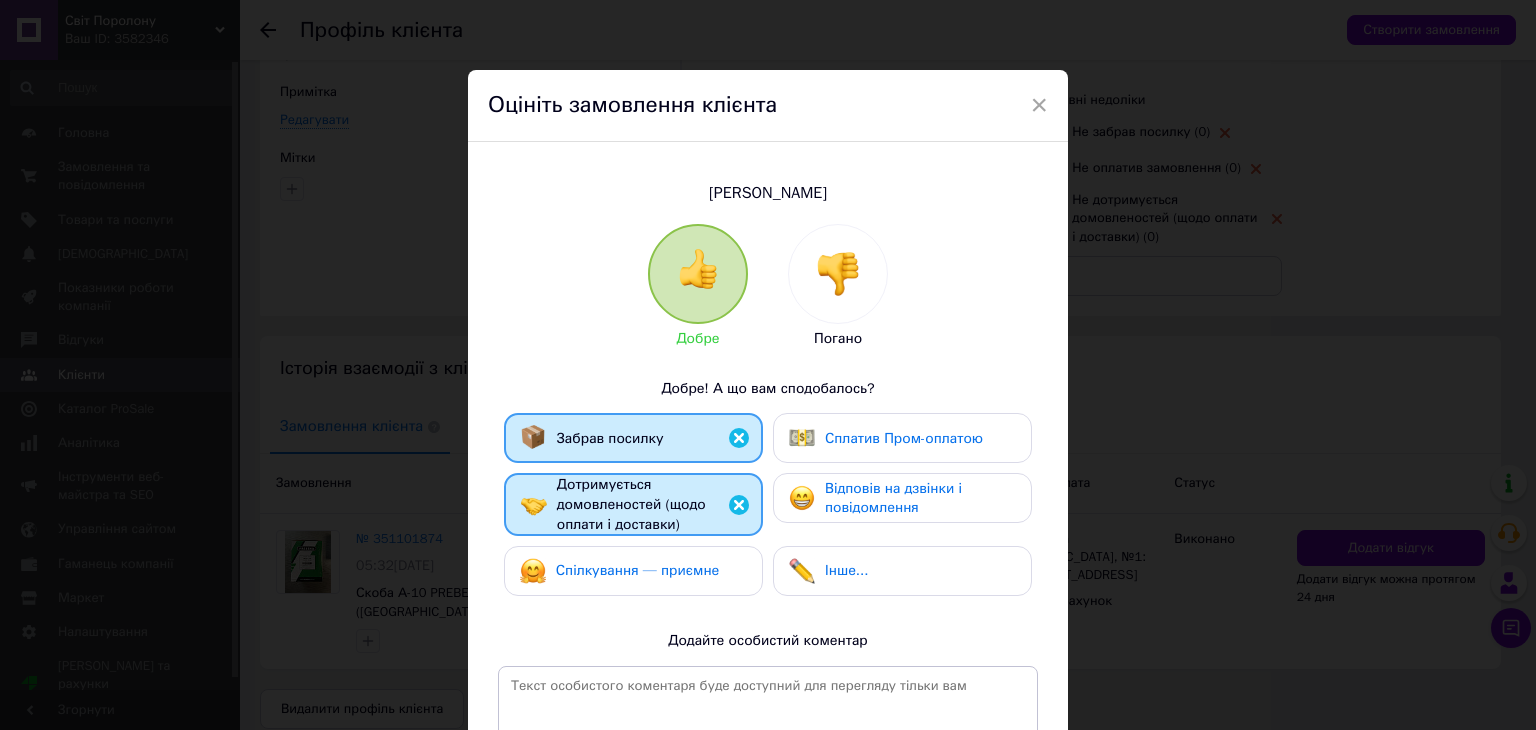 click on "Спілкування — приємне" at bounding box center [638, 570] 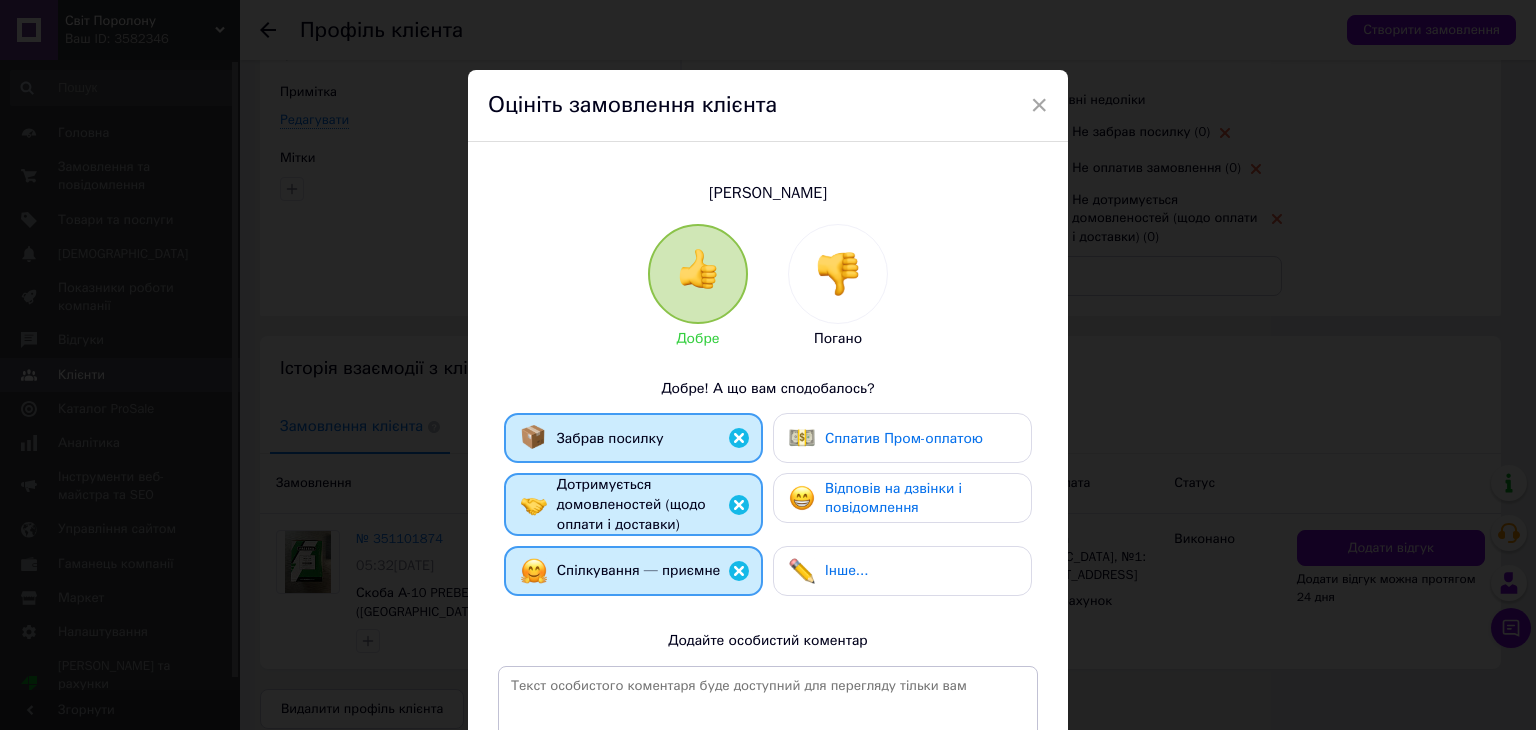 click on "Відповів на дзвінки і повідомлення" at bounding box center (893, 498) 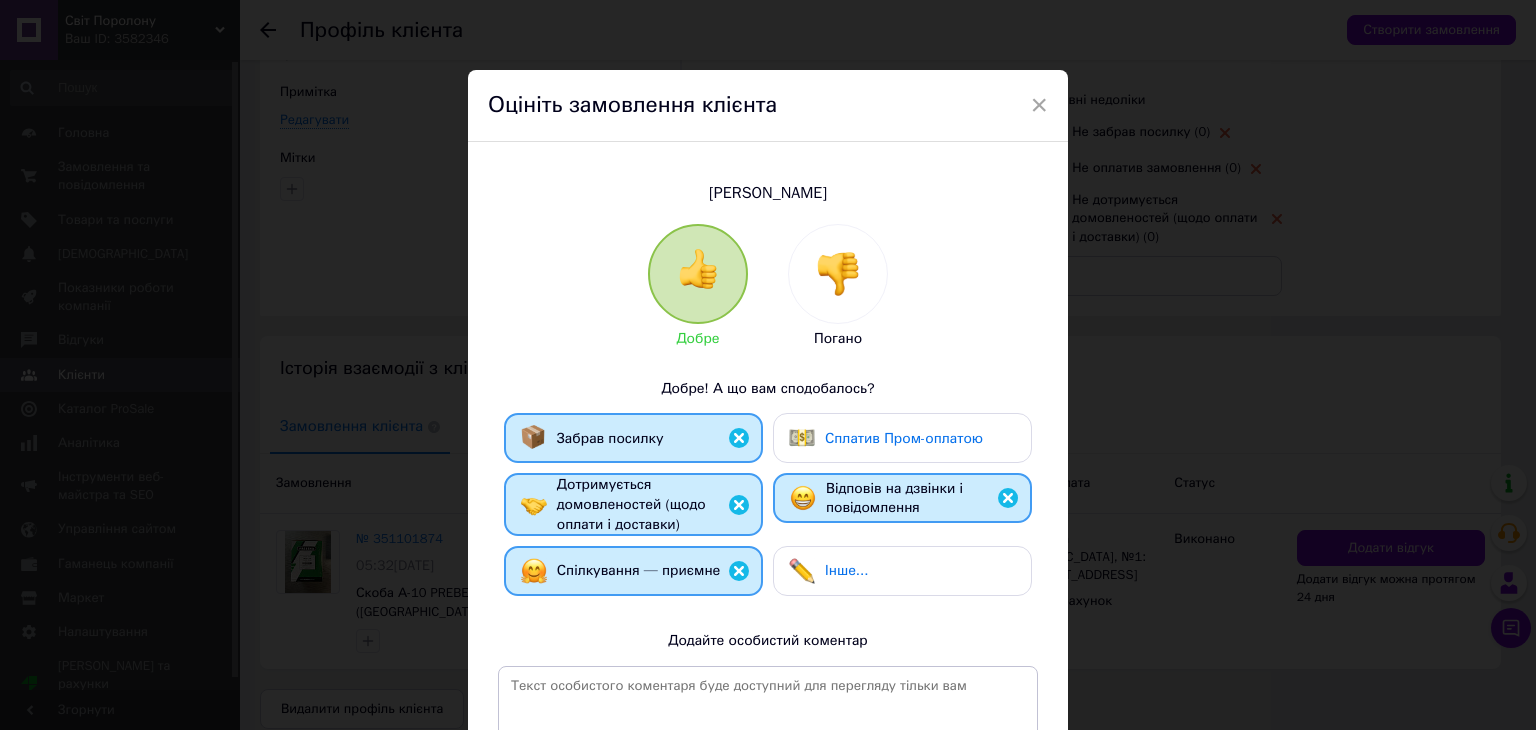click at bounding box center (698, 274) 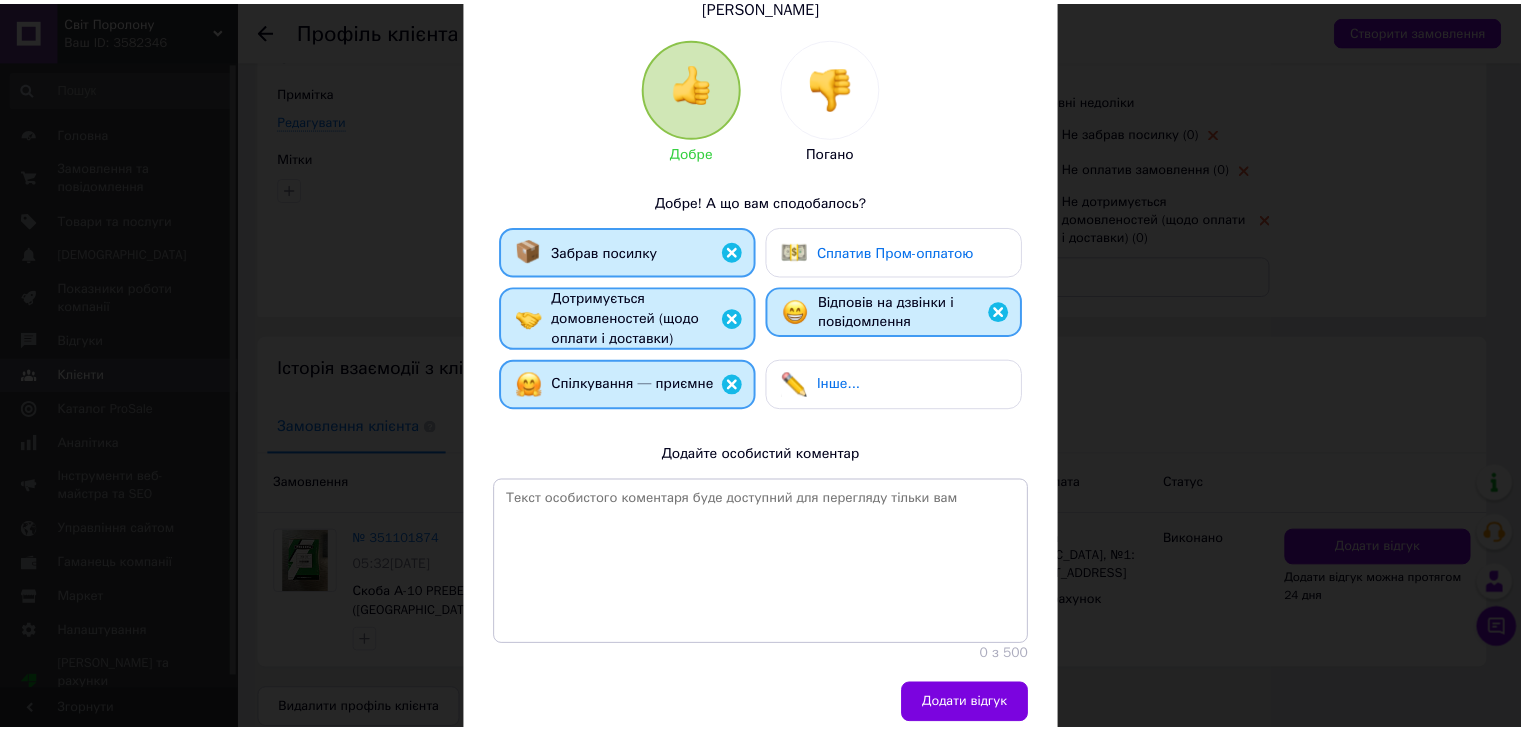scroll, scrollTop: 200, scrollLeft: 0, axis: vertical 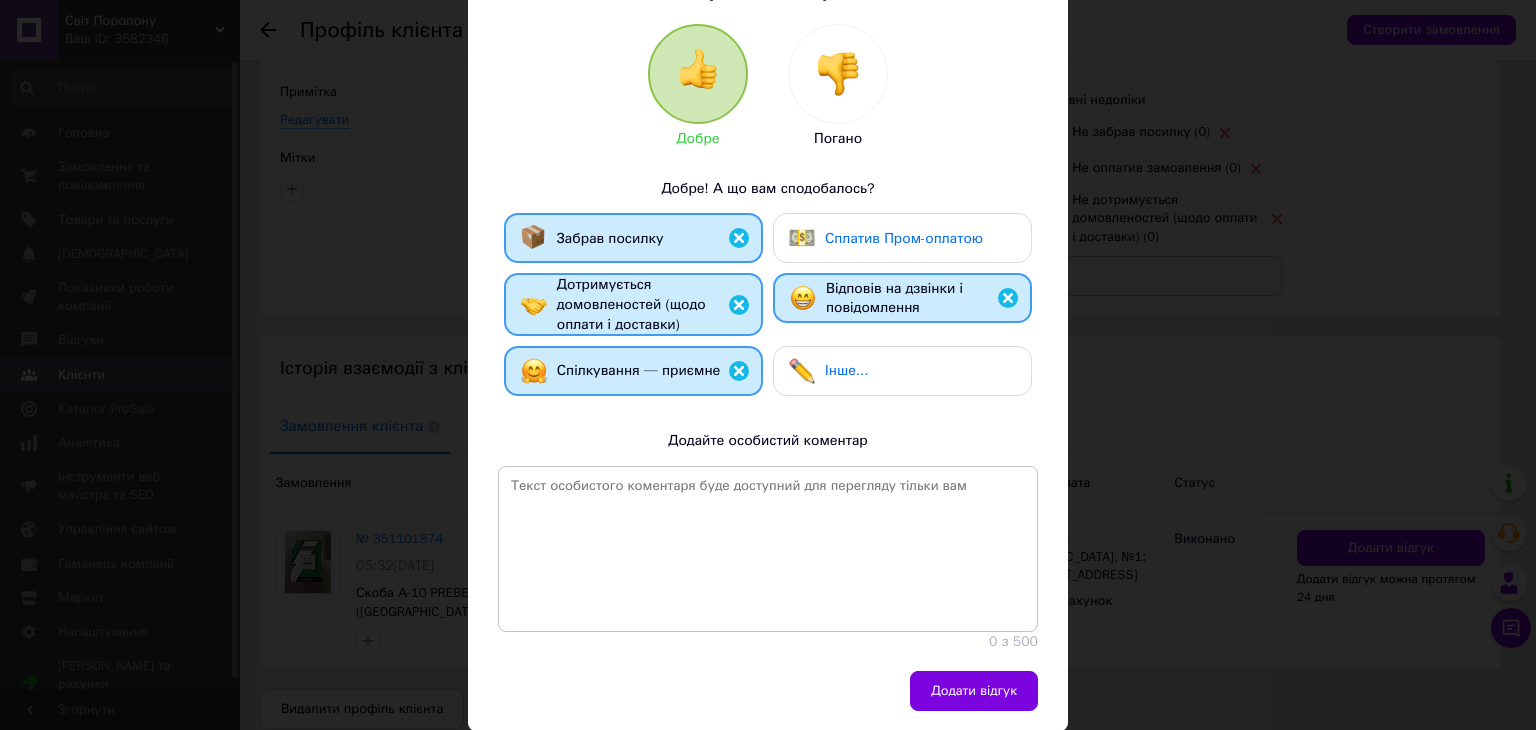 click at bounding box center (698, 69) 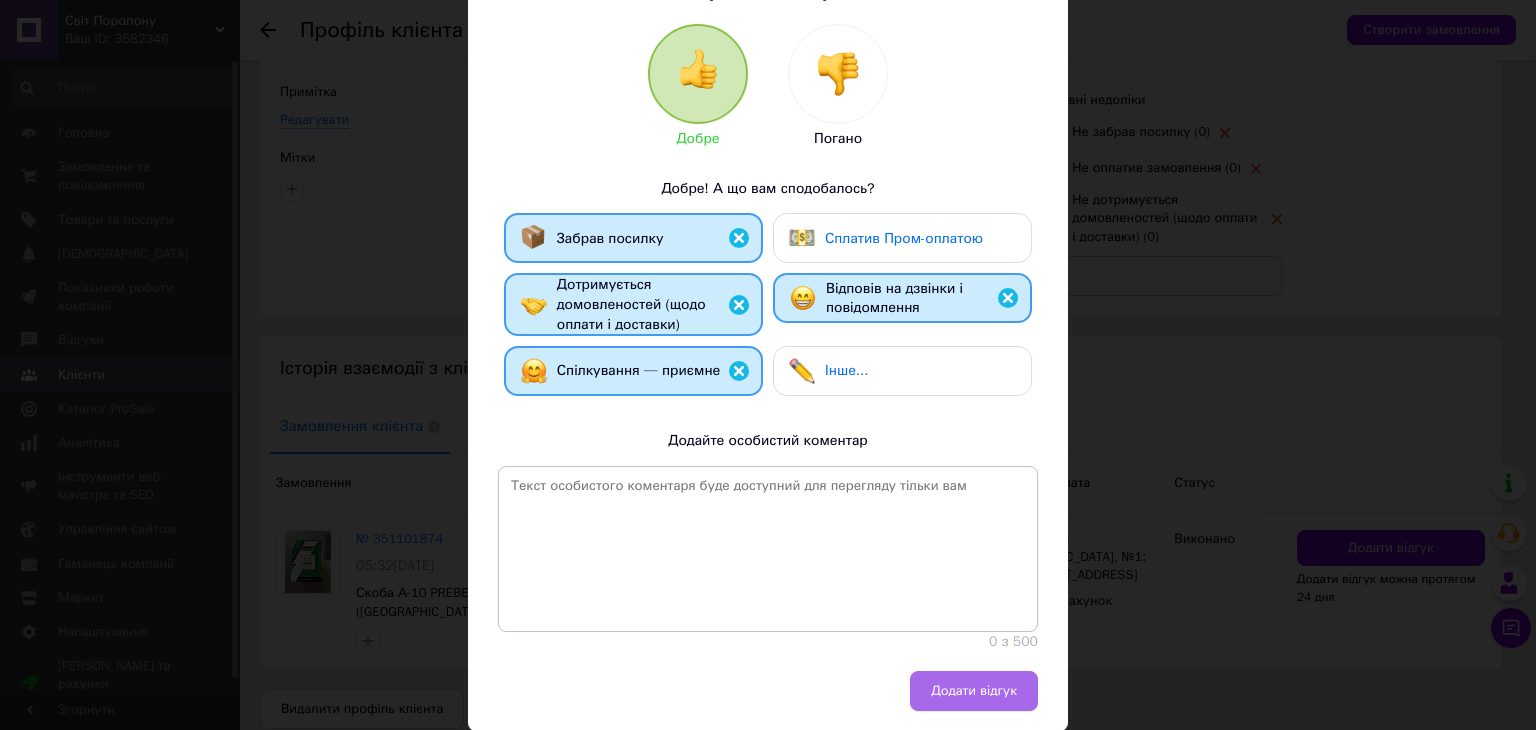 click on "Додати відгук" at bounding box center (974, 691) 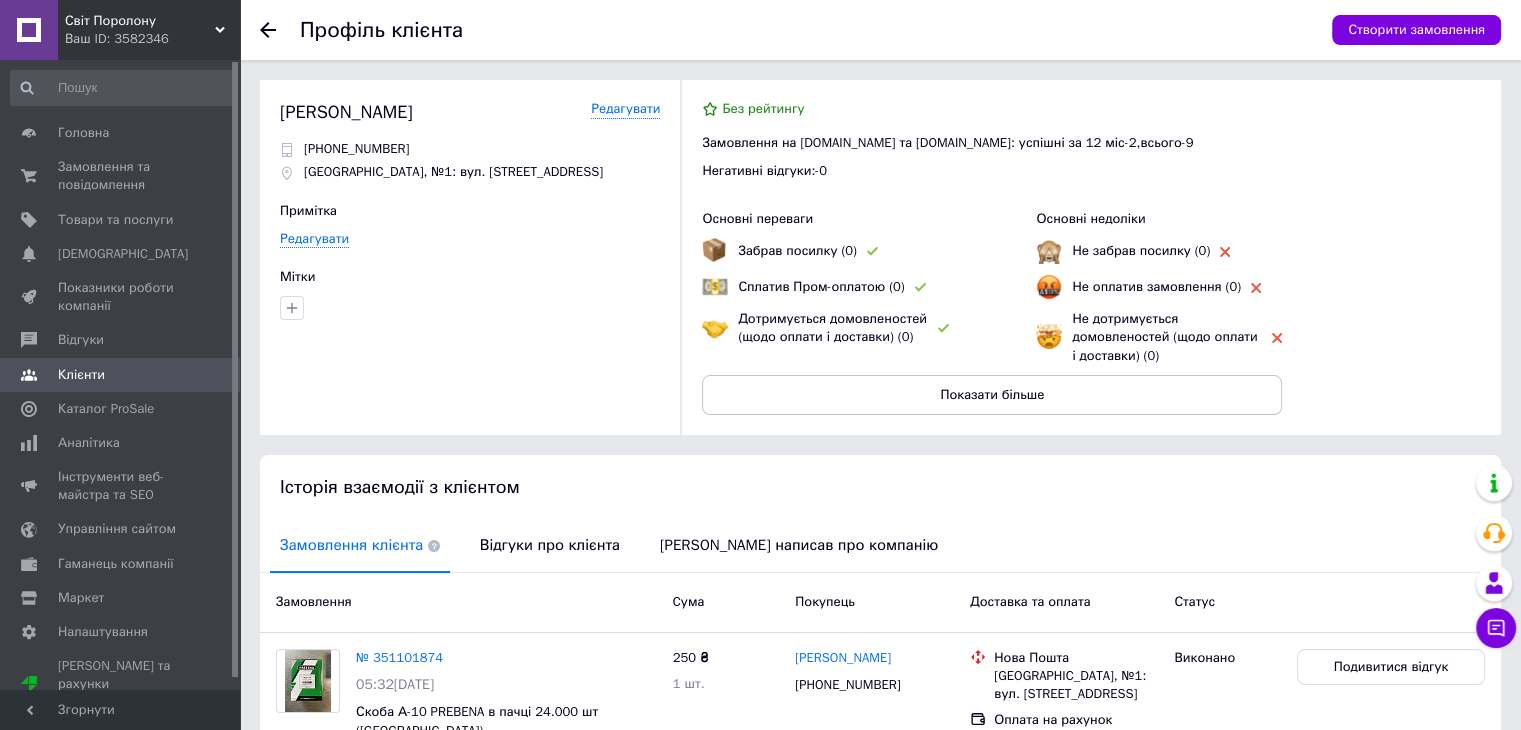 scroll, scrollTop: 0, scrollLeft: 0, axis: both 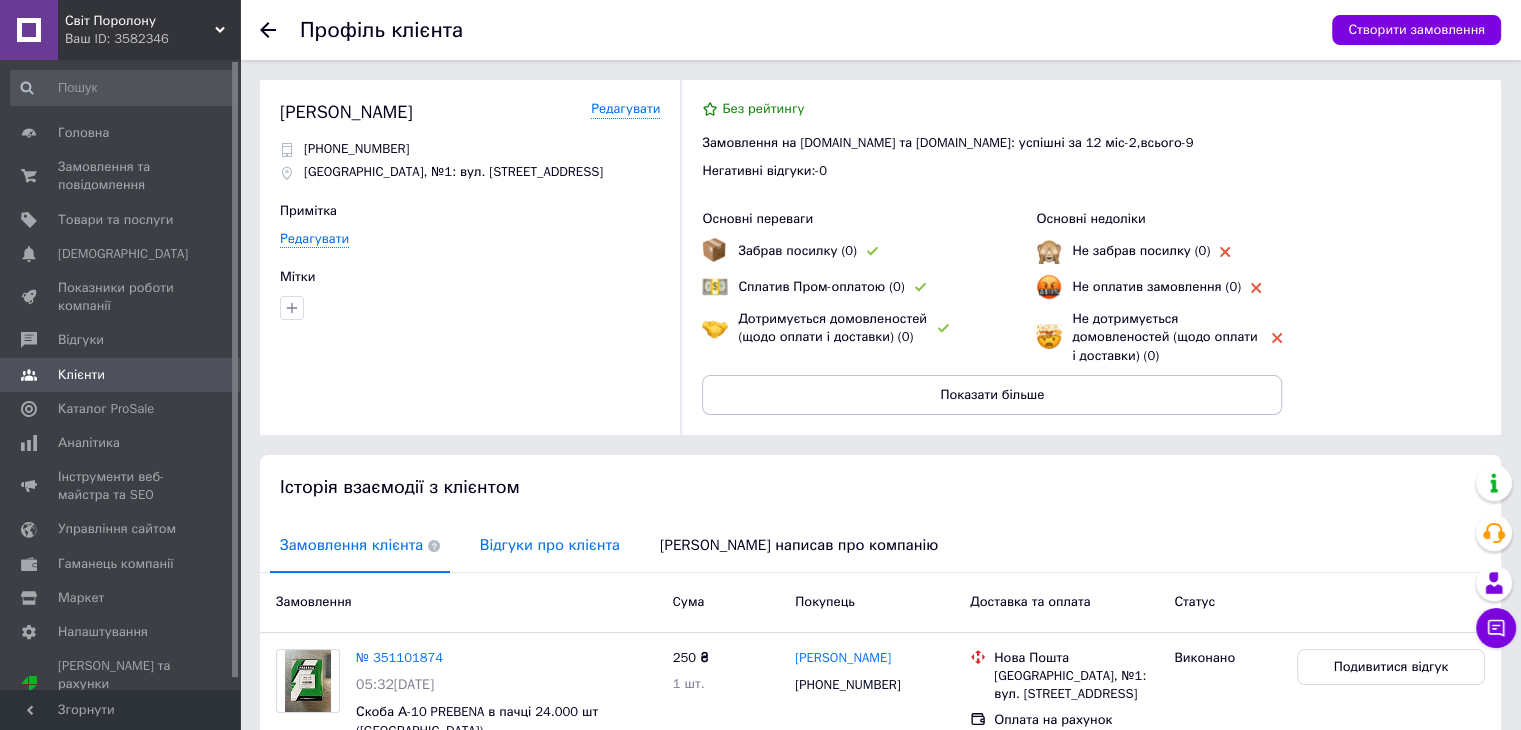click on "Відгуки про клієнта" at bounding box center [550, 545] 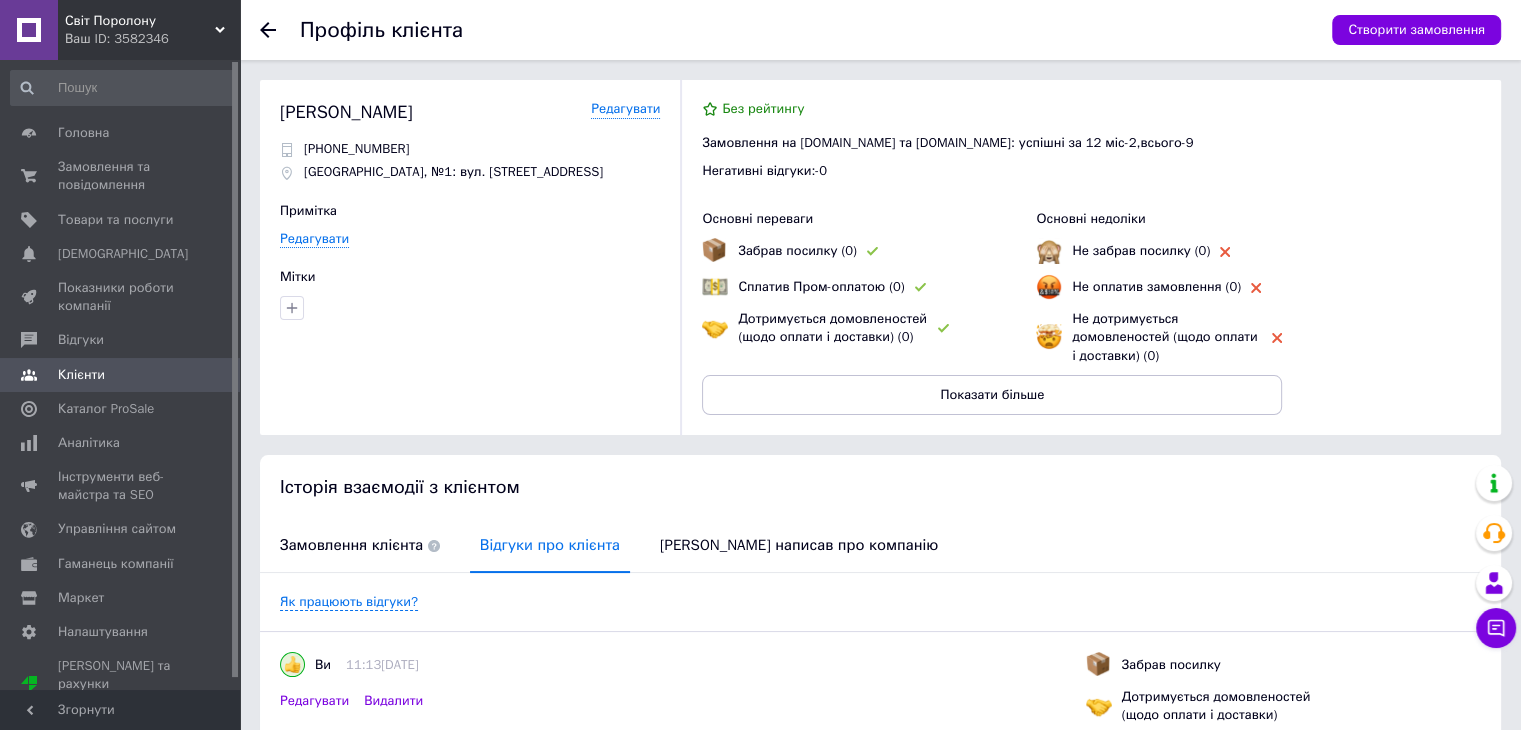scroll, scrollTop: 0, scrollLeft: 0, axis: both 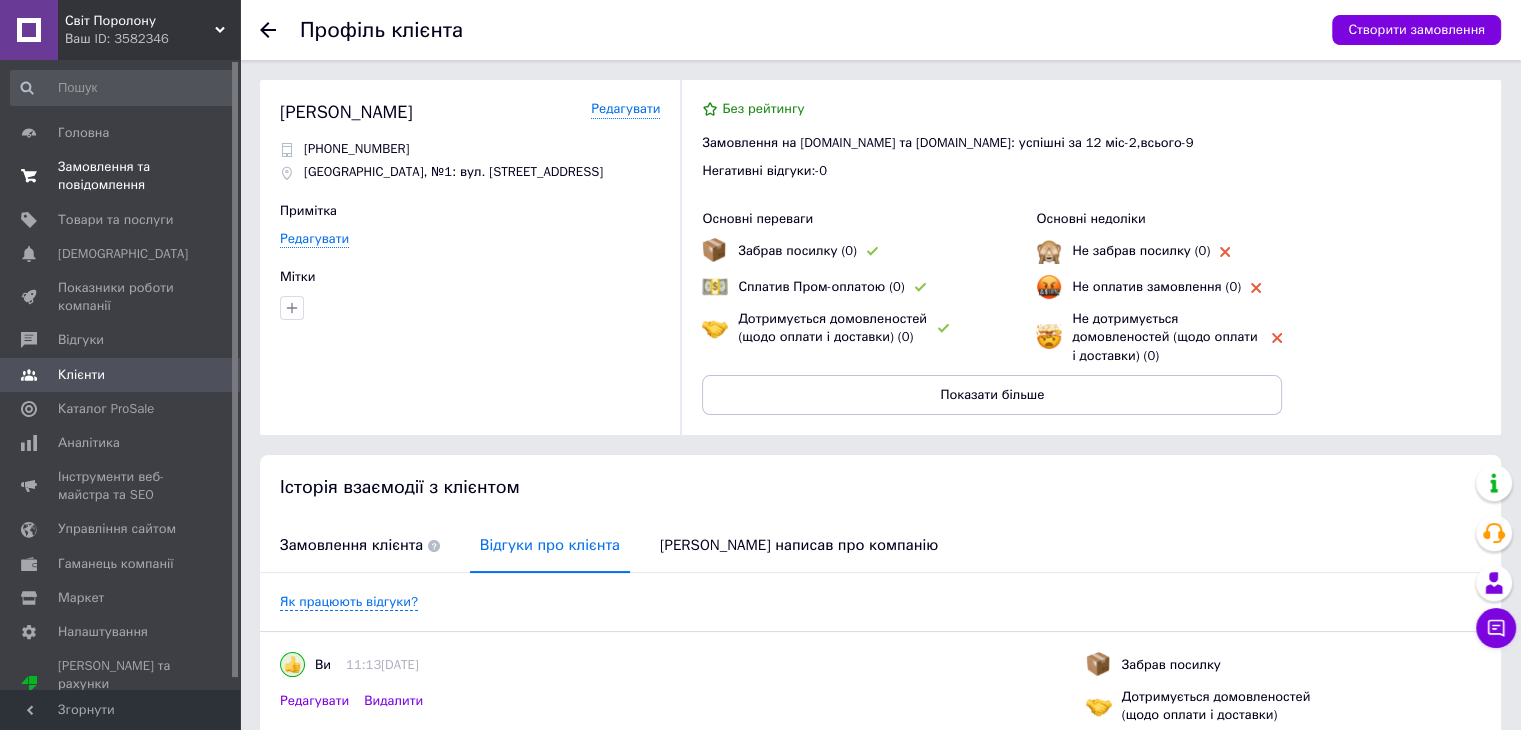 click on "Замовлення та повідомлення" at bounding box center (121, 176) 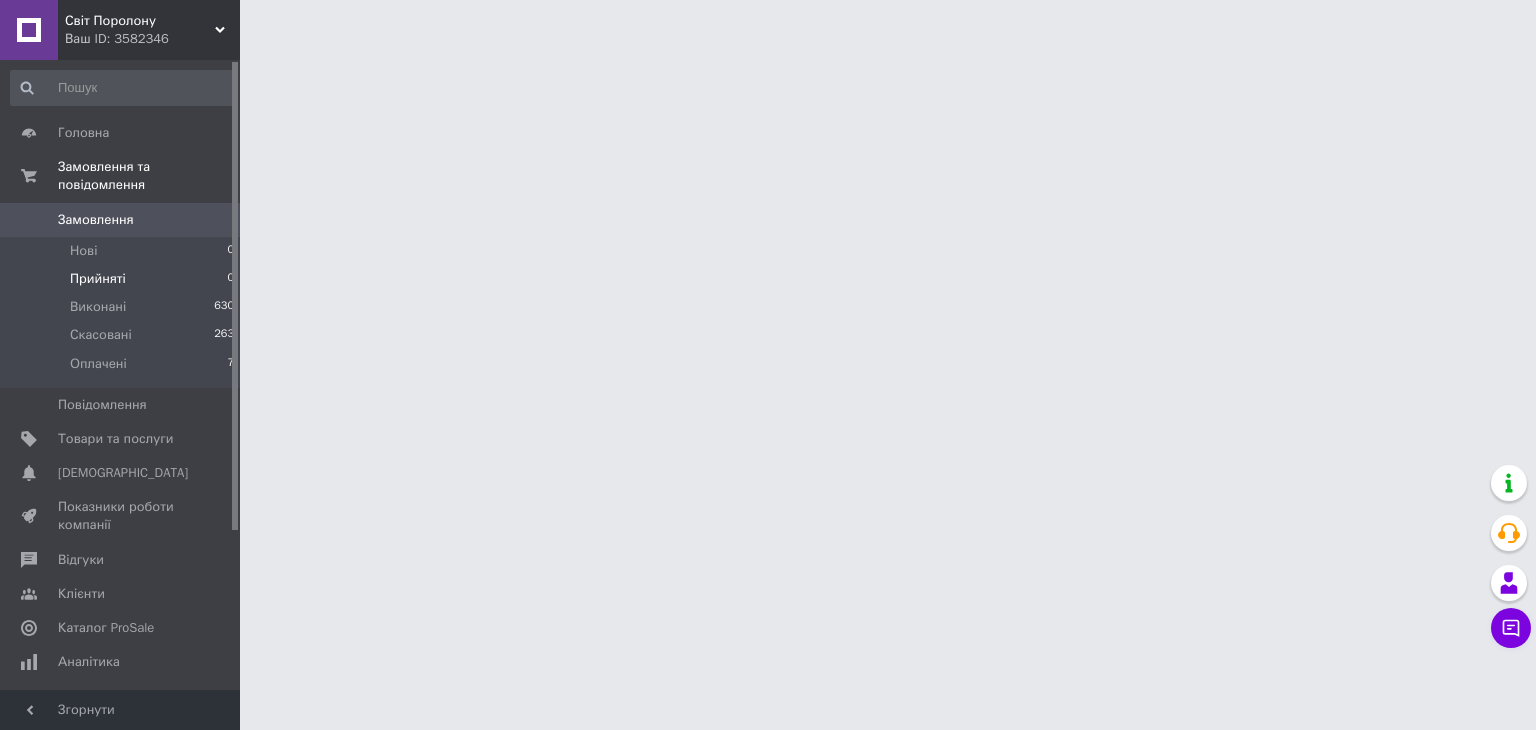 click on "Прийняті" at bounding box center [98, 279] 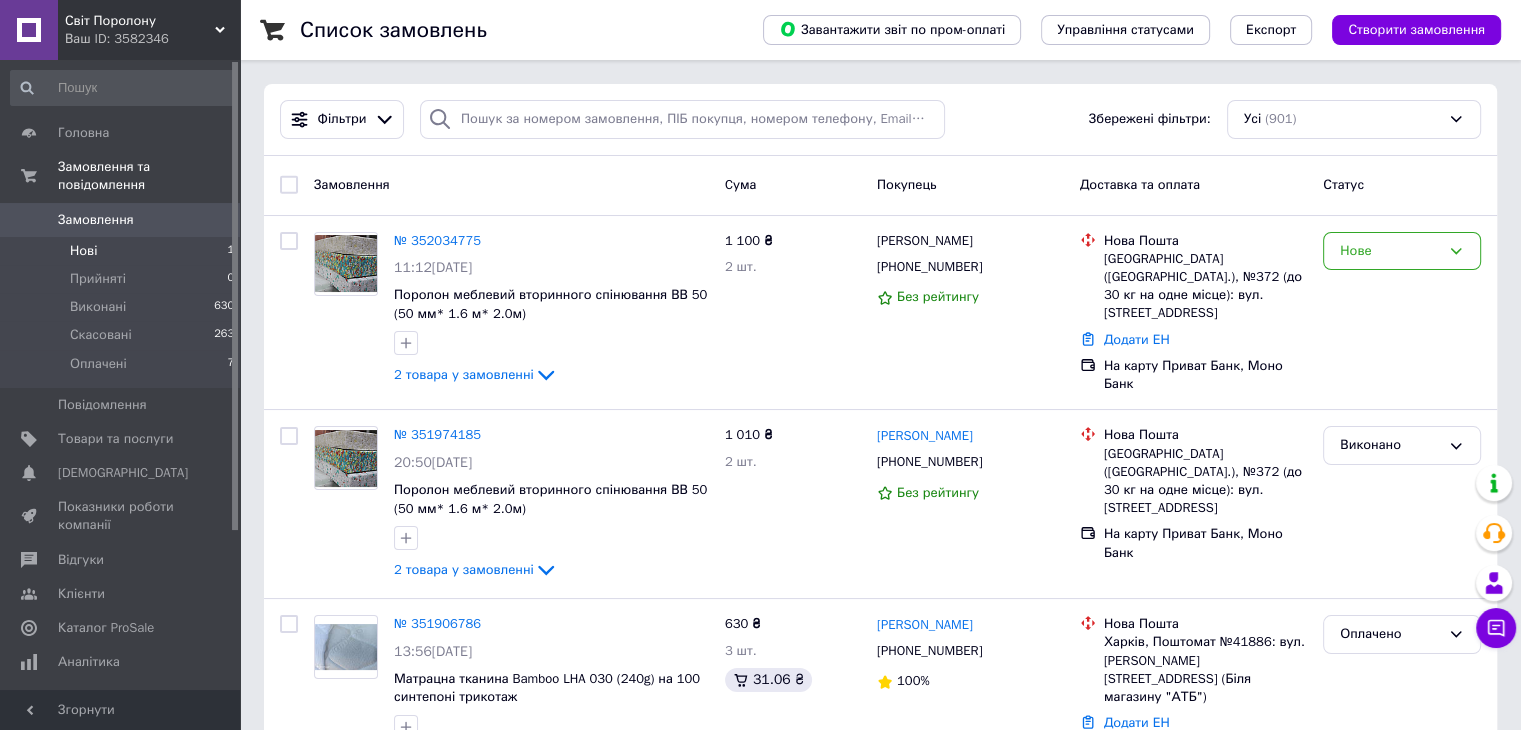 click on "Нові" at bounding box center [83, 251] 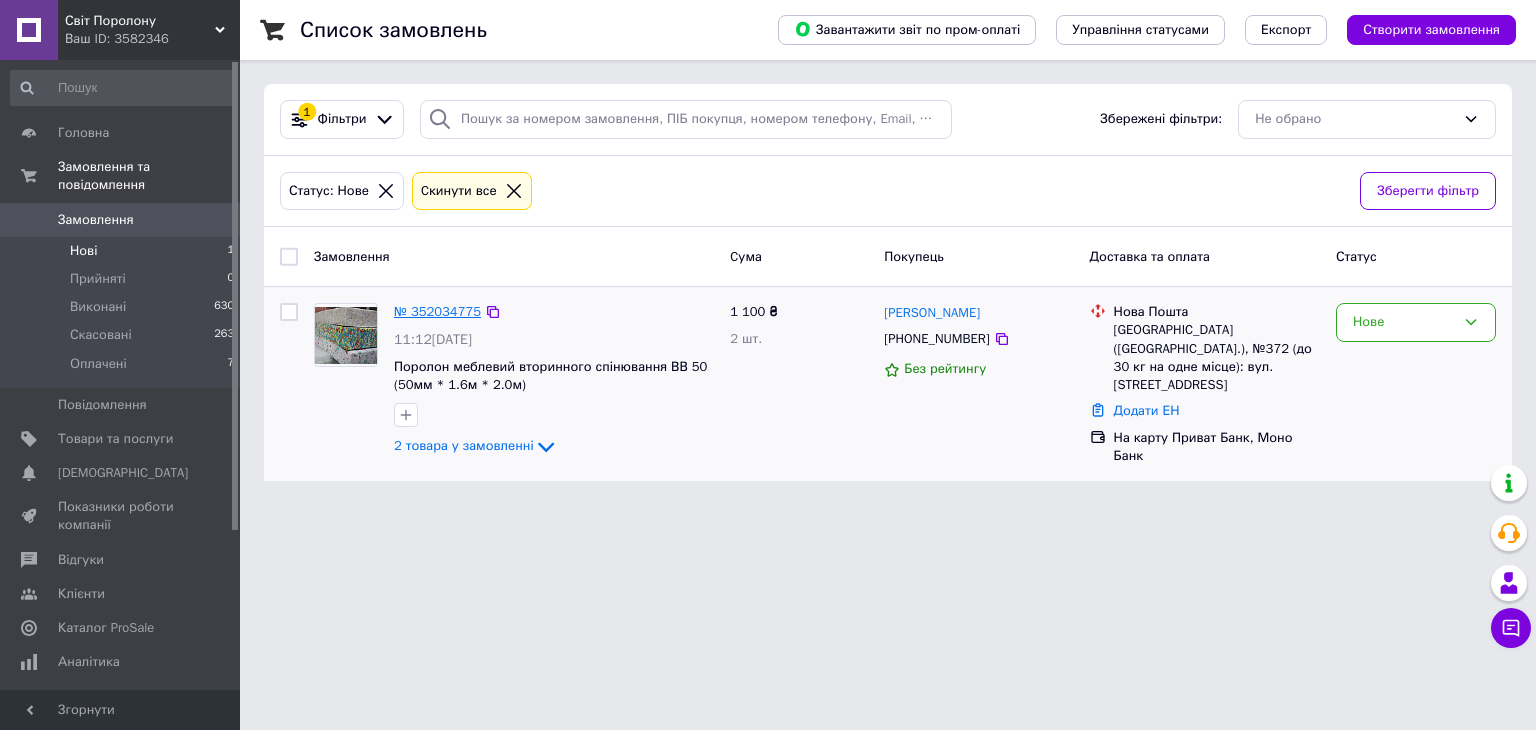 click on "№ 352034775" at bounding box center (437, 311) 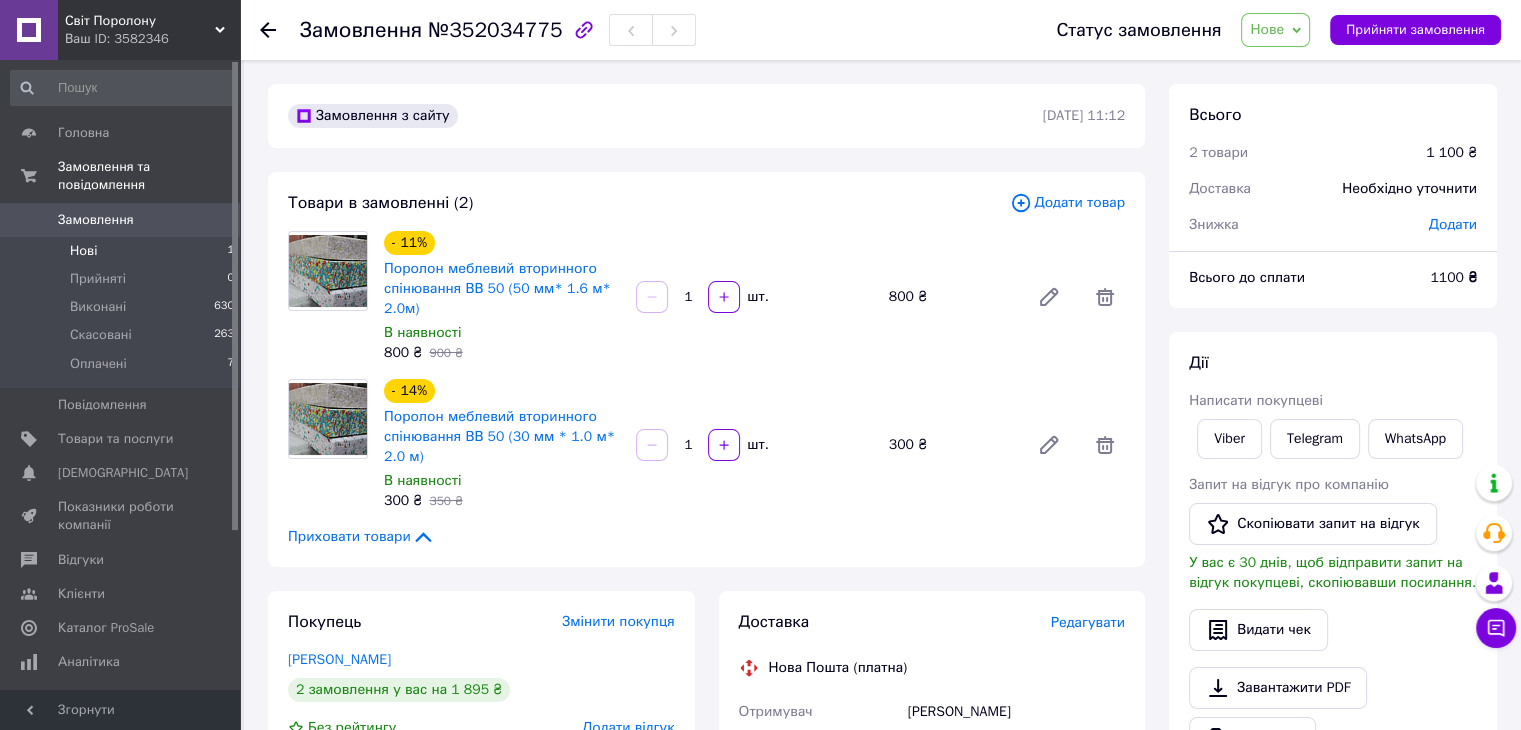click on "Нові" at bounding box center [83, 251] 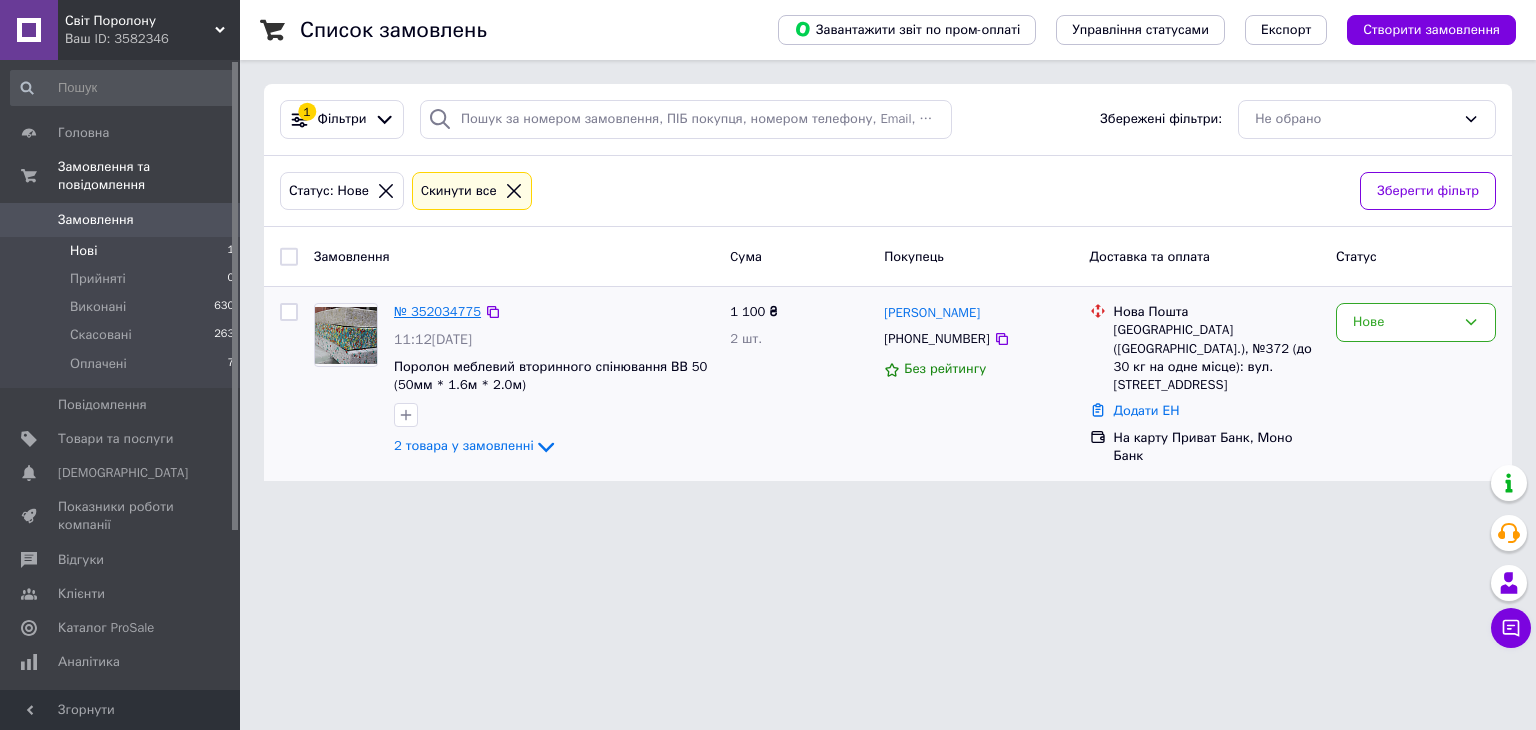 click on "№ 352034775" at bounding box center (437, 311) 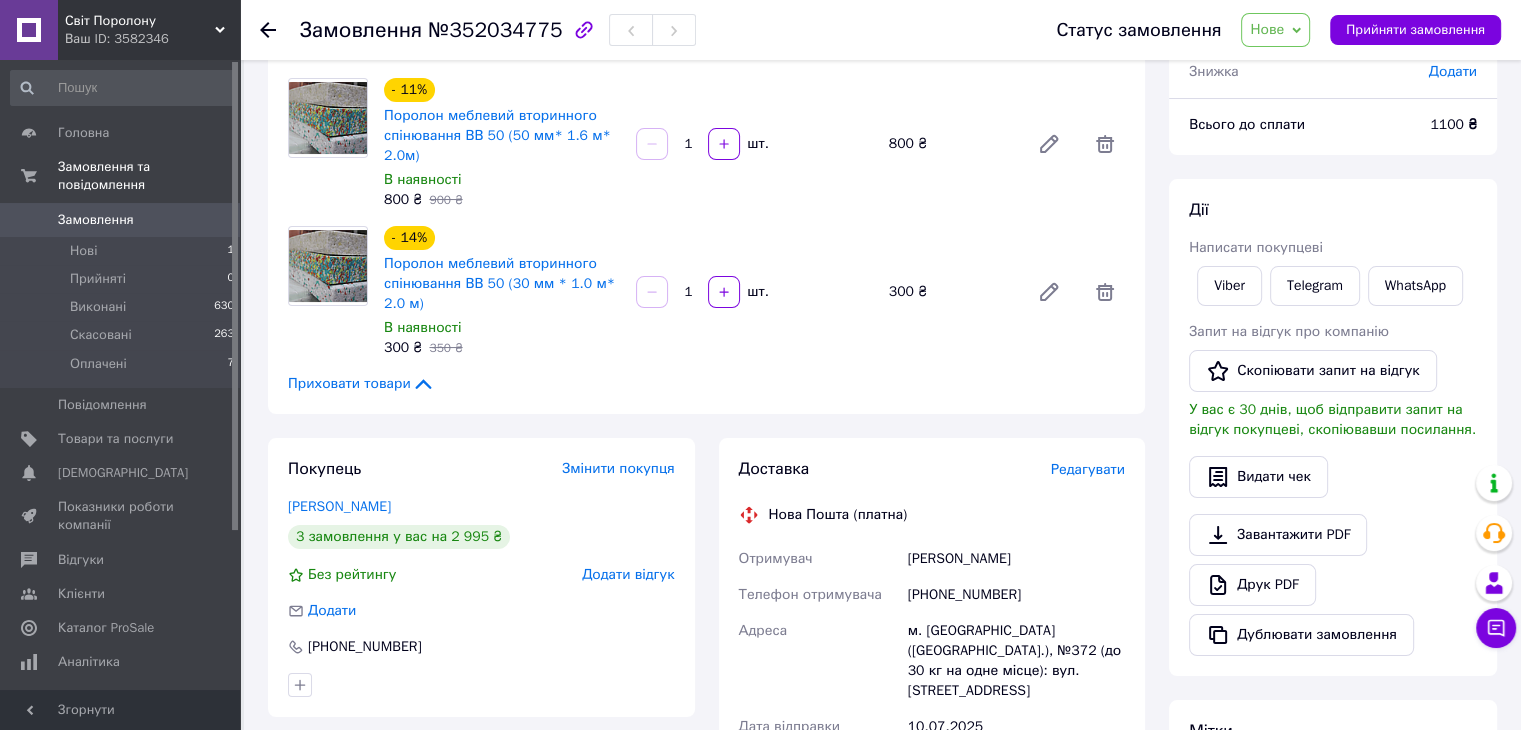 scroll, scrollTop: 200, scrollLeft: 0, axis: vertical 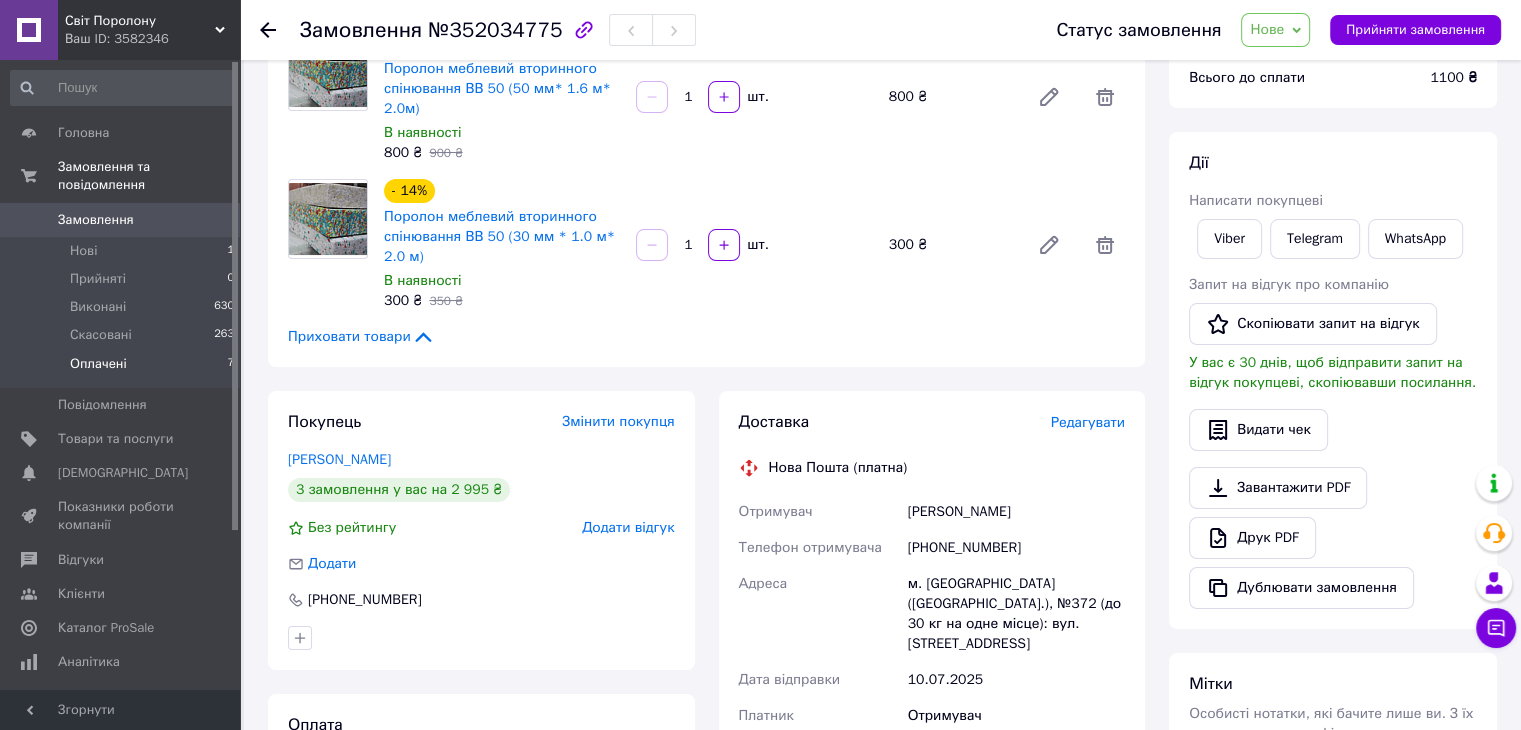 click on "Оплачені" at bounding box center (98, 364) 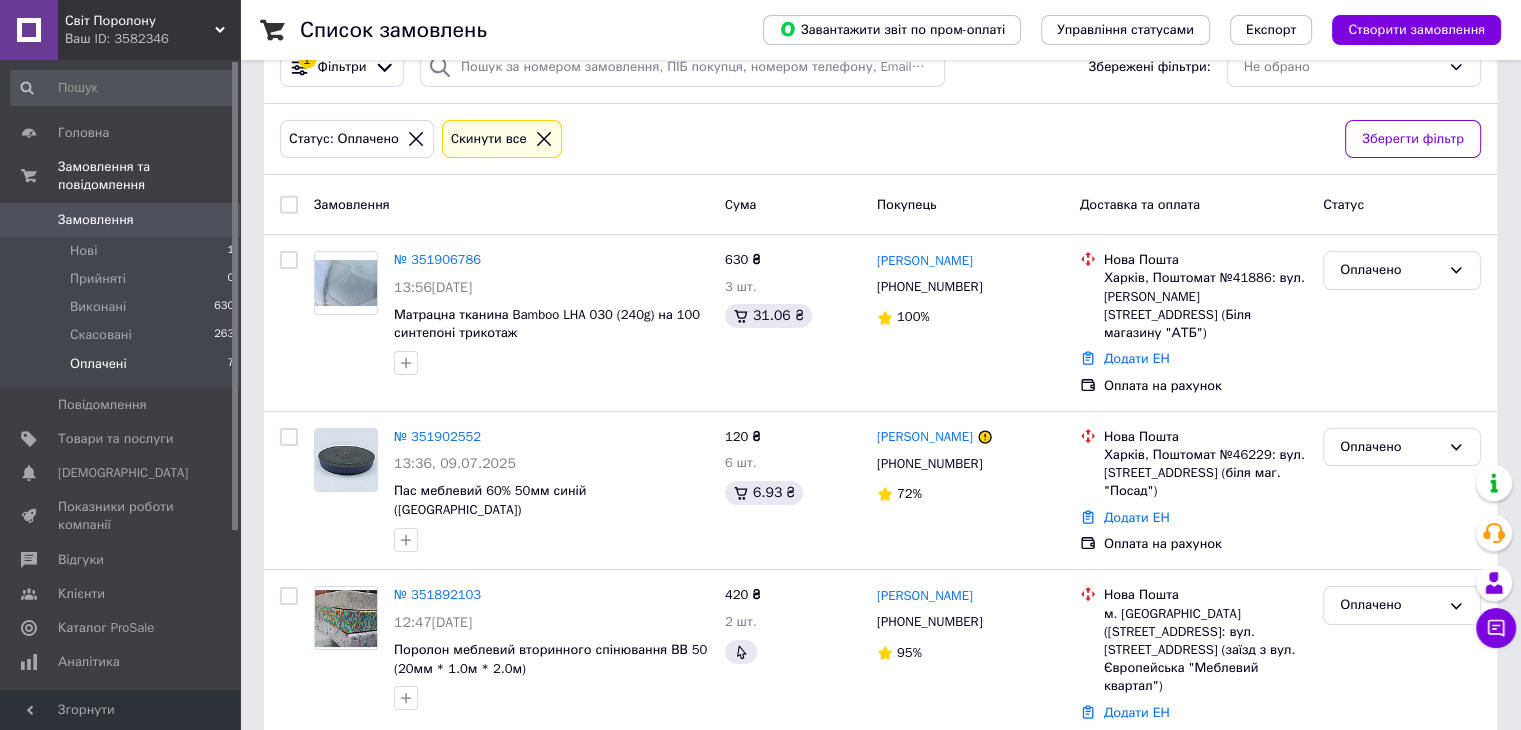 scroll, scrollTop: 52, scrollLeft: 0, axis: vertical 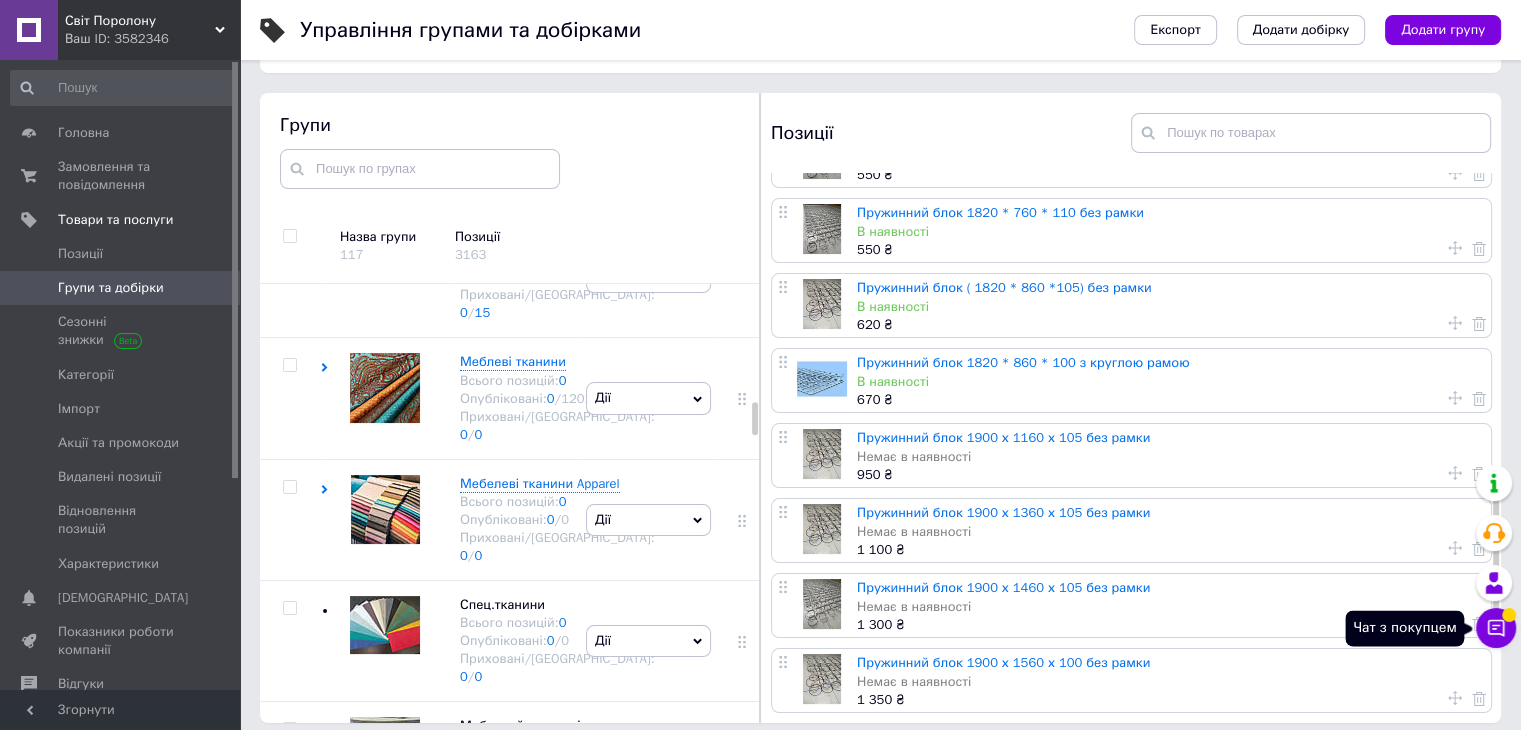 click 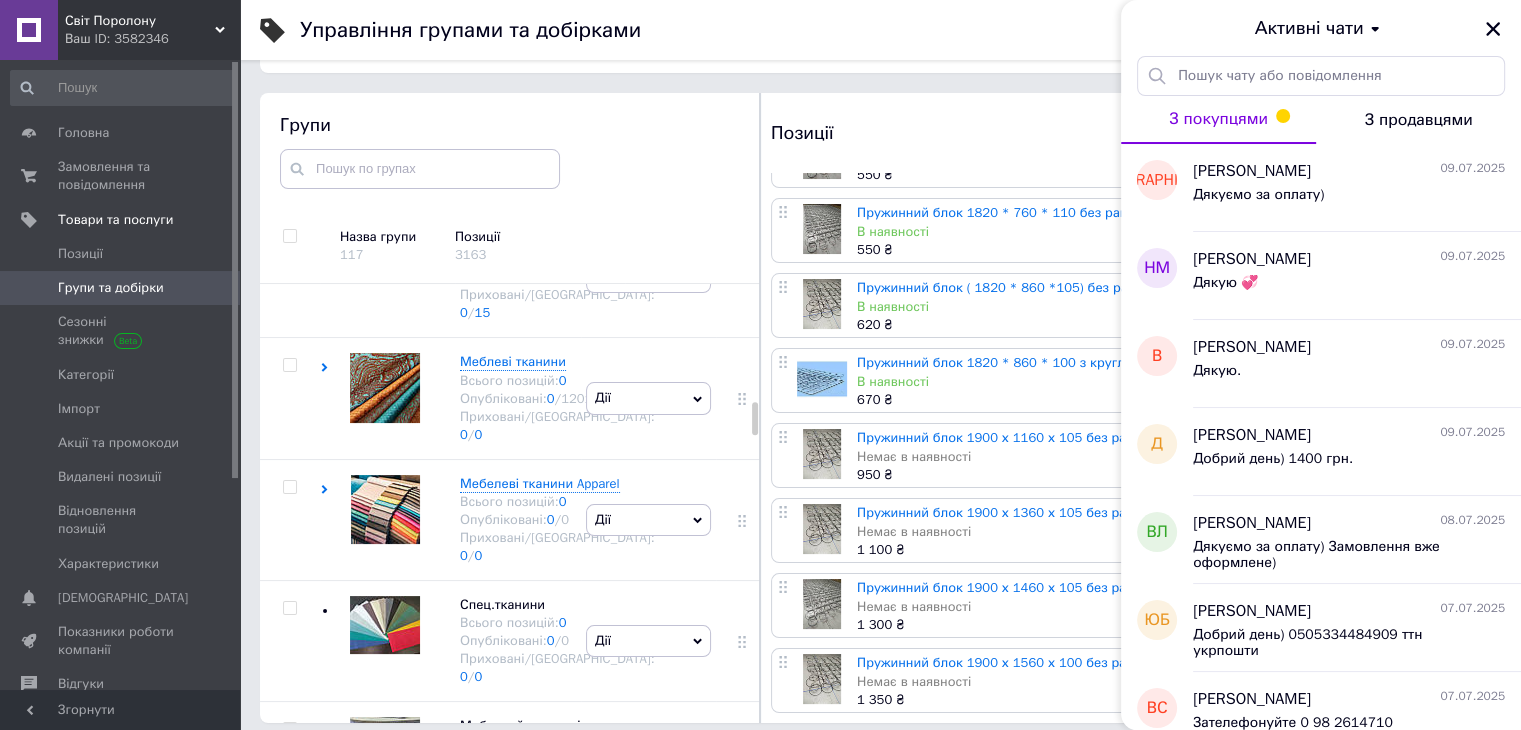 click on "З покупцями" at bounding box center [1218, 119] 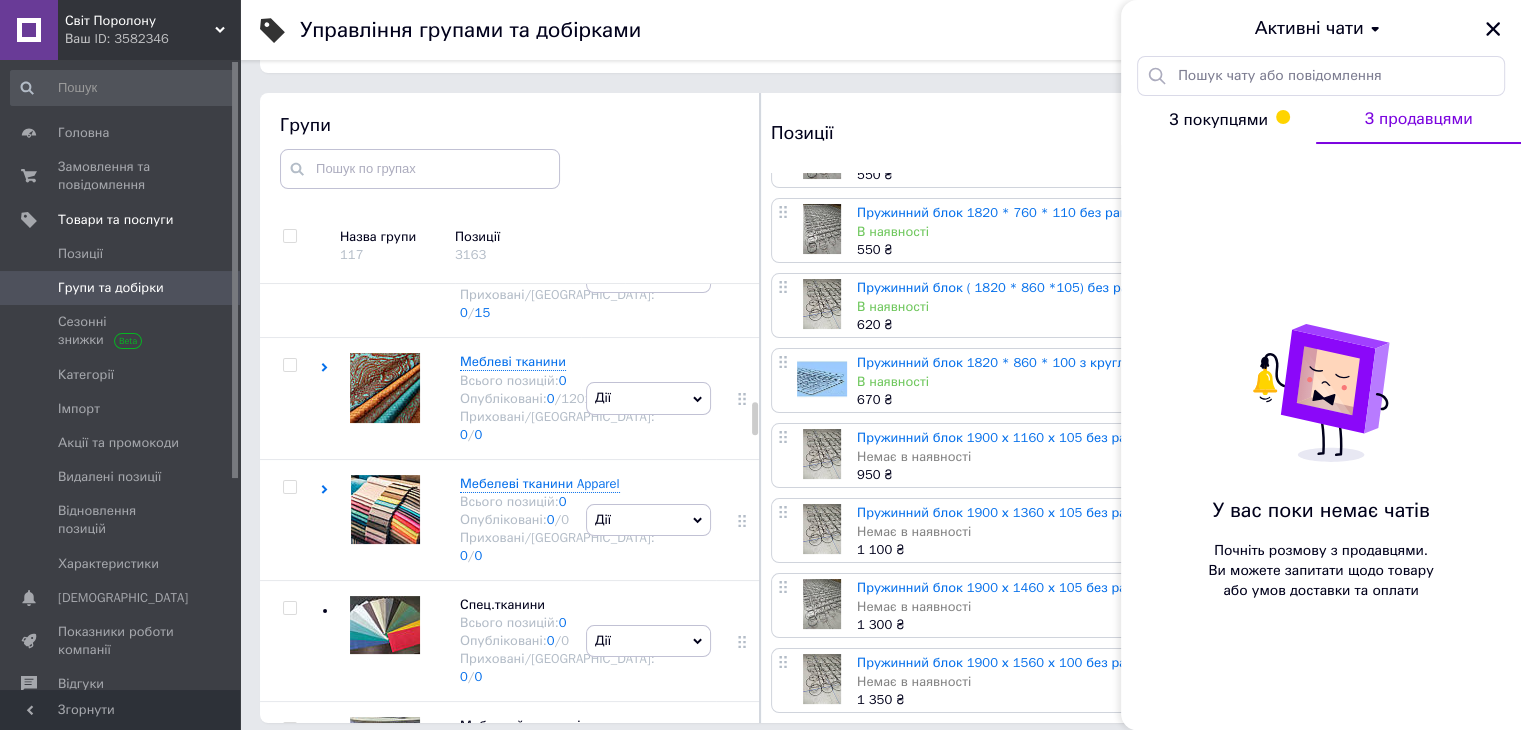 click on "З покупцями" at bounding box center (1218, 120) 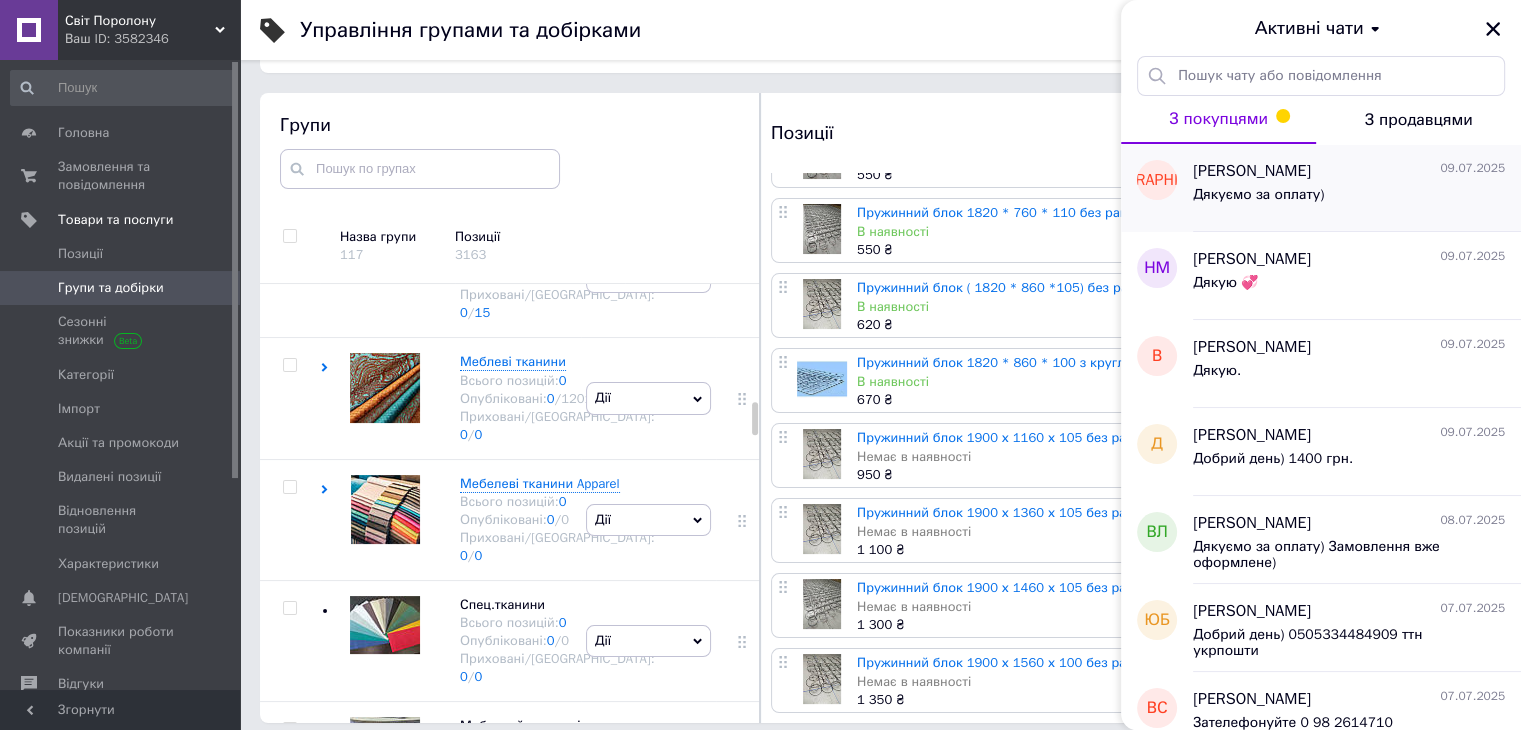 click on "[PERSON_NAME]" at bounding box center (1252, 171) 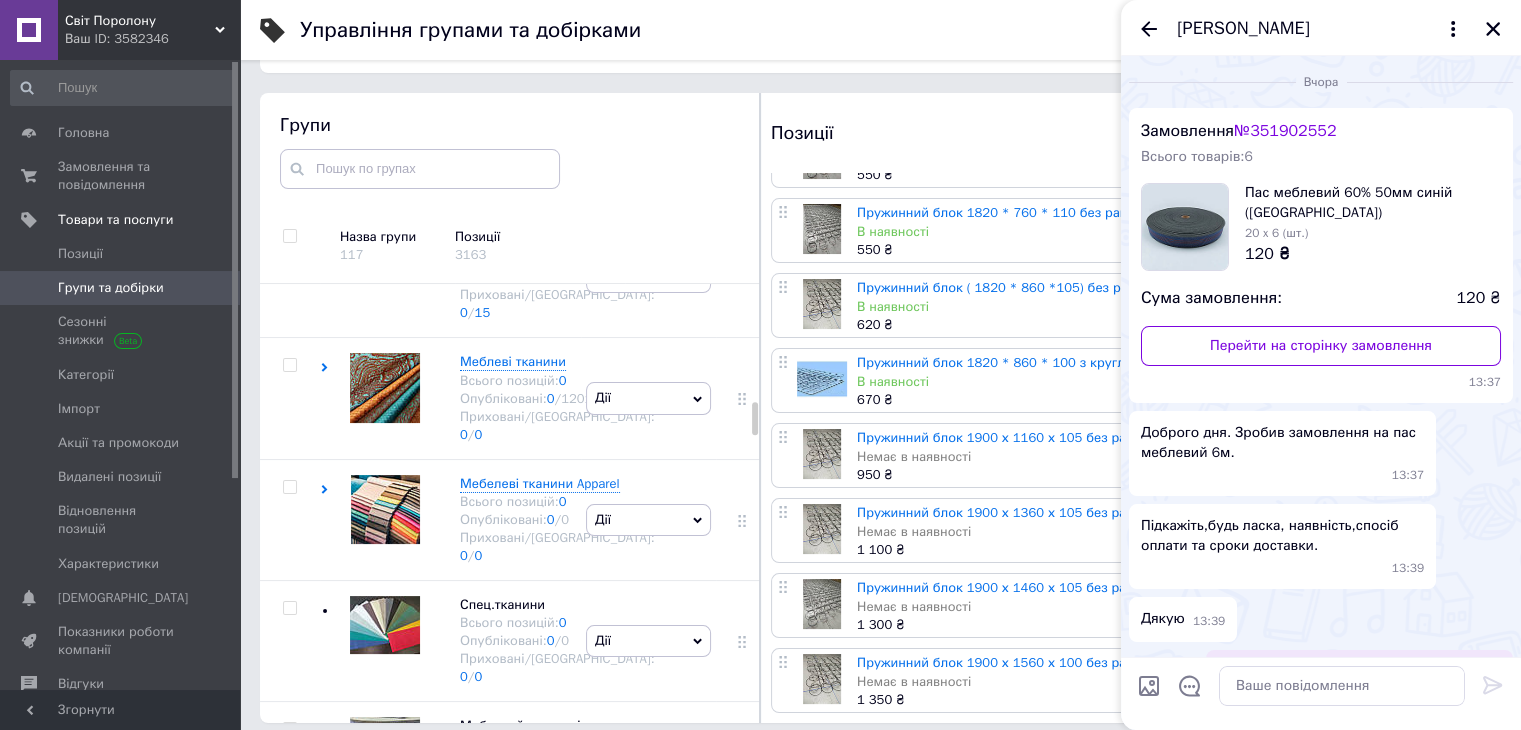 scroll, scrollTop: 672, scrollLeft: 0, axis: vertical 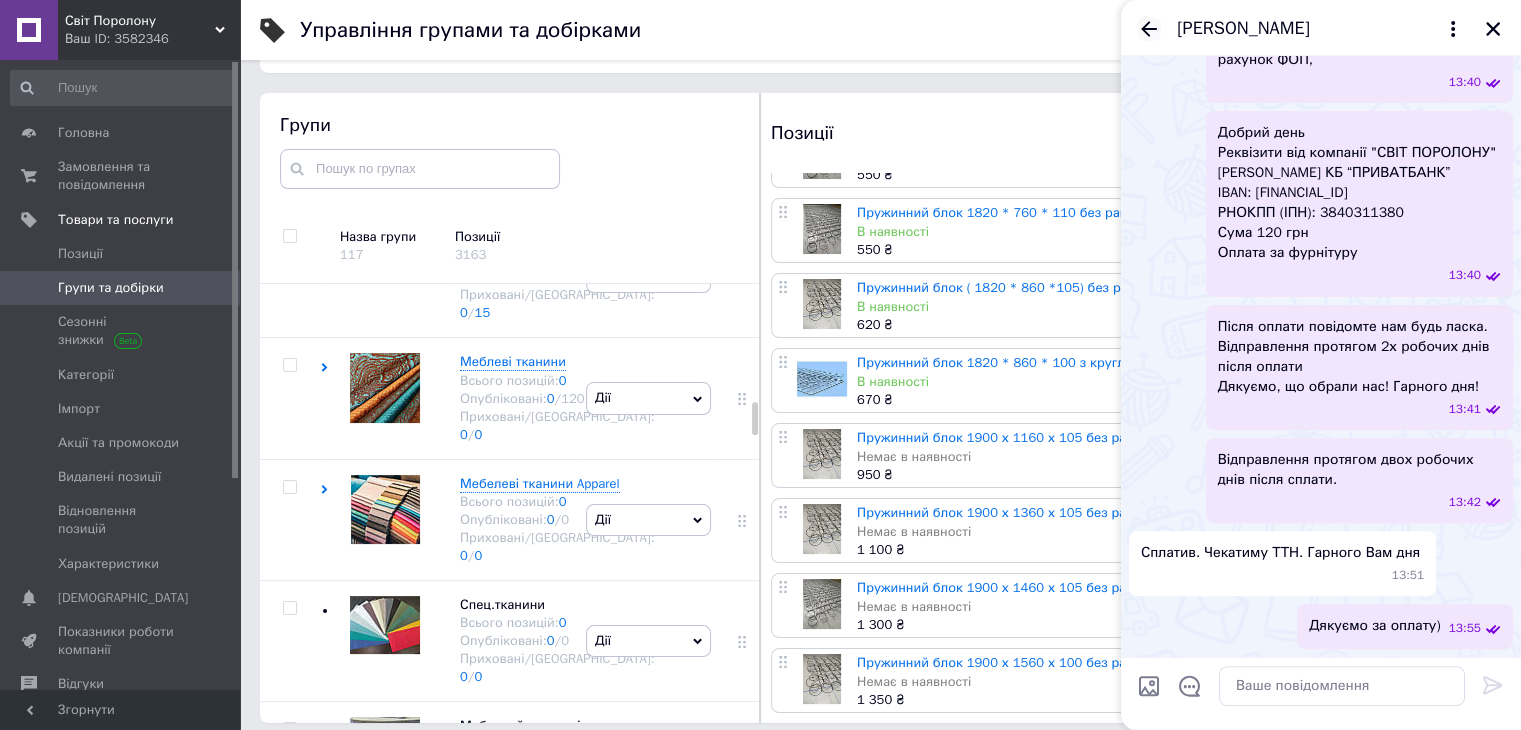click 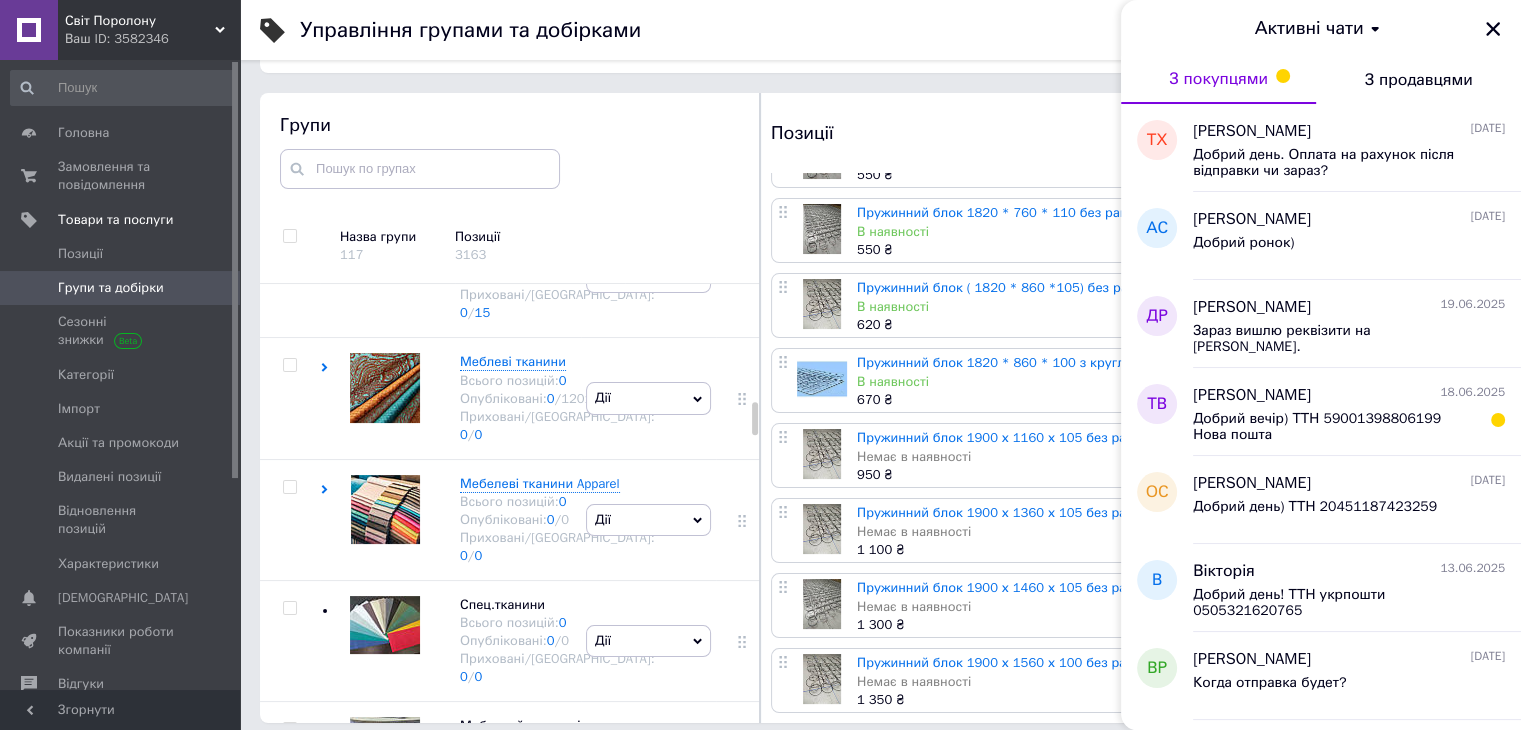 scroll, scrollTop: 800, scrollLeft: 0, axis: vertical 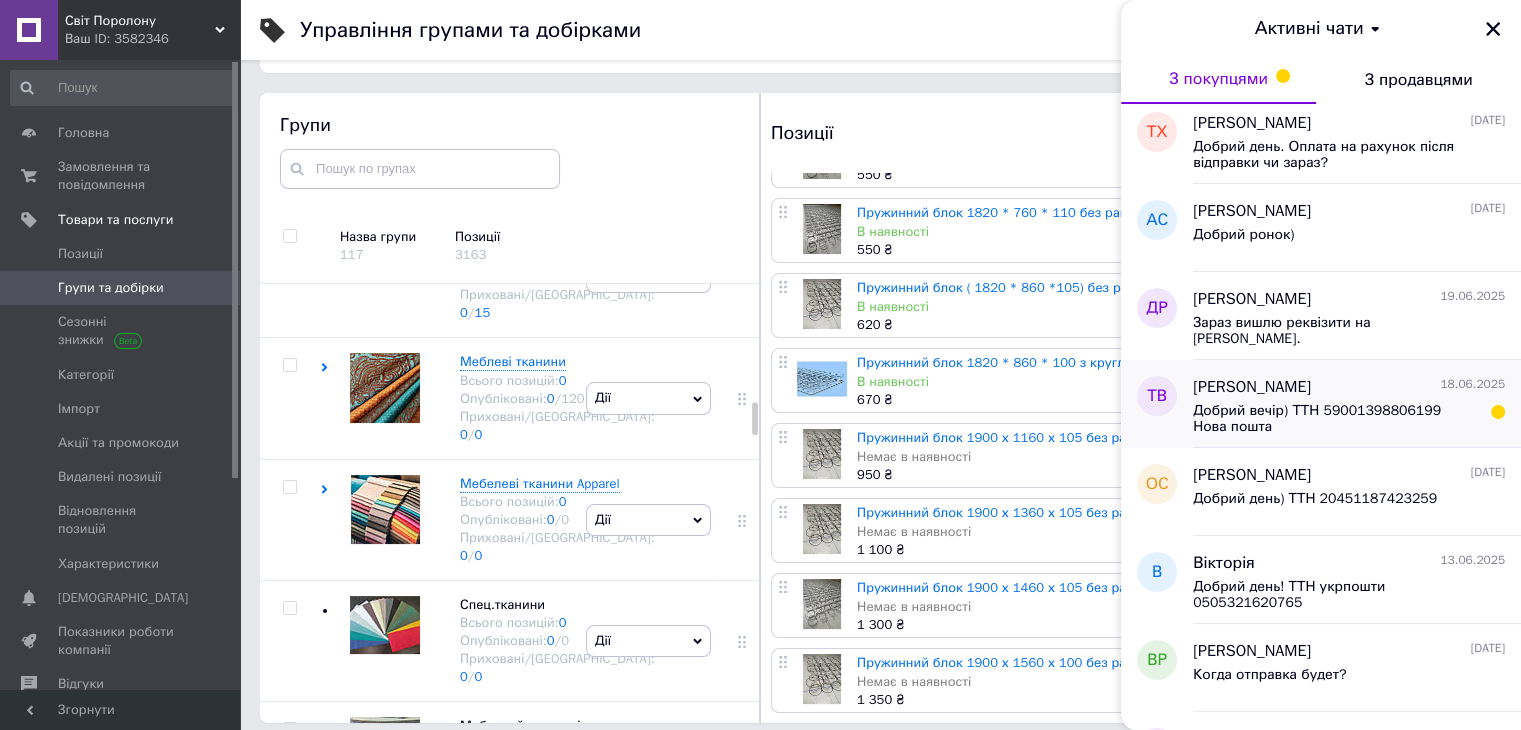 click on "Добрий вечір) ТТН 59001398806199 Нова пошта" at bounding box center (1335, 419) 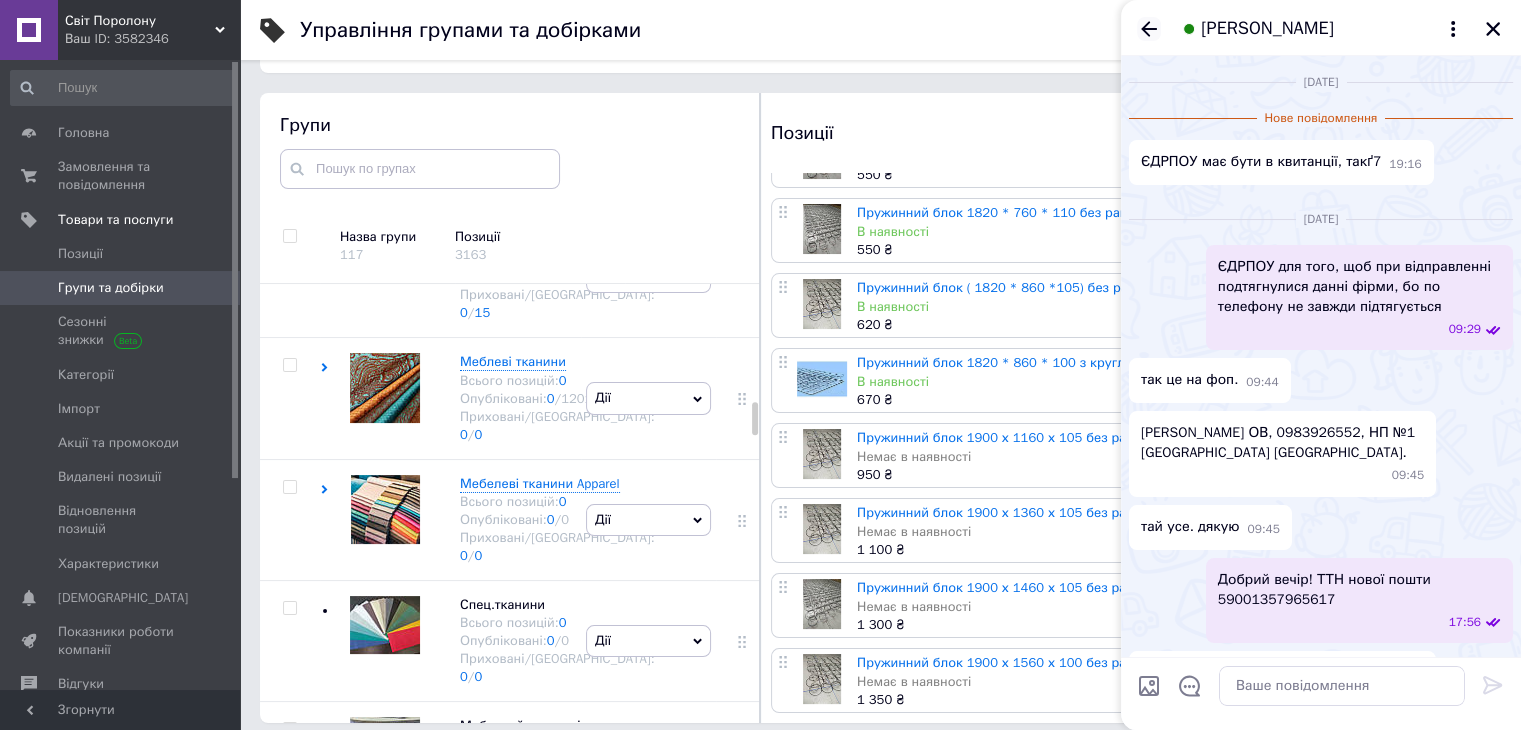 click 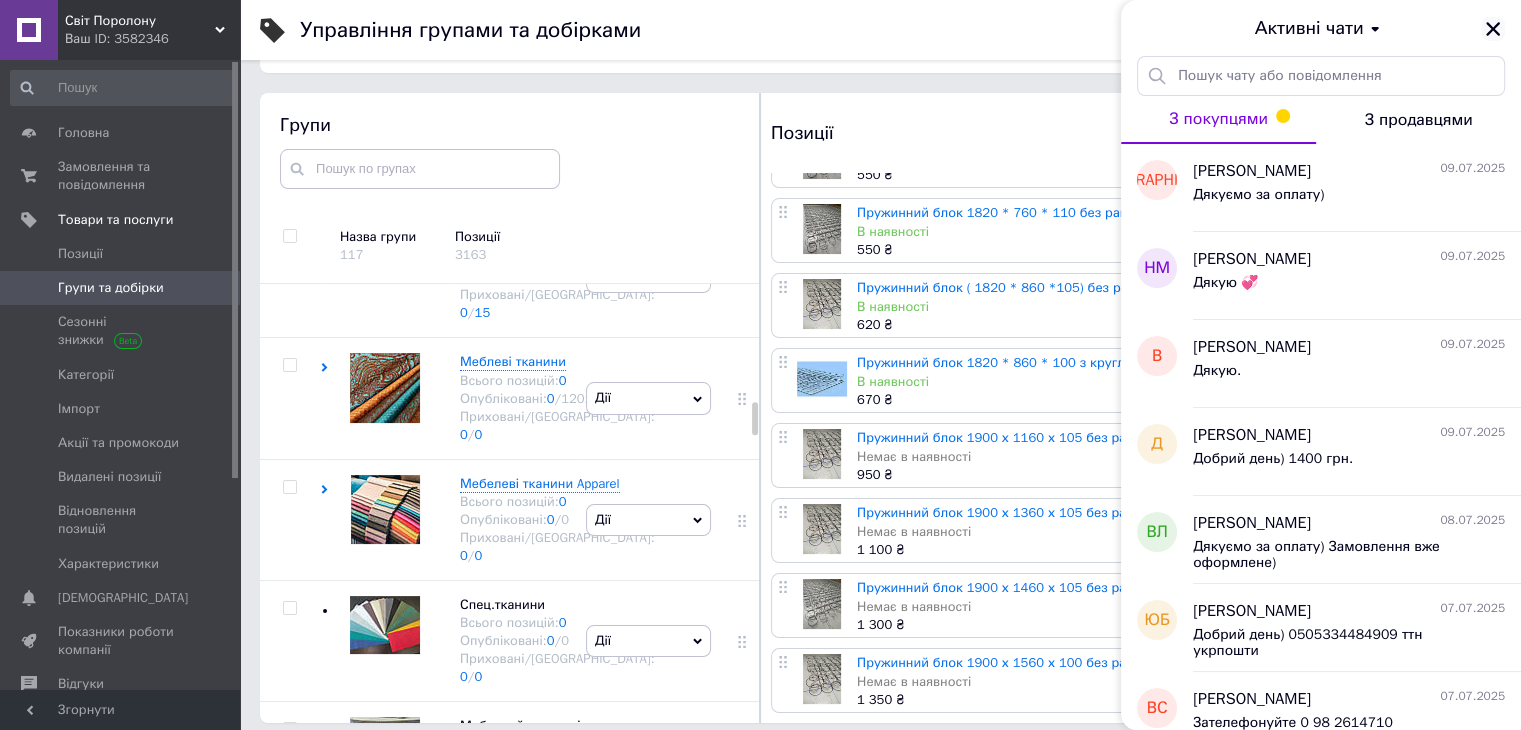click 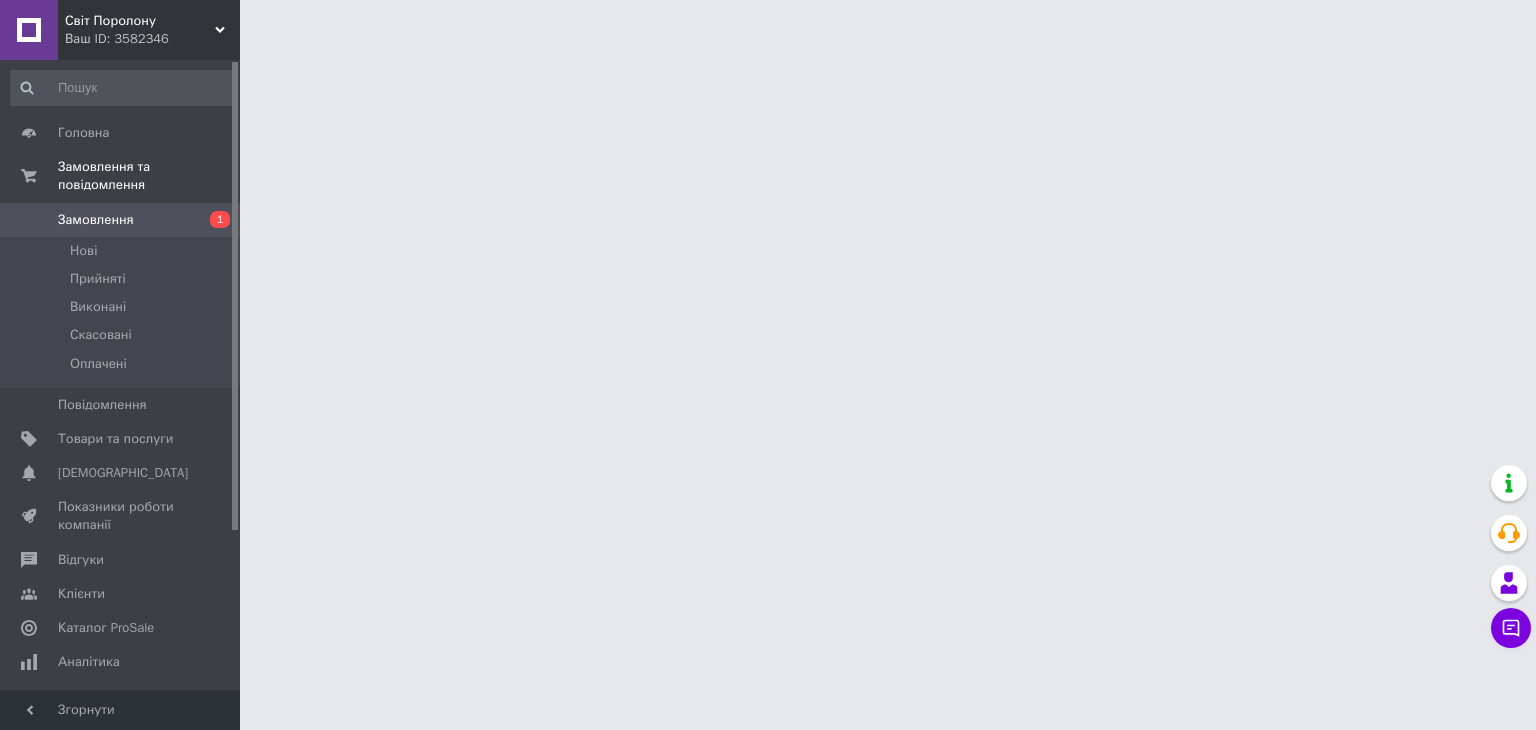 scroll, scrollTop: 0, scrollLeft: 0, axis: both 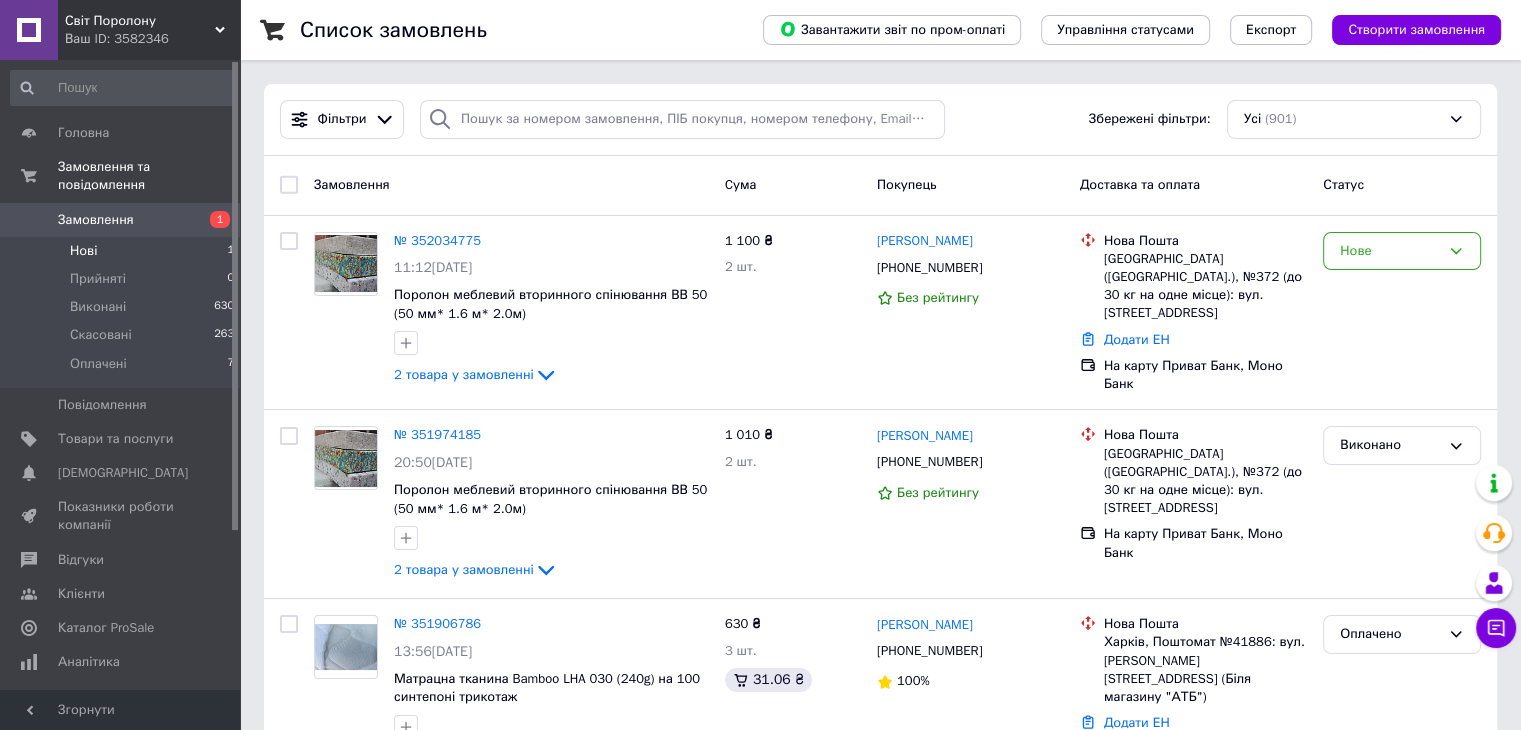 click on "Нові 1" at bounding box center [123, 251] 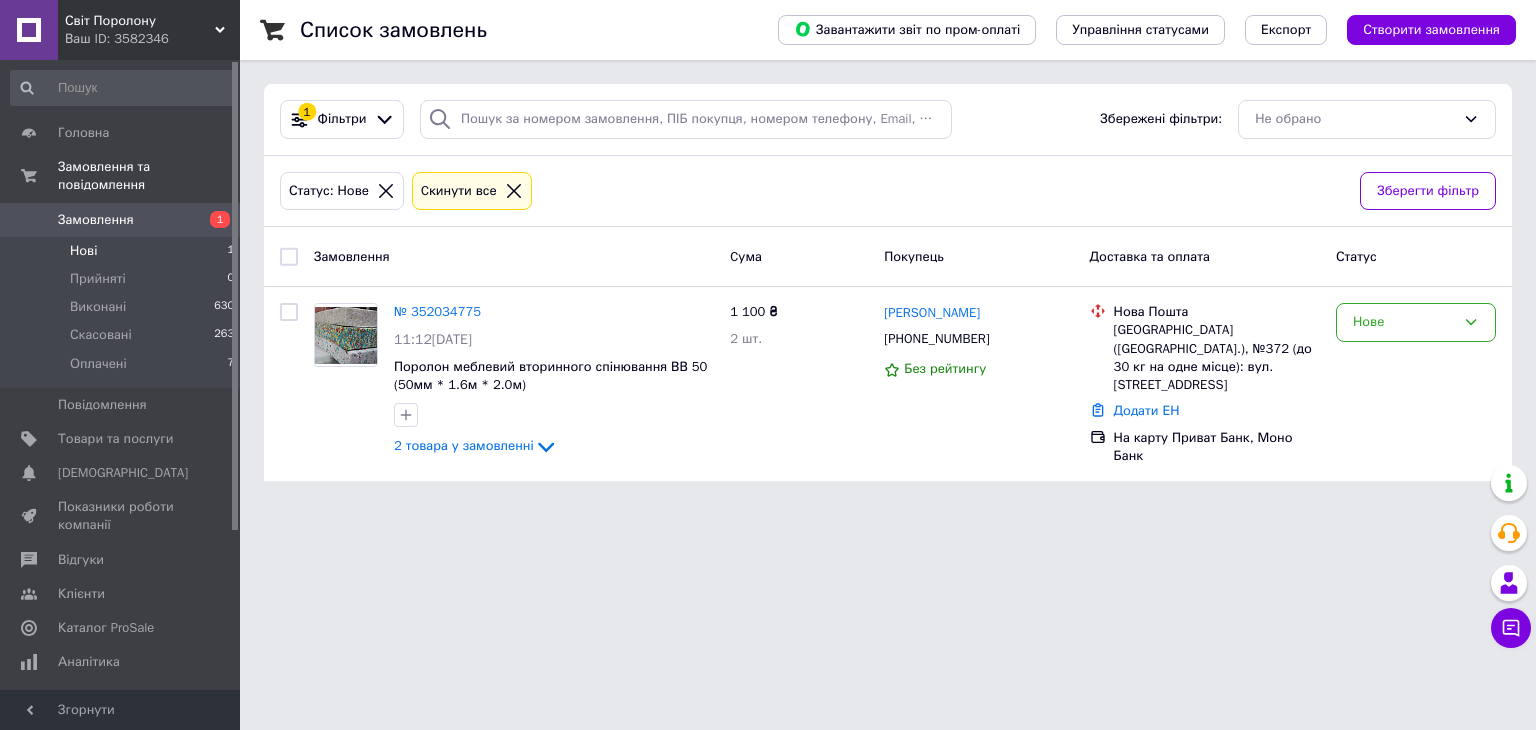 click on "Нові" at bounding box center (83, 251) 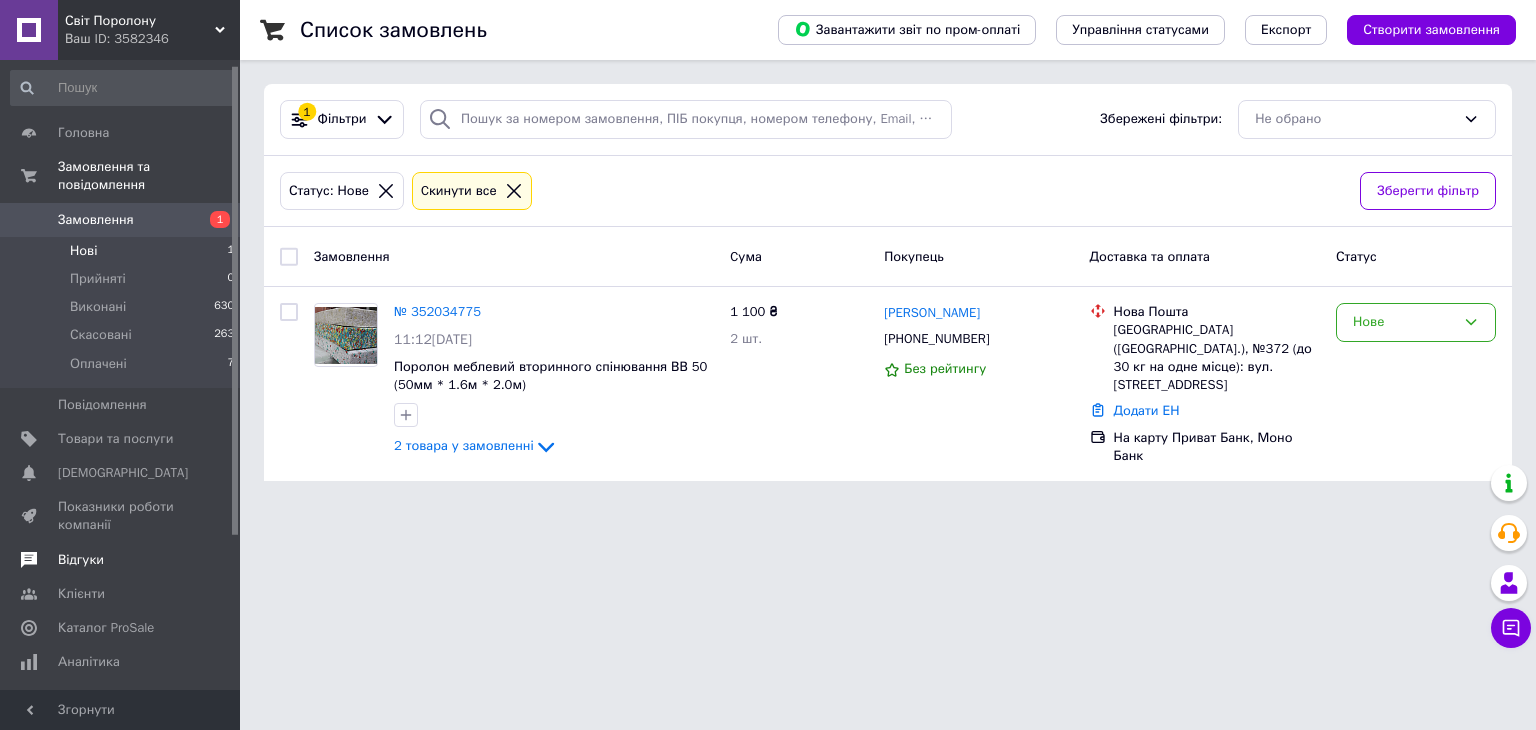 scroll, scrollTop: 100, scrollLeft: 0, axis: vertical 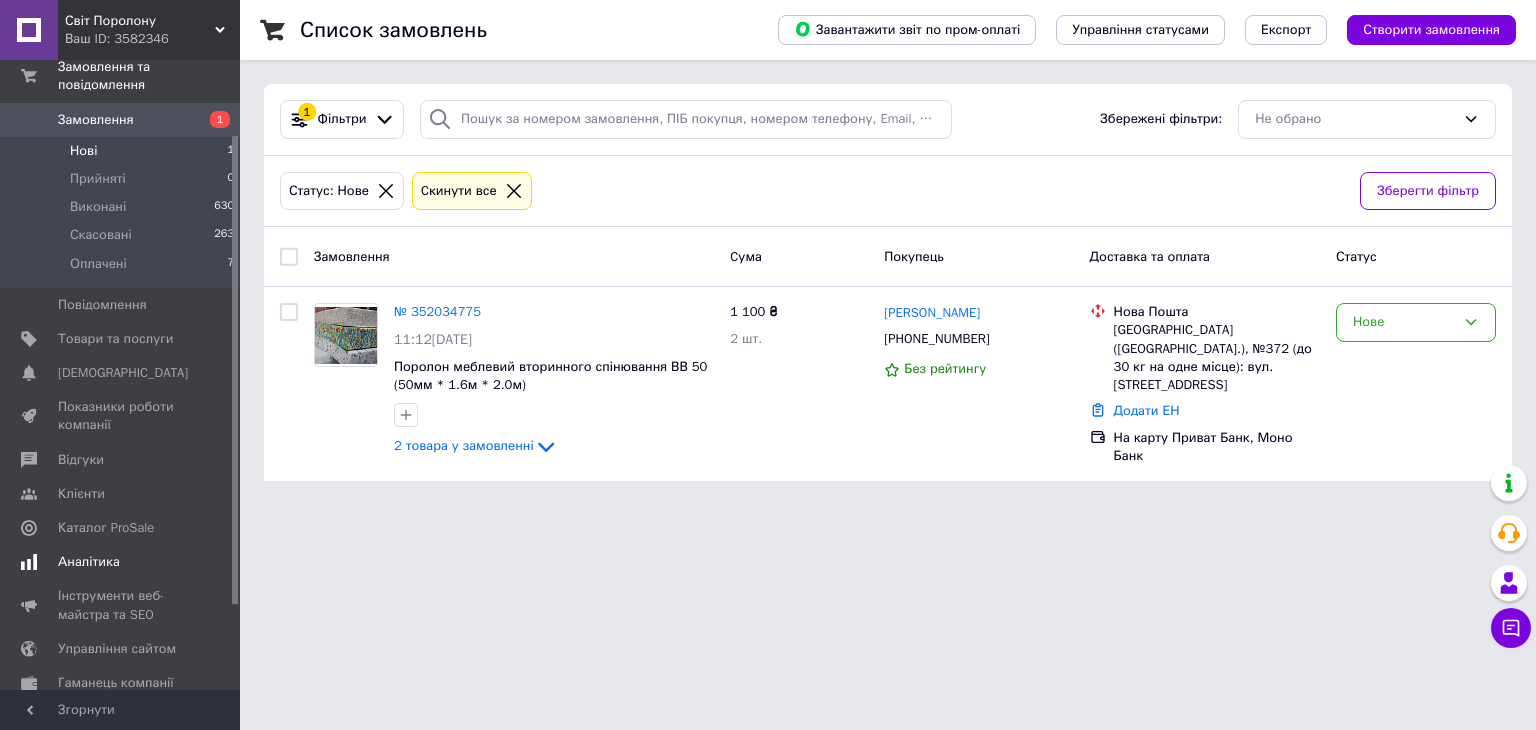 click on "Аналітика" at bounding box center (89, 562) 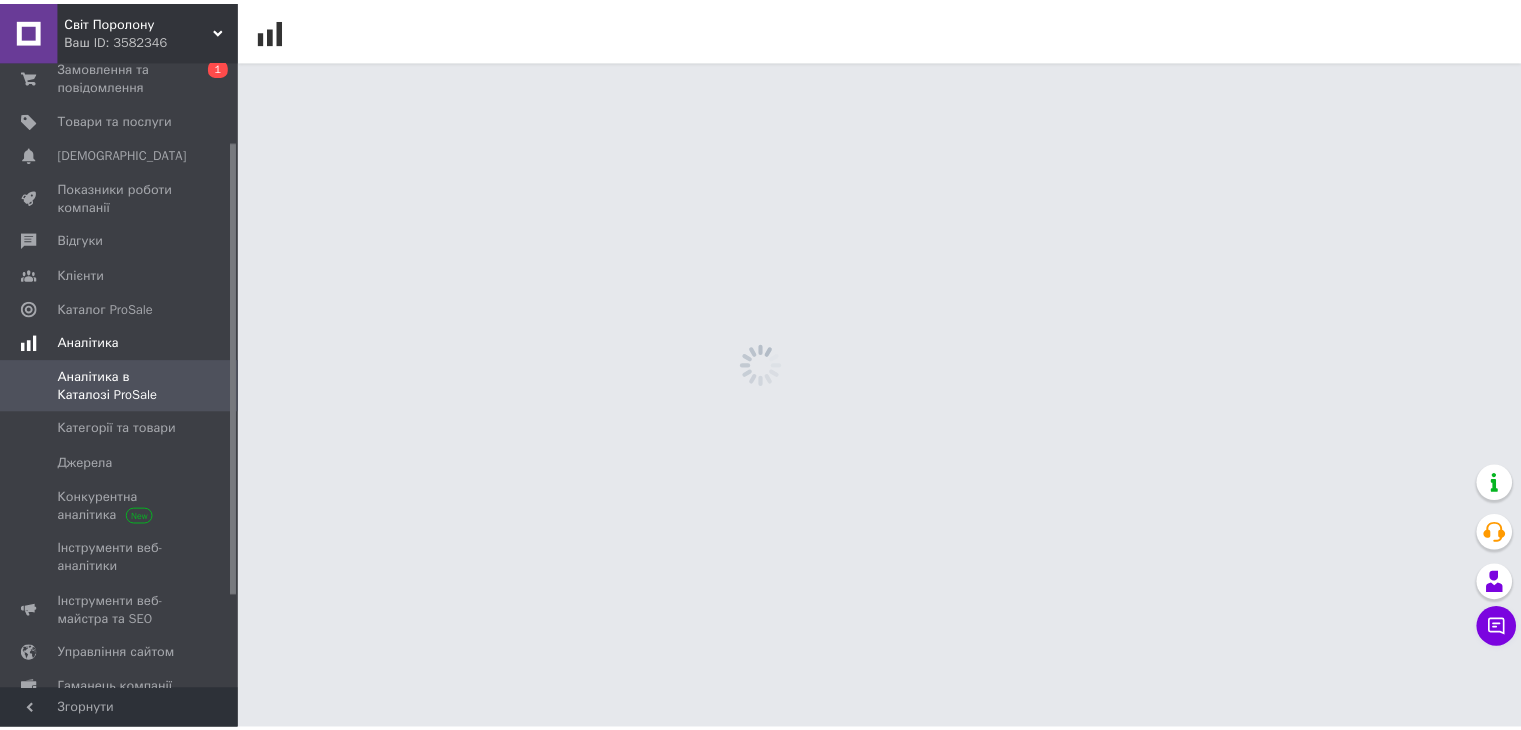 scroll, scrollTop: 109, scrollLeft: 0, axis: vertical 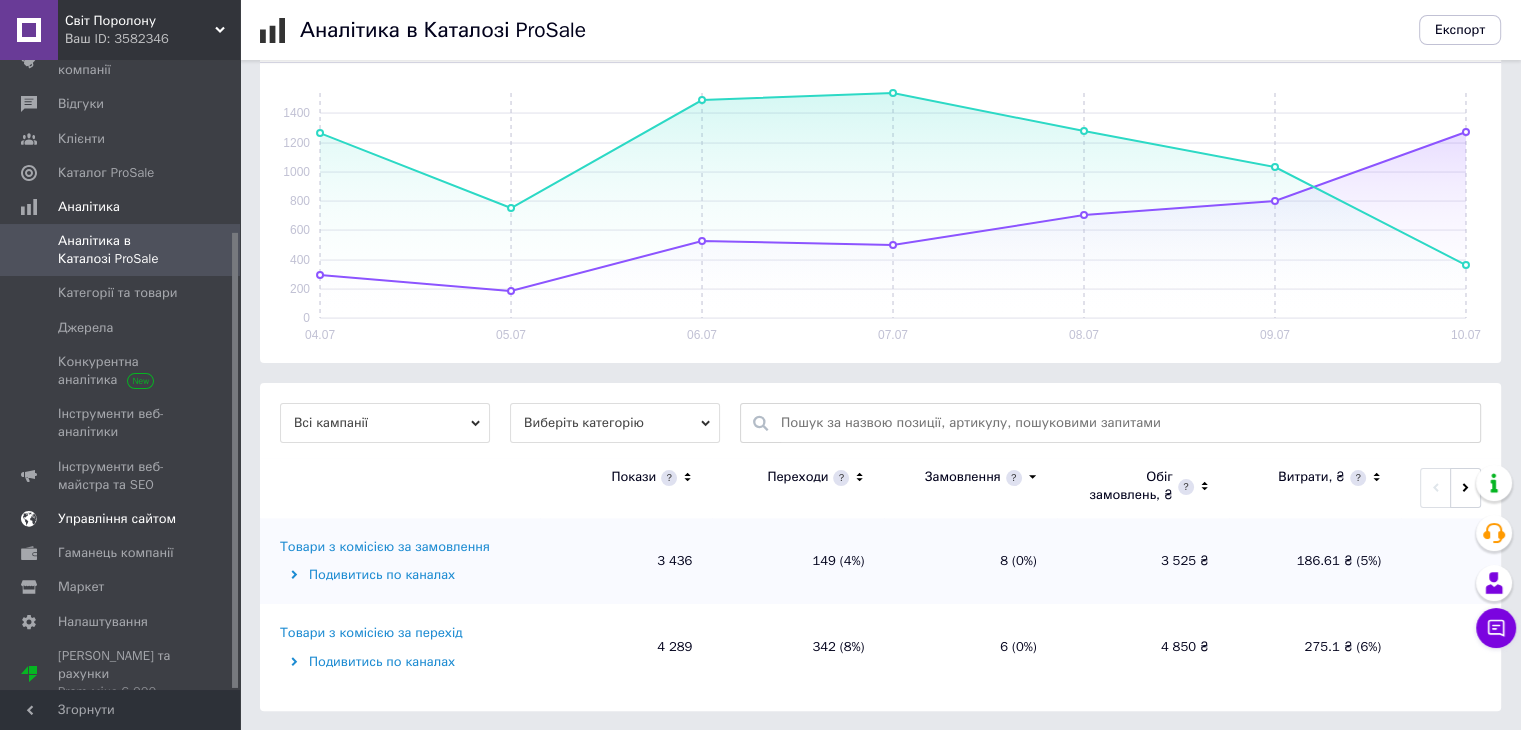 click on "Управління сайтом" at bounding box center (117, 519) 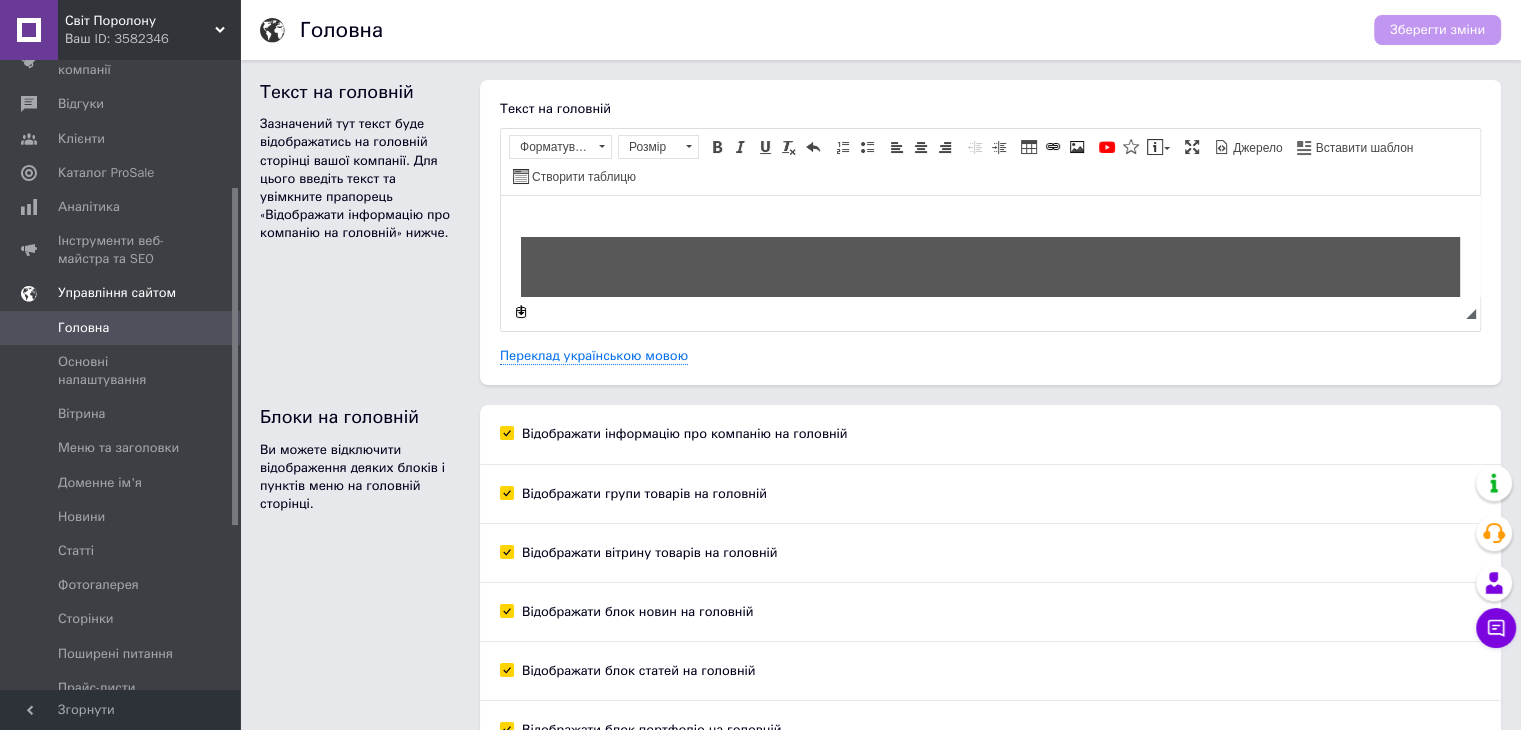 scroll, scrollTop: 0, scrollLeft: 0, axis: both 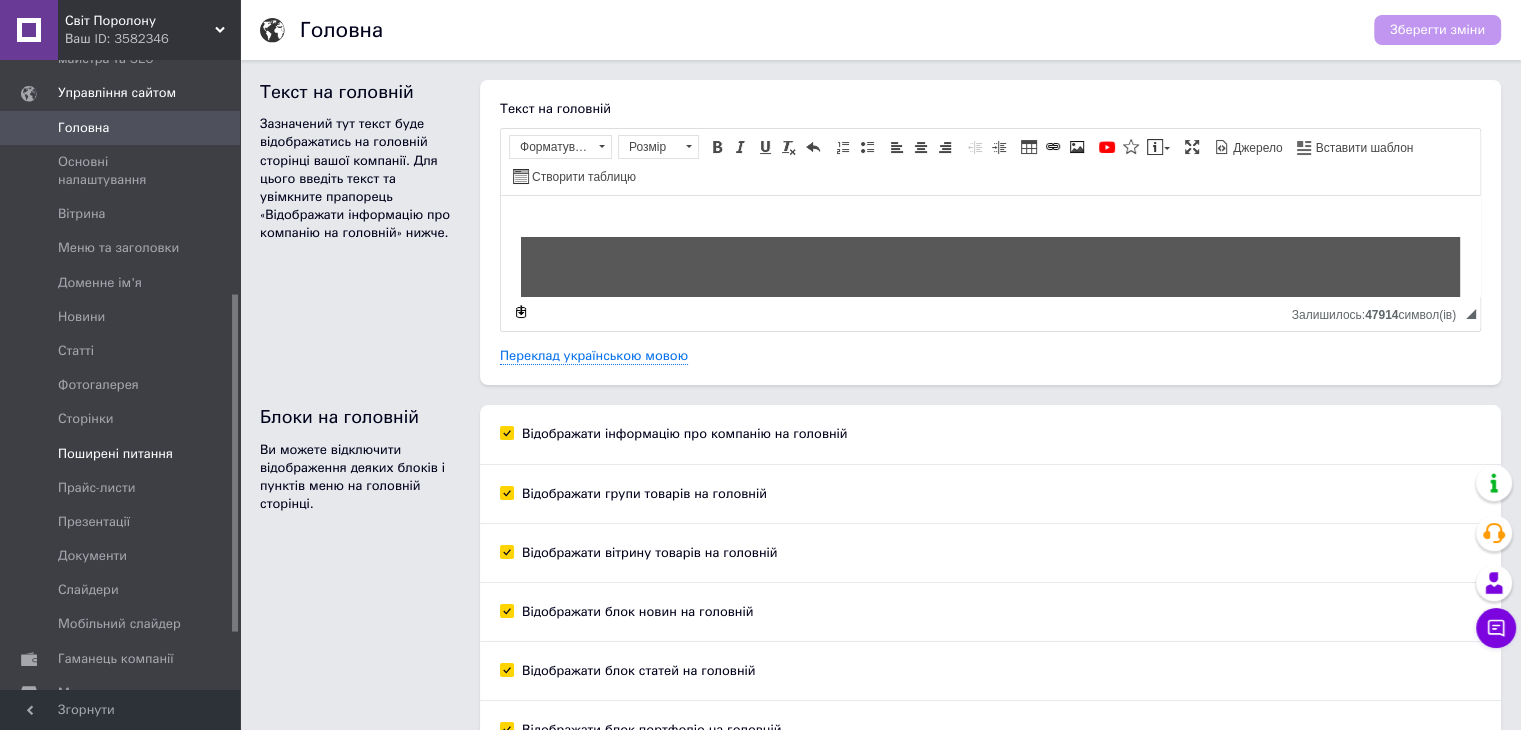 click on "Поширені питання" at bounding box center [115, 454] 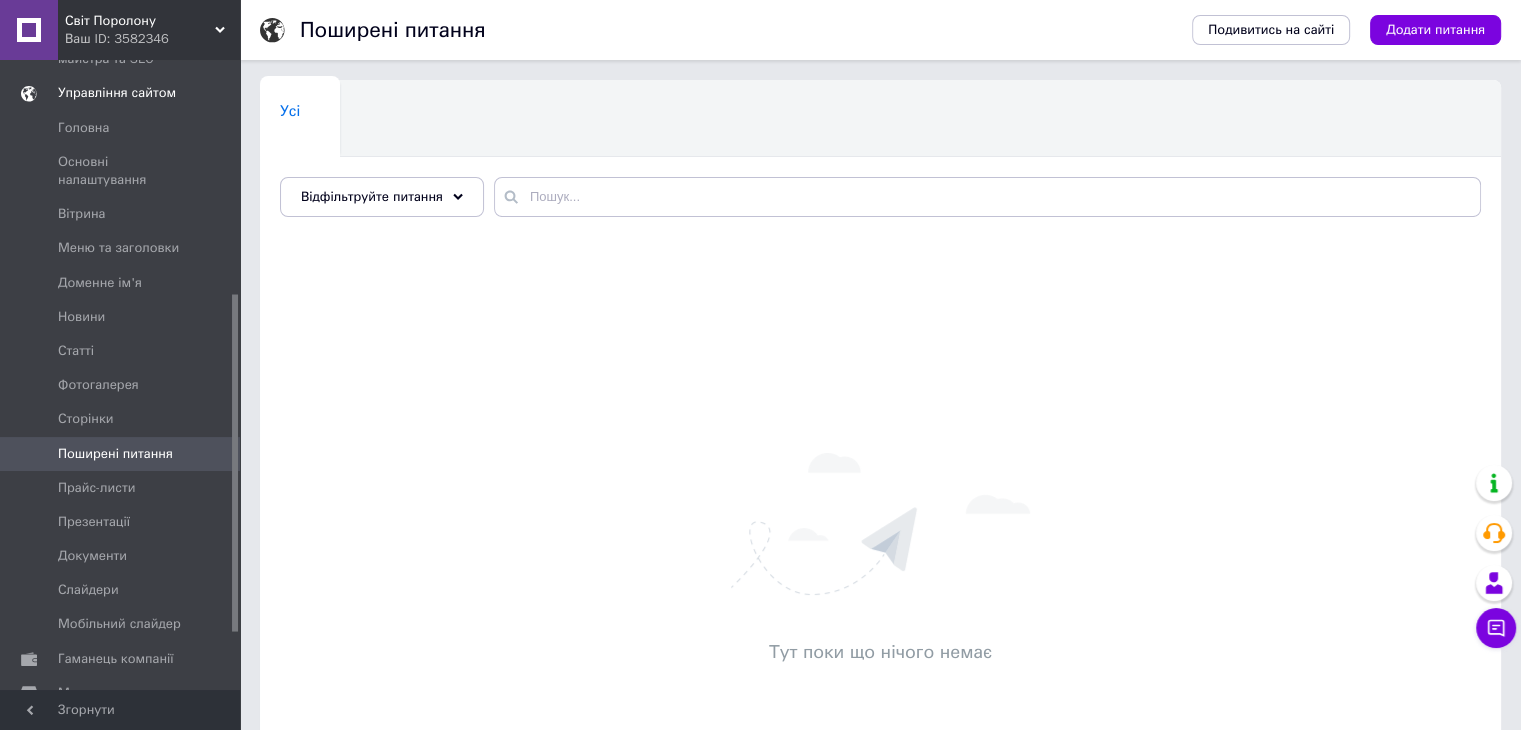 click on "Управління сайтом" at bounding box center [117, 93] 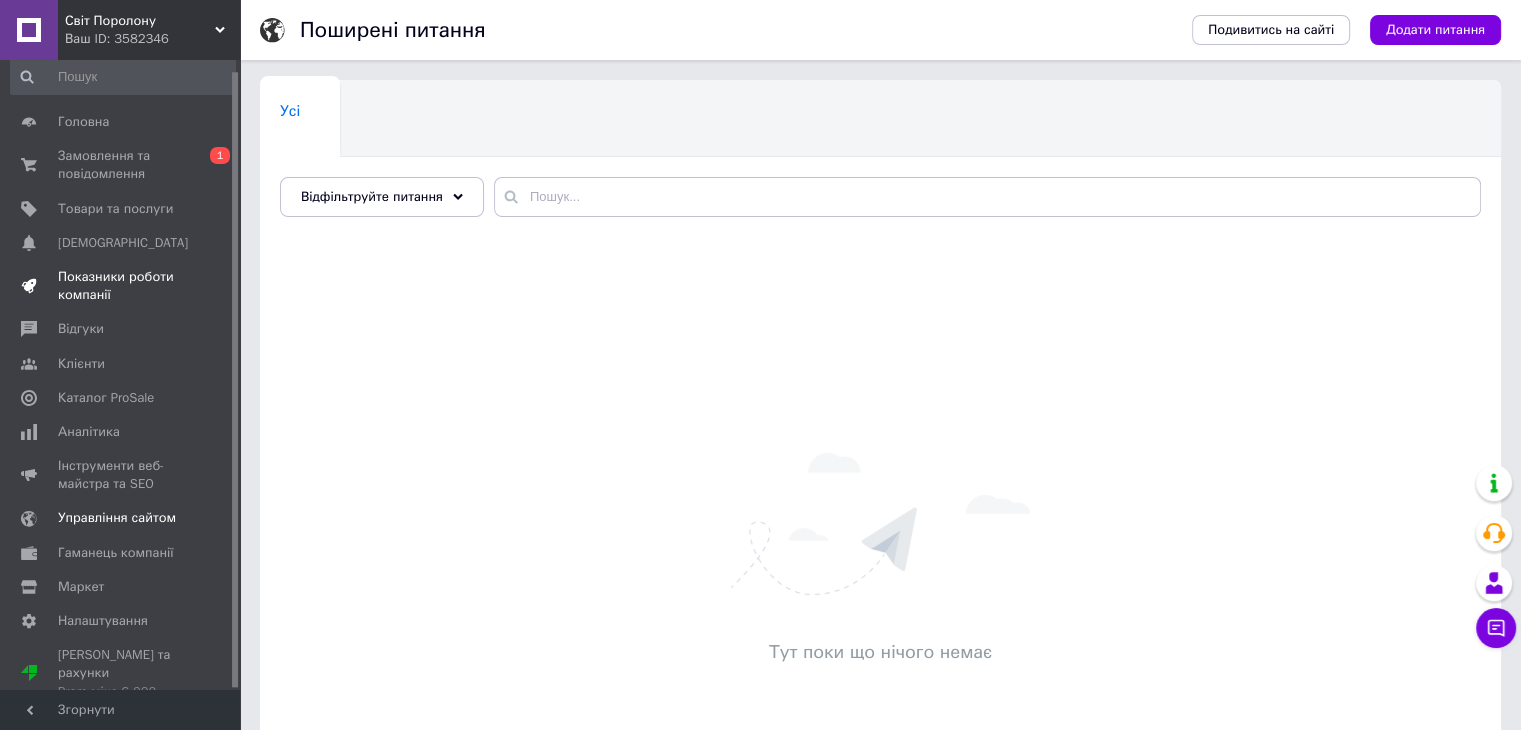 click on "Показники роботи компанії" at bounding box center [121, 286] 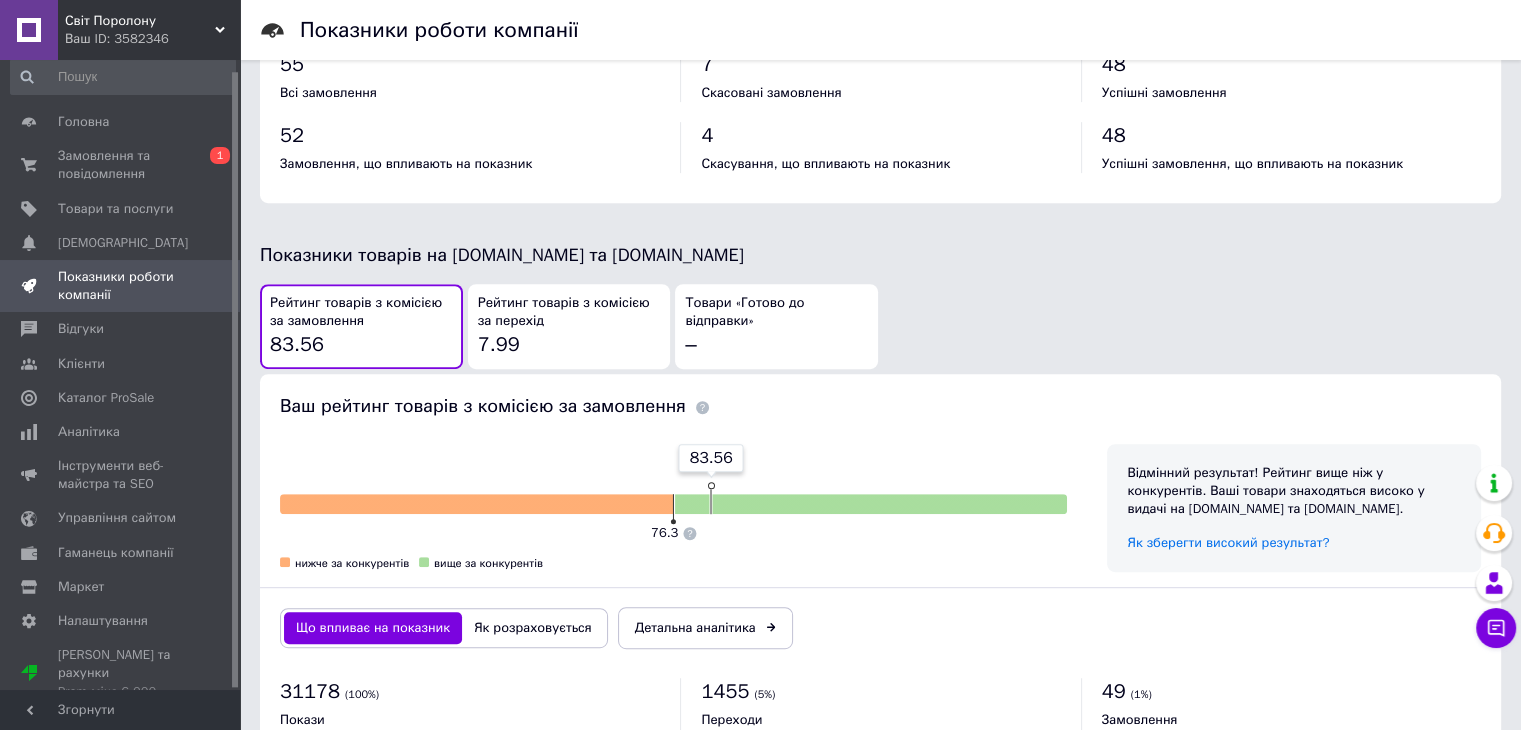 scroll, scrollTop: 1000, scrollLeft: 0, axis: vertical 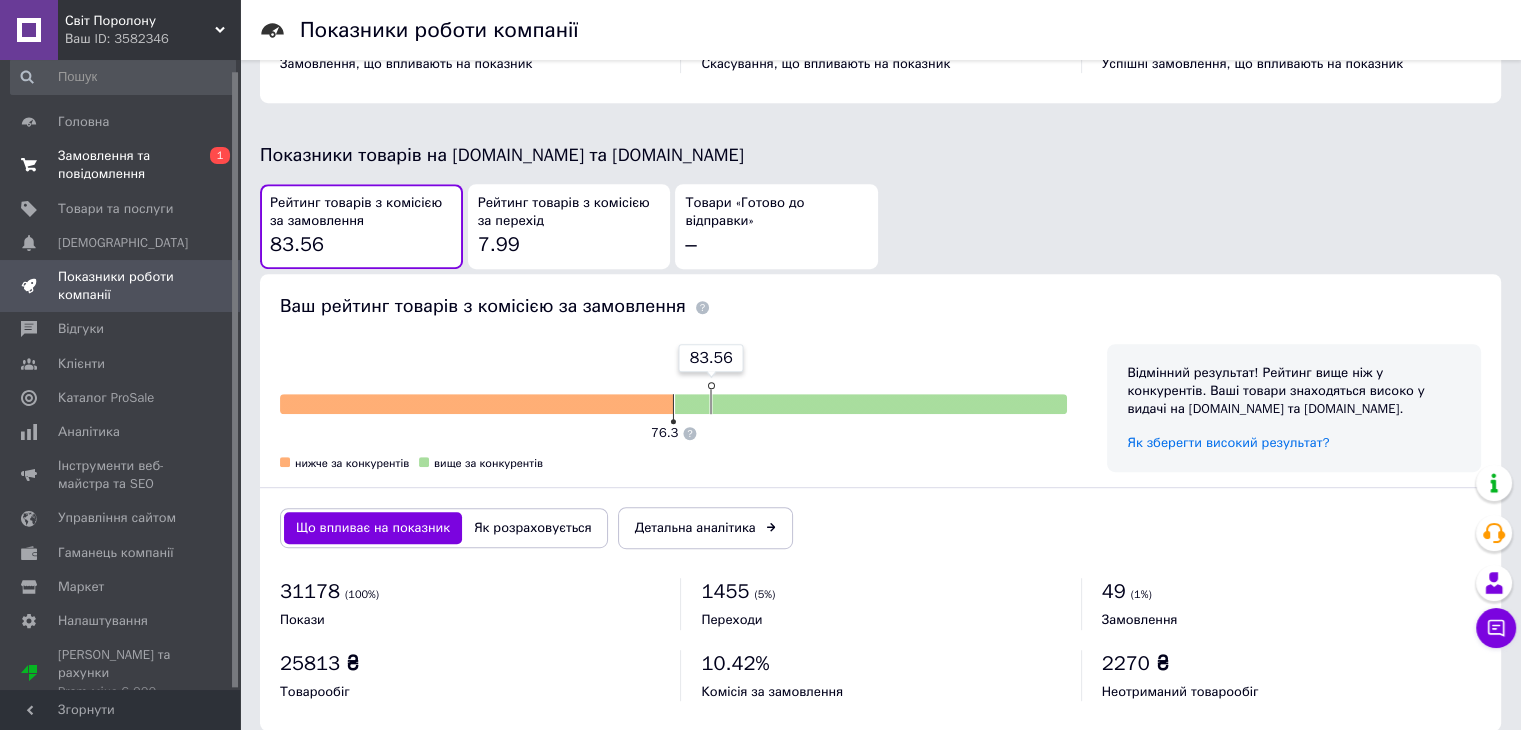 click on "Замовлення та повідомлення" at bounding box center [121, 165] 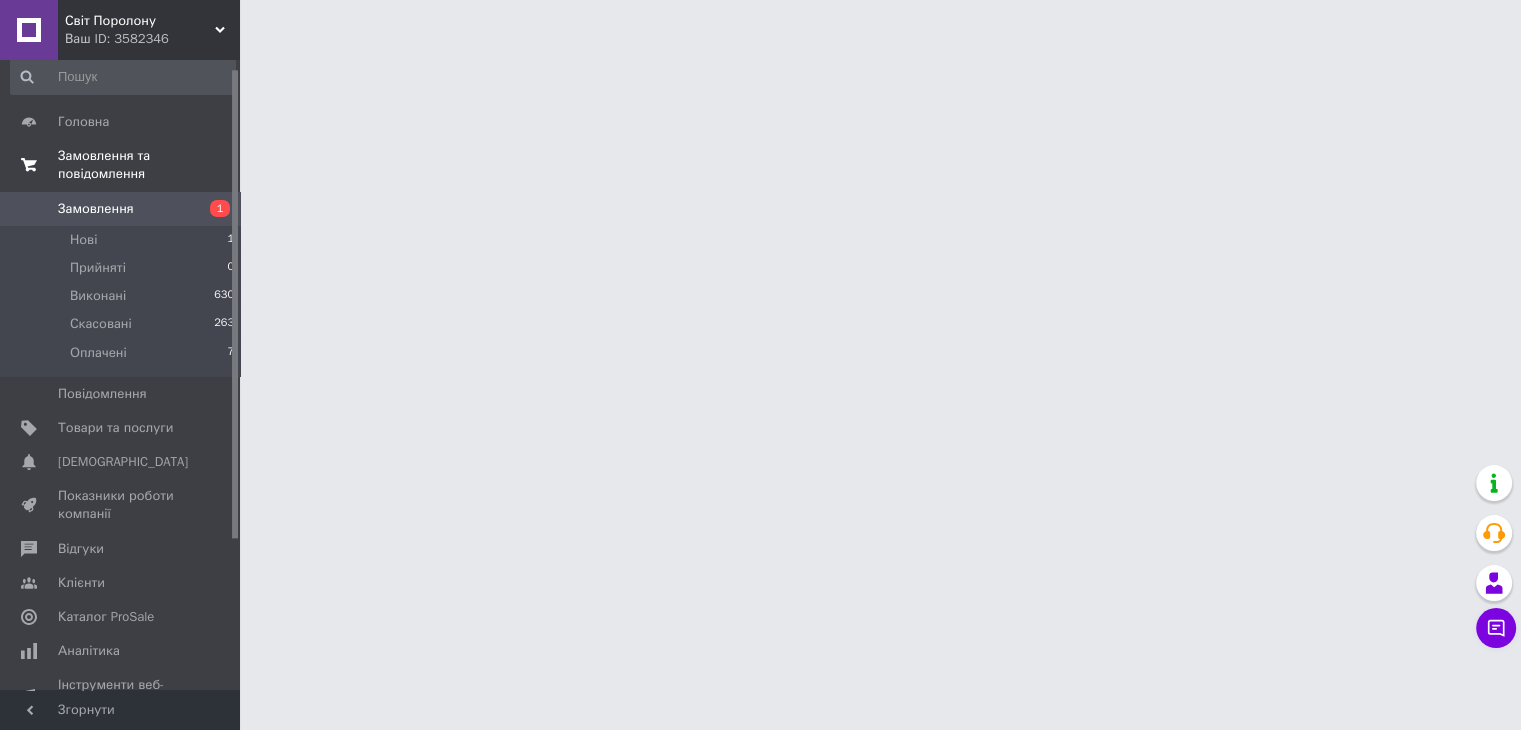 scroll, scrollTop: 0, scrollLeft: 0, axis: both 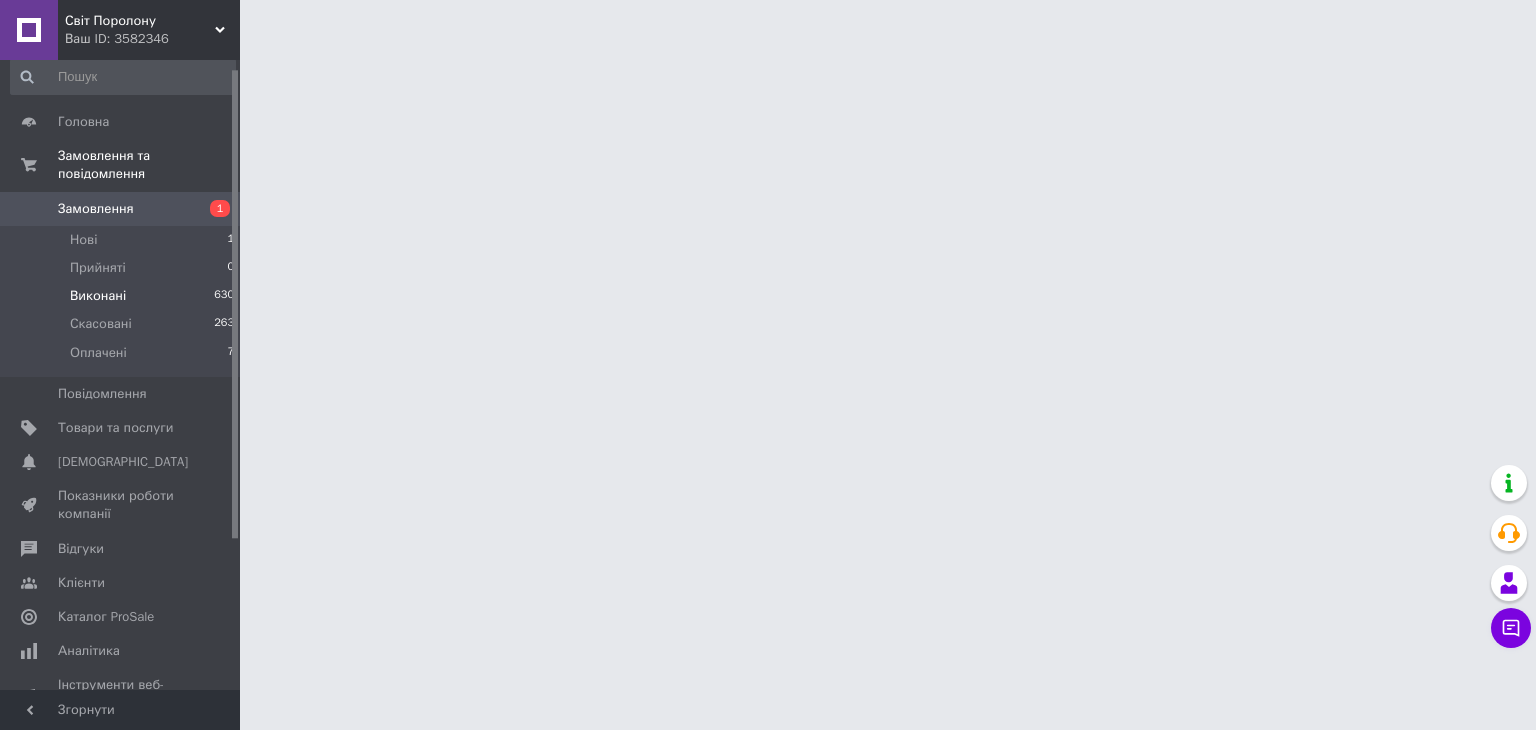 click on "Виконані" at bounding box center (98, 296) 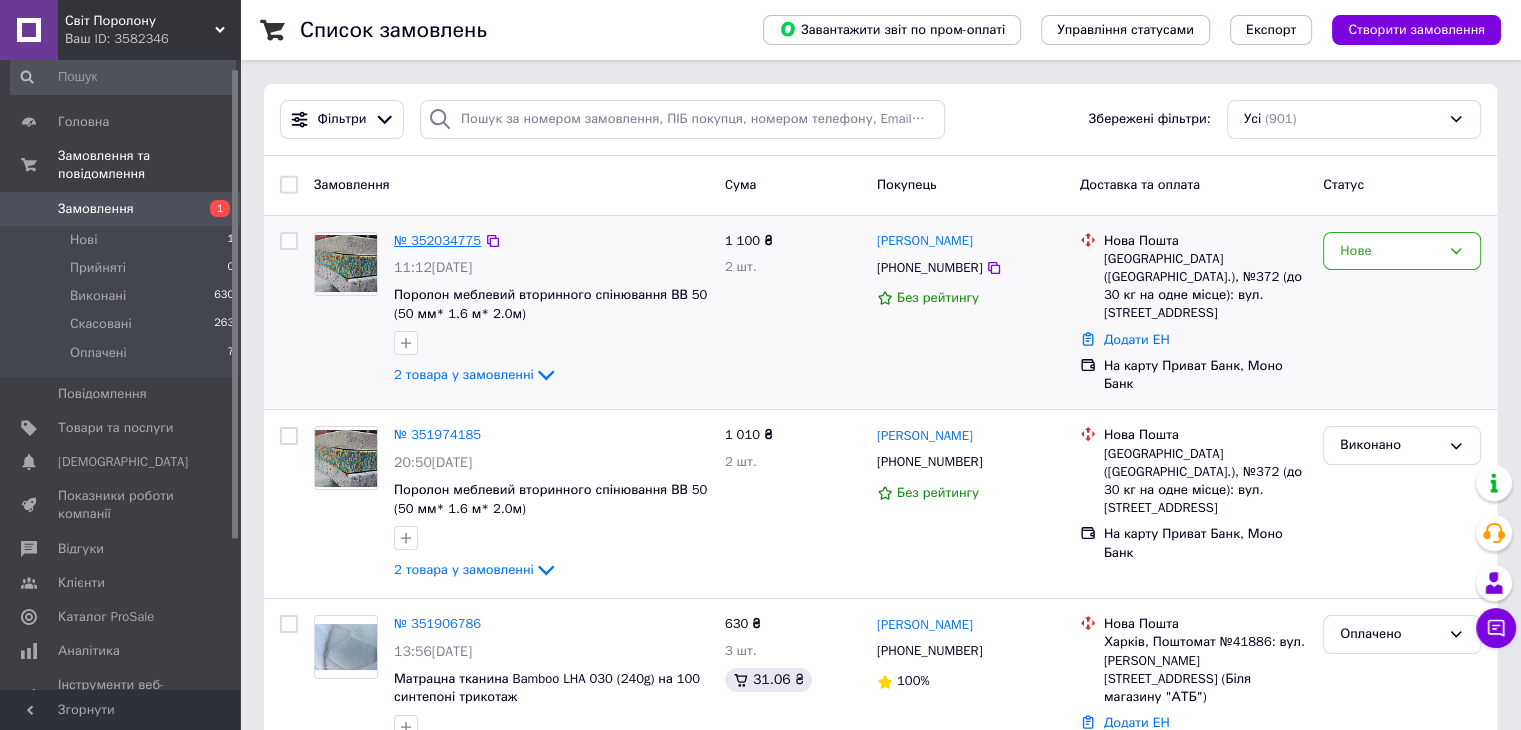 click on "№ 352034775" at bounding box center (437, 240) 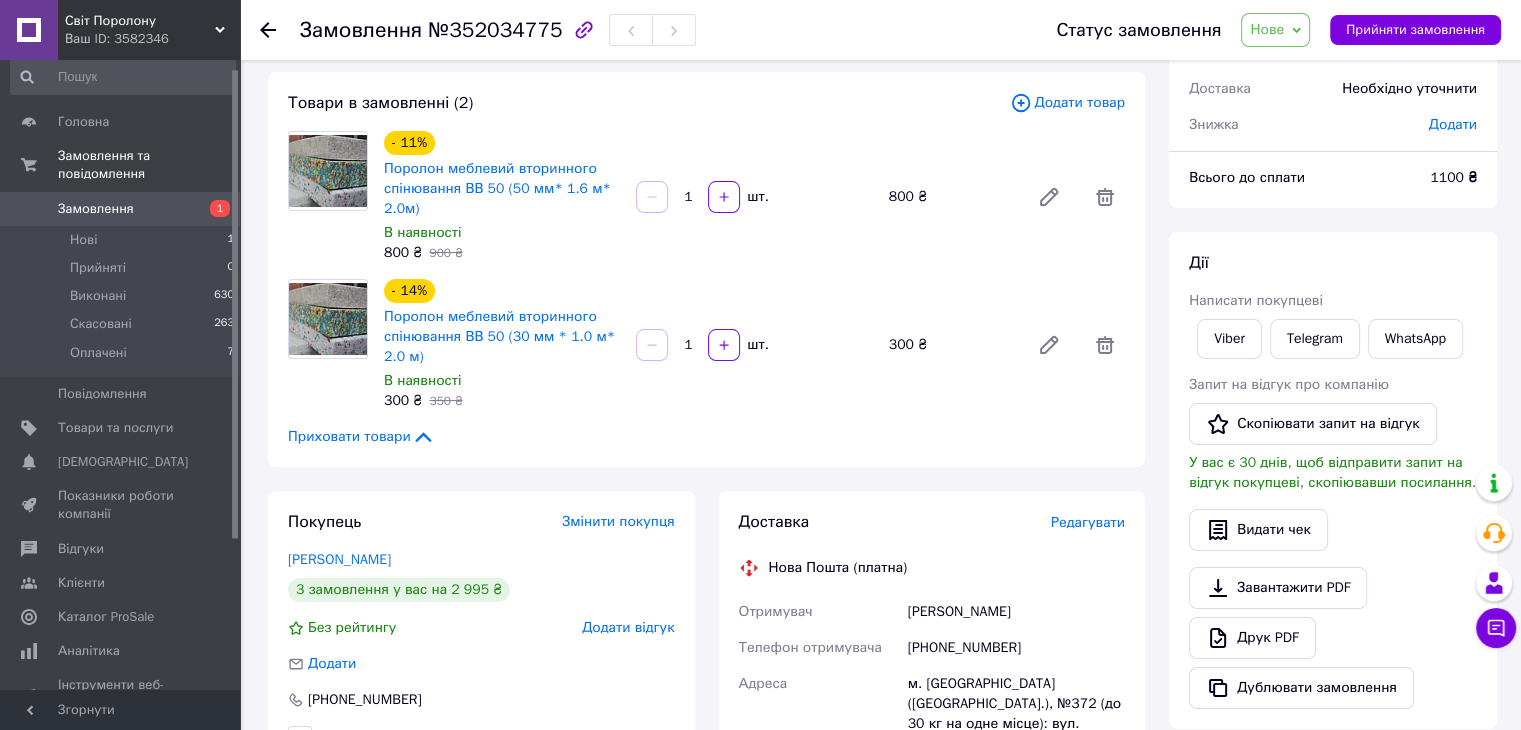scroll, scrollTop: 200, scrollLeft: 0, axis: vertical 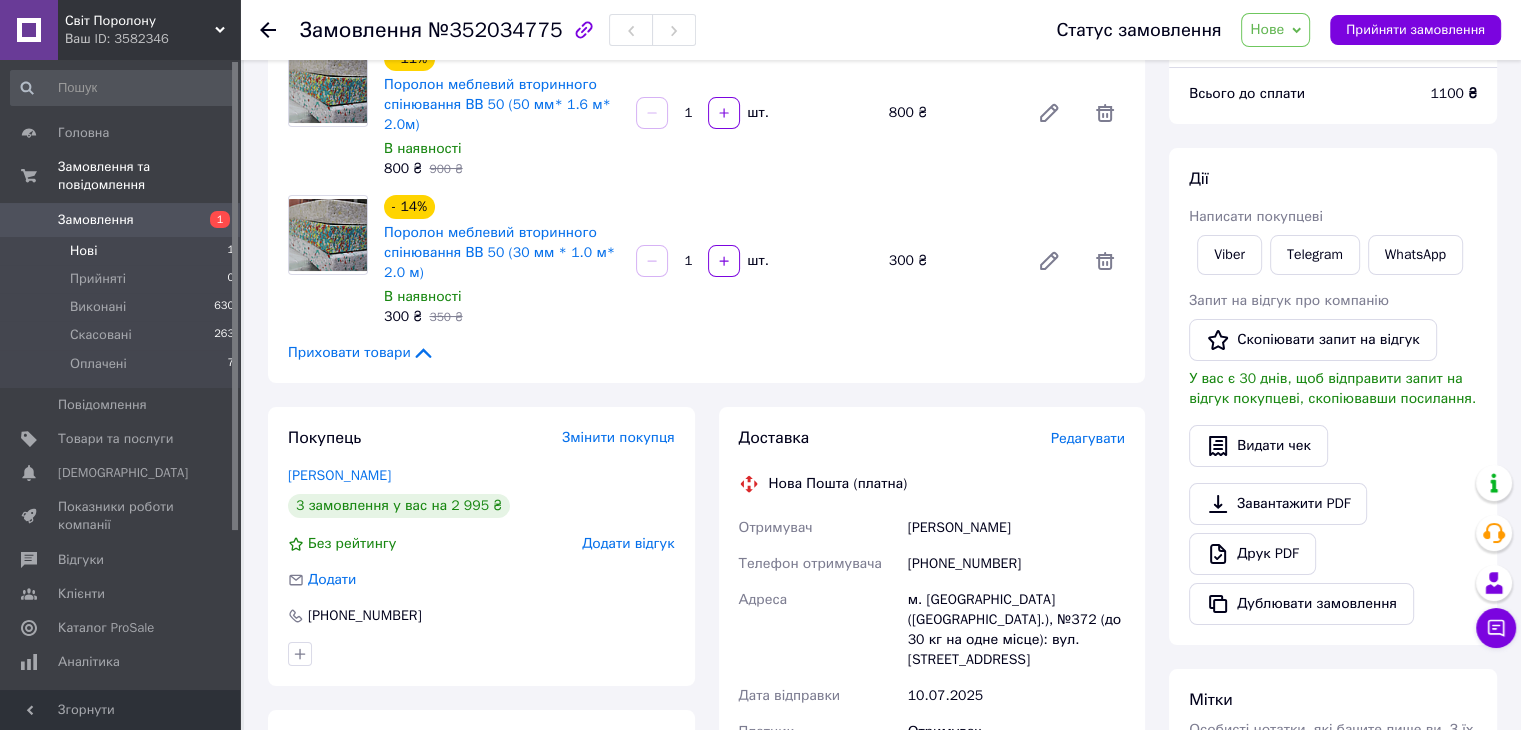 click on "Нові" at bounding box center [83, 251] 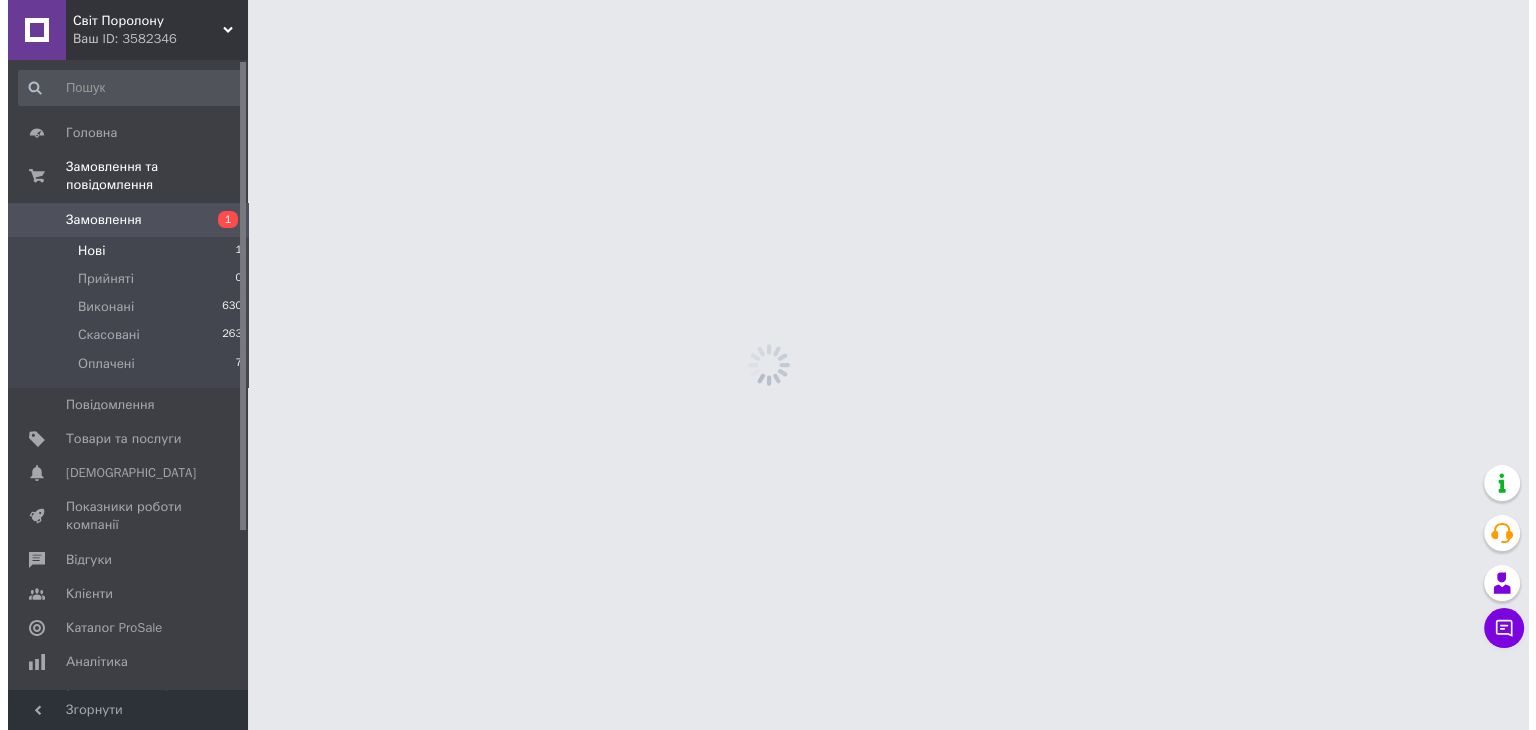 scroll, scrollTop: 0, scrollLeft: 0, axis: both 